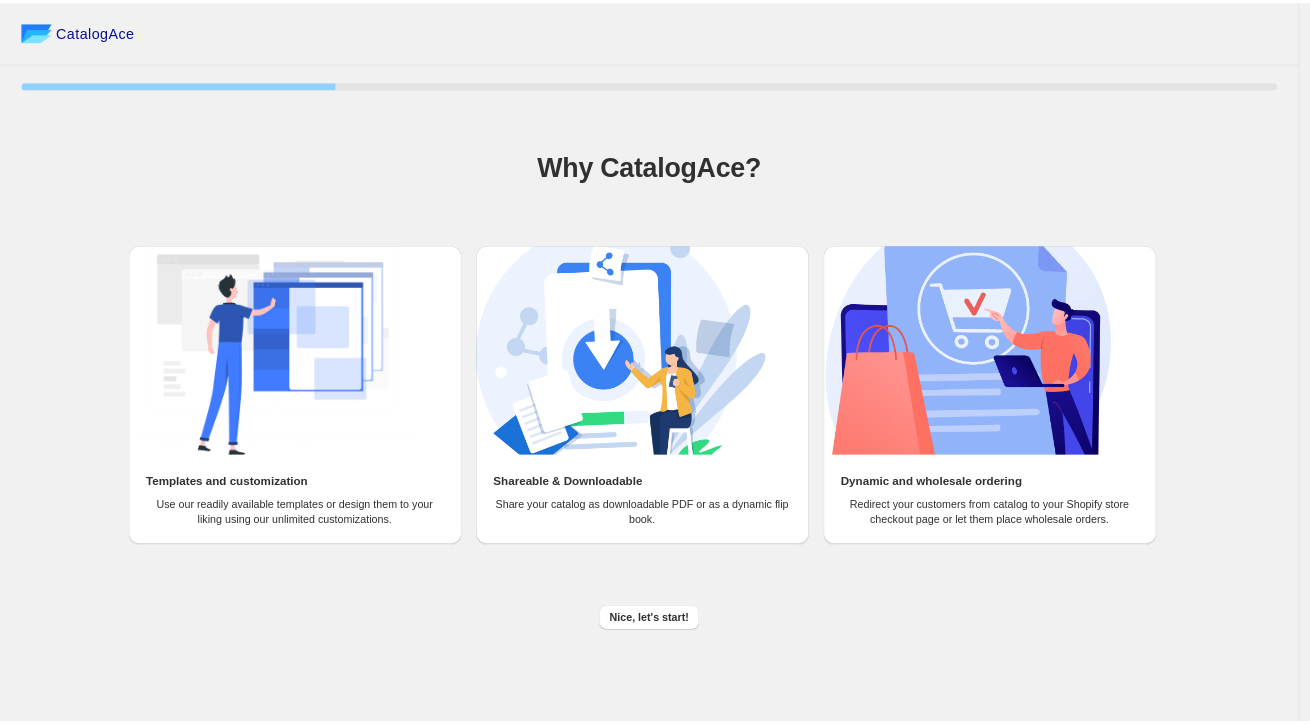 scroll, scrollTop: 0, scrollLeft: 0, axis: both 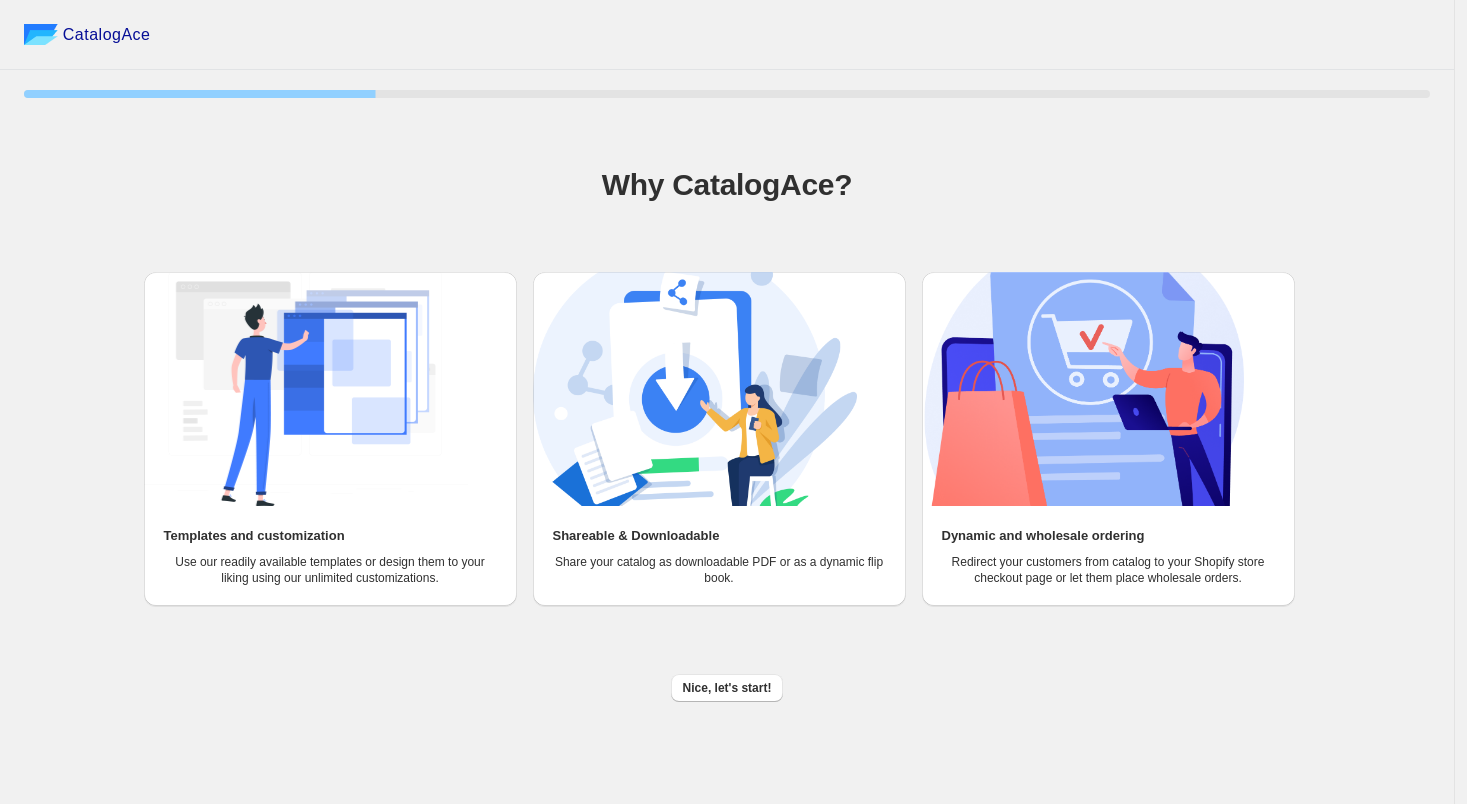 click at bounding box center (306, 389) 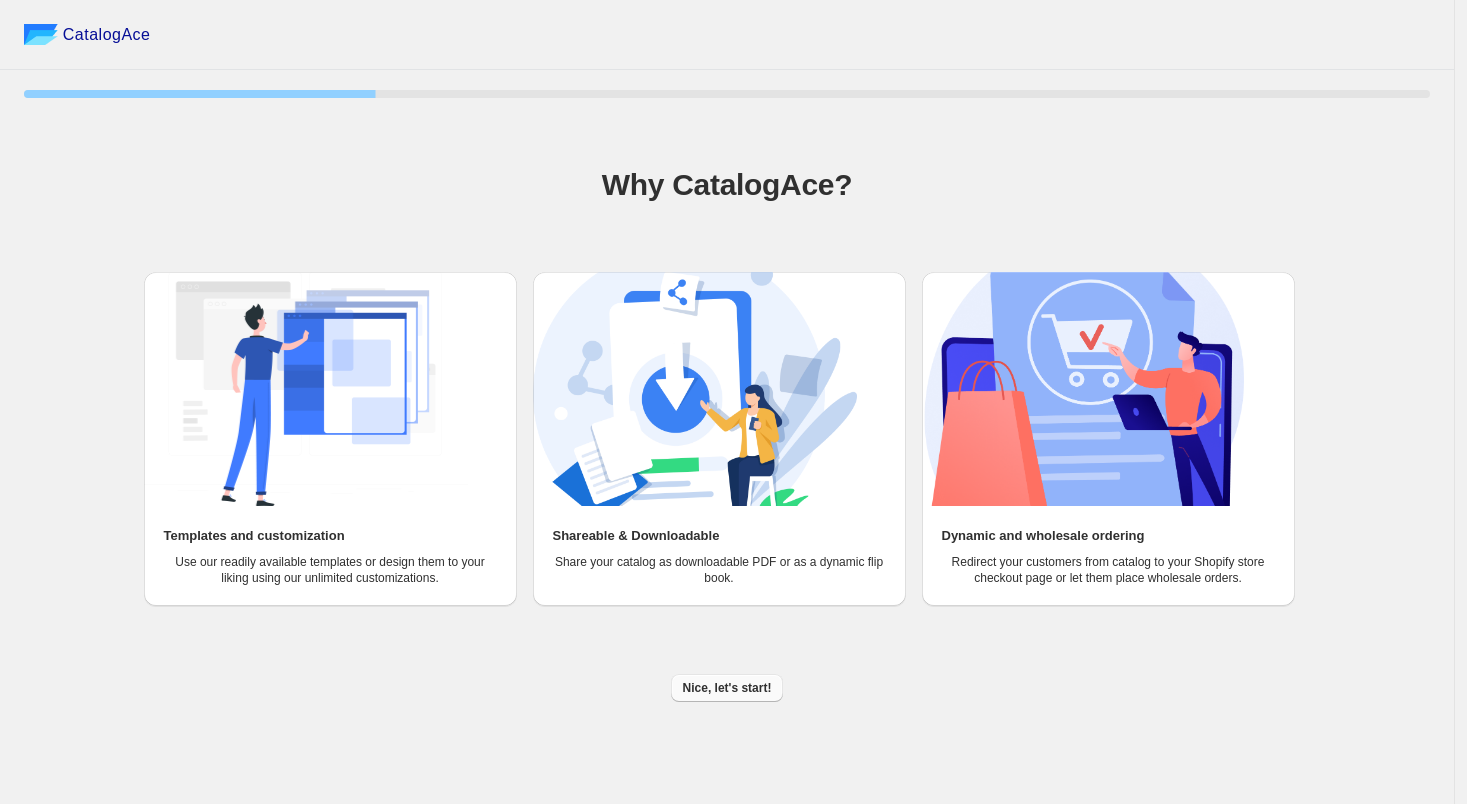 click on "Nice, let's start!" at bounding box center [727, 688] 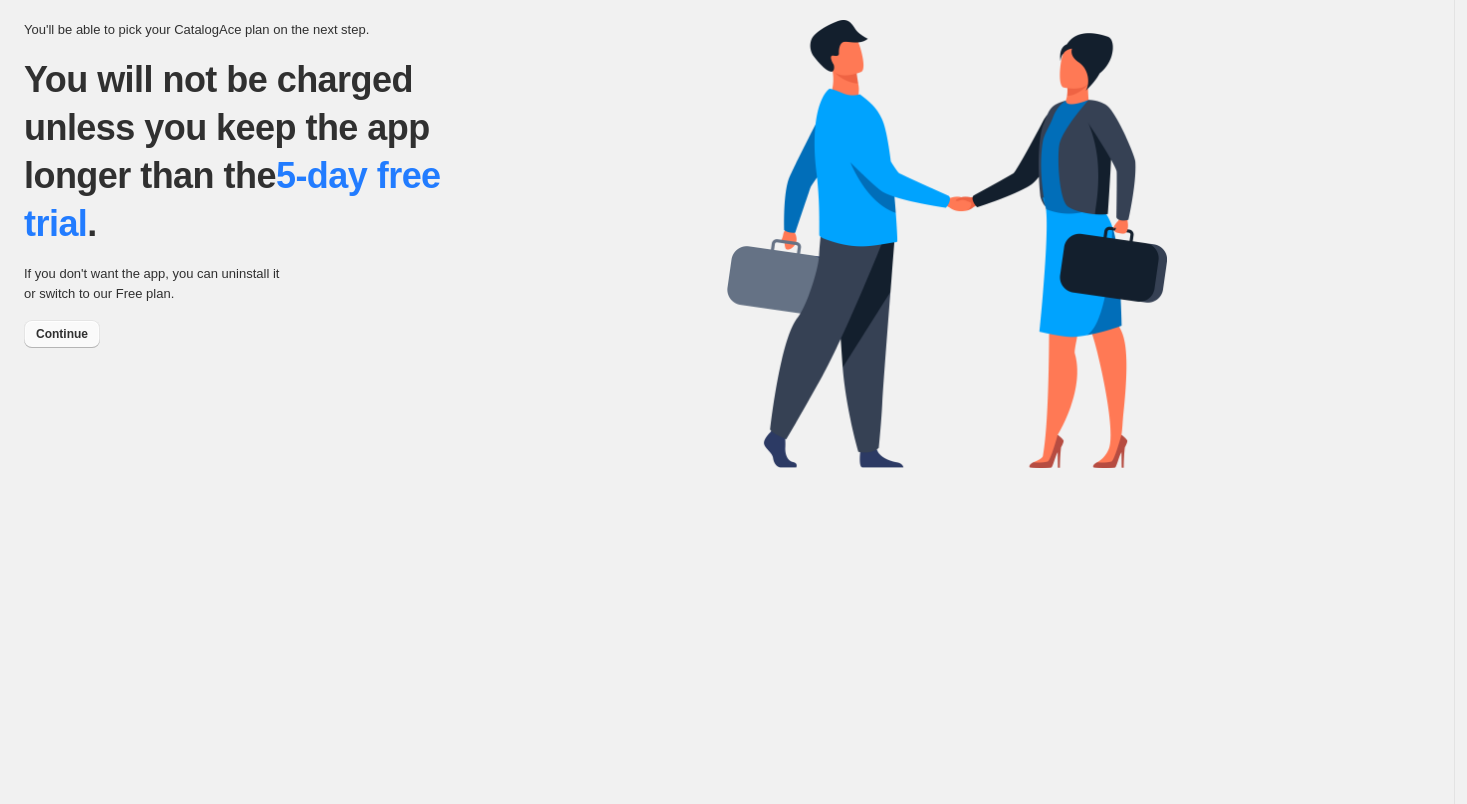 click on "Continue" at bounding box center (62, 334) 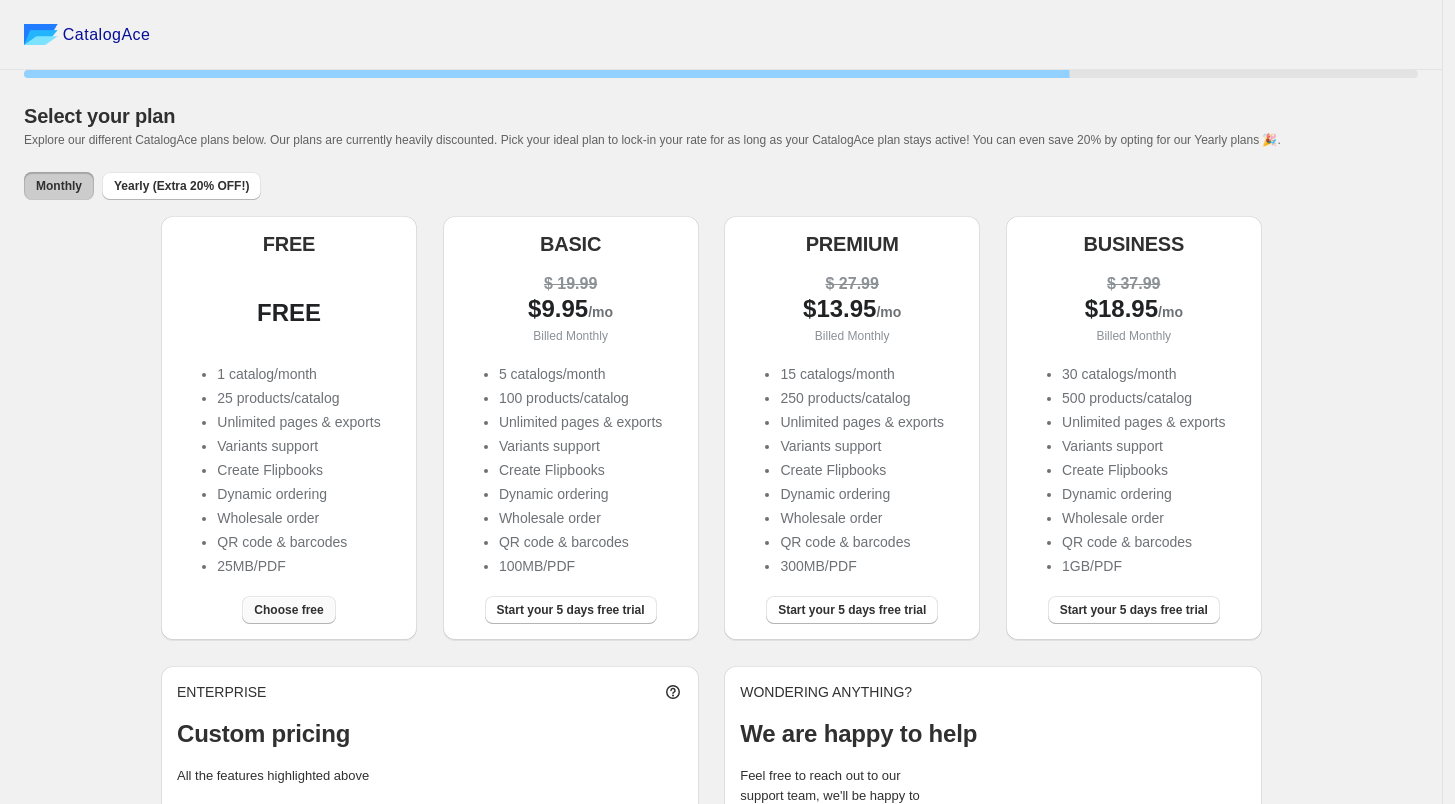 click on "Choose free" at bounding box center [288, 610] 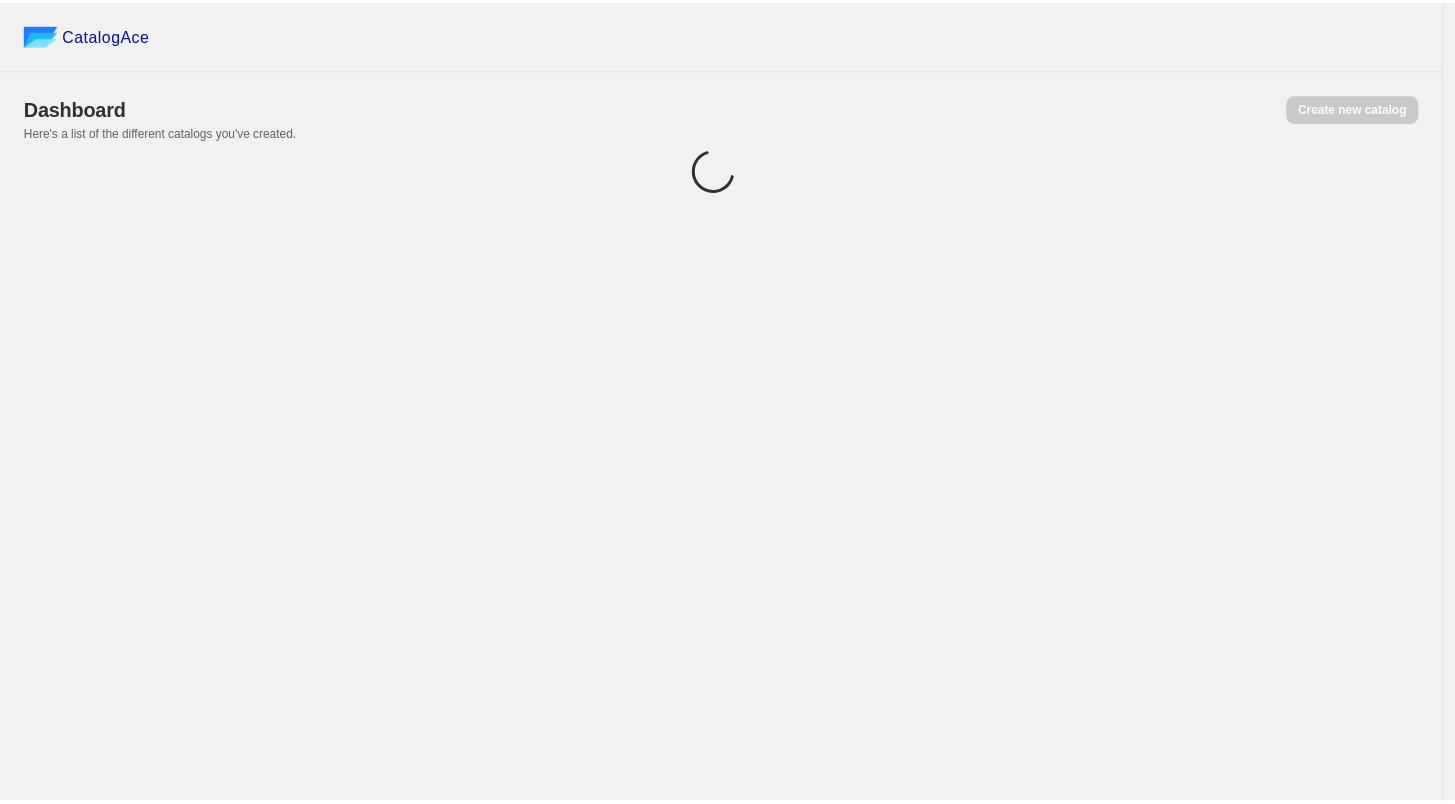 scroll, scrollTop: 0, scrollLeft: 0, axis: both 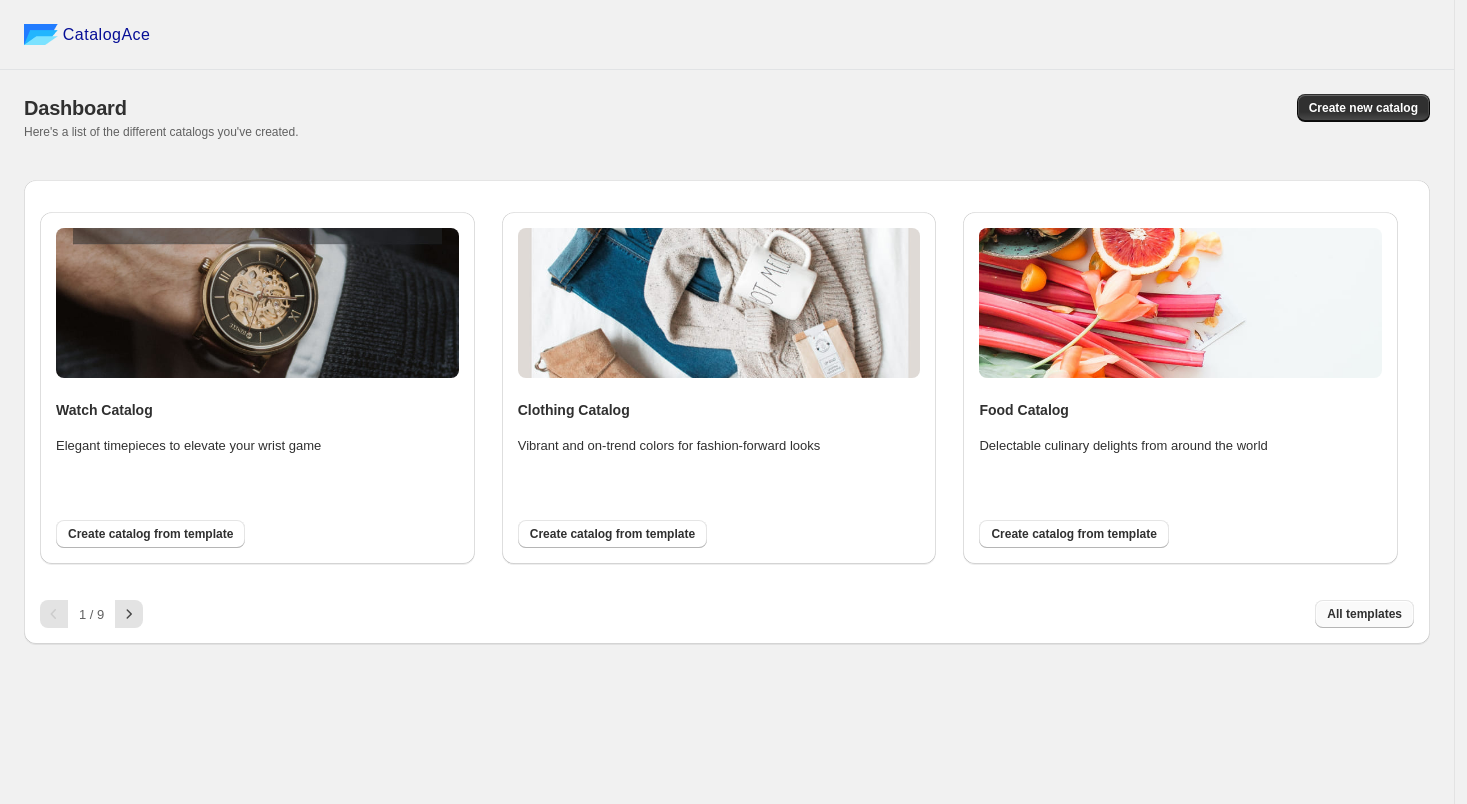 click on "All templates" at bounding box center (1364, 614) 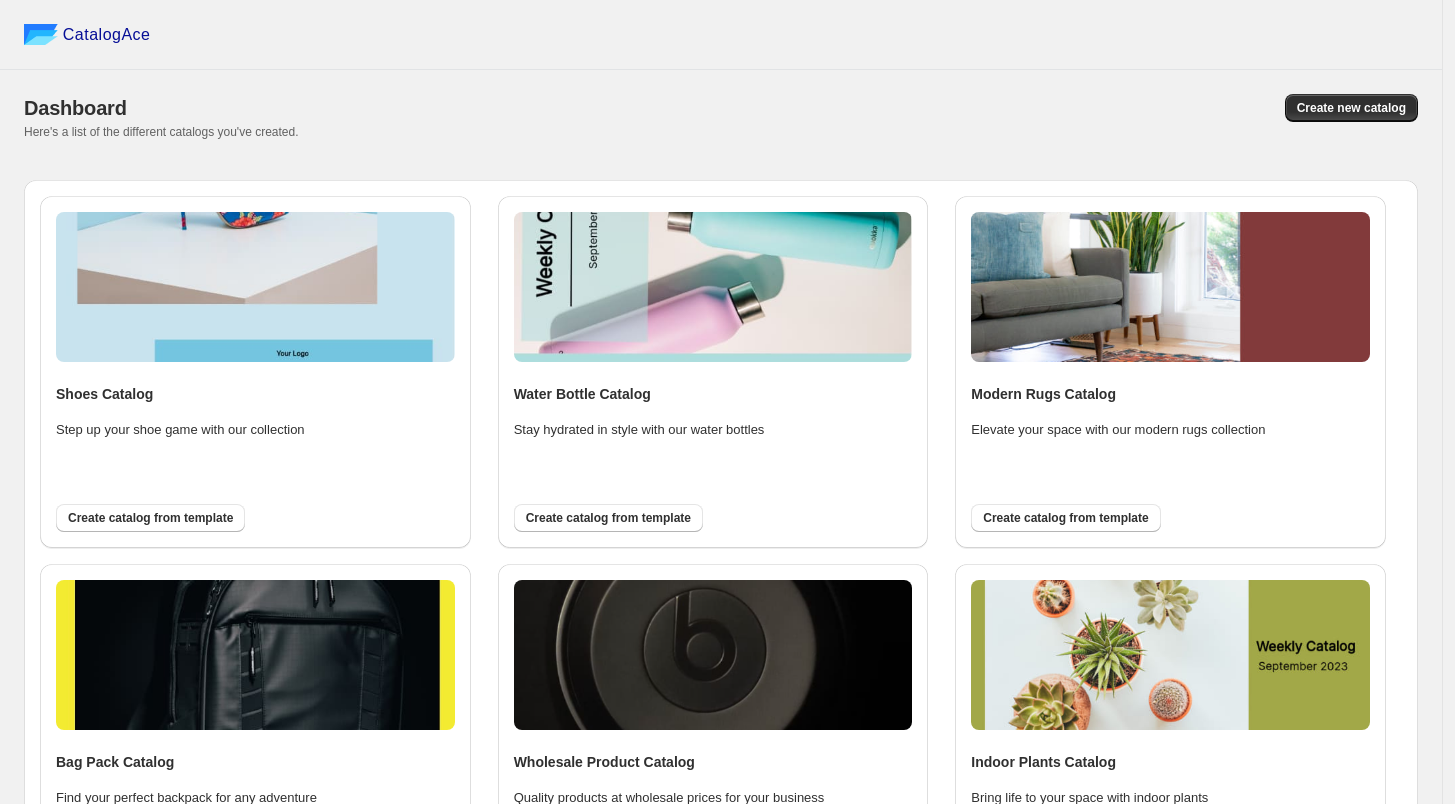 scroll, scrollTop: 1954, scrollLeft: 0, axis: vertical 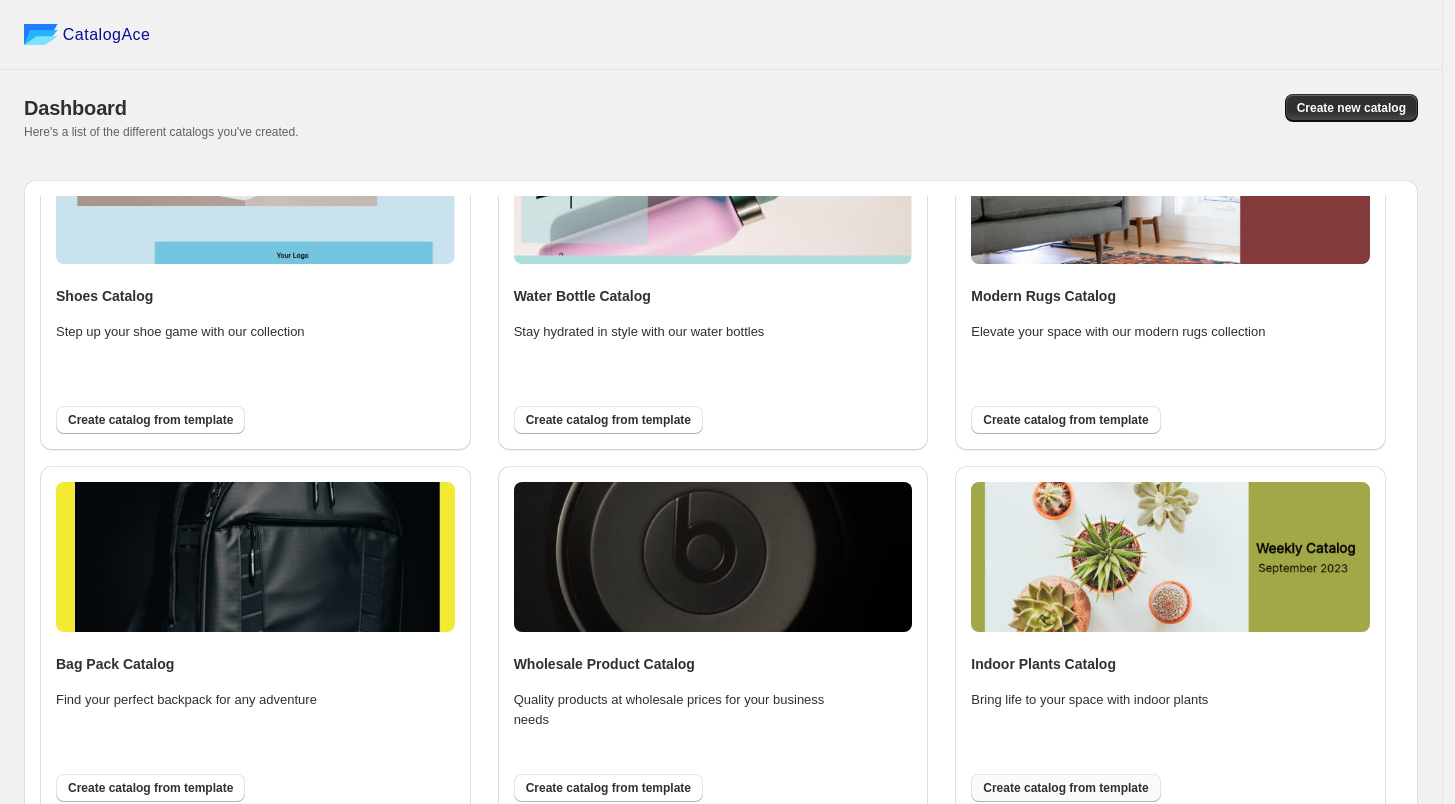 click on "Create catalog from template" at bounding box center (1065, 788) 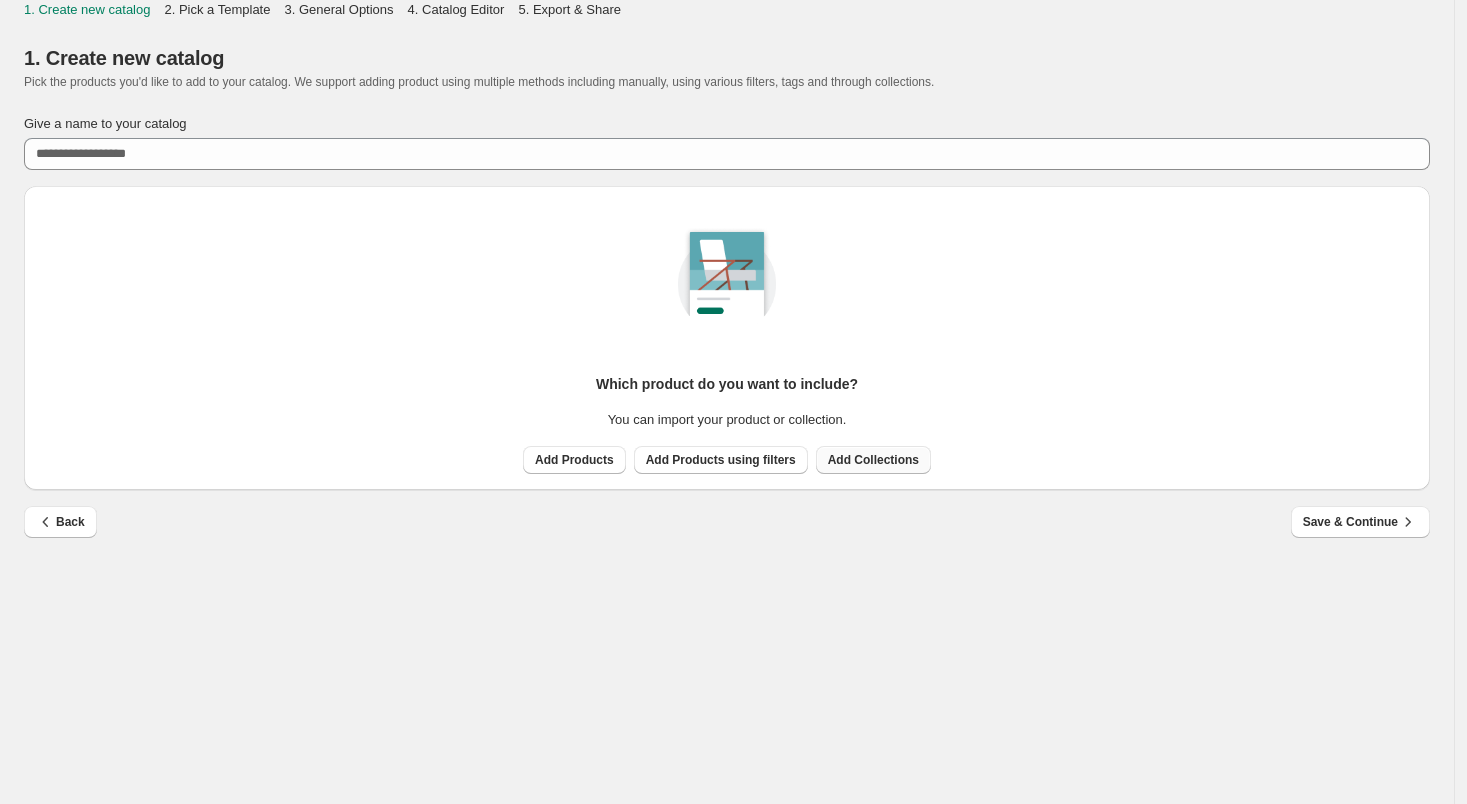 click on "Add Collections" at bounding box center (873, 460) 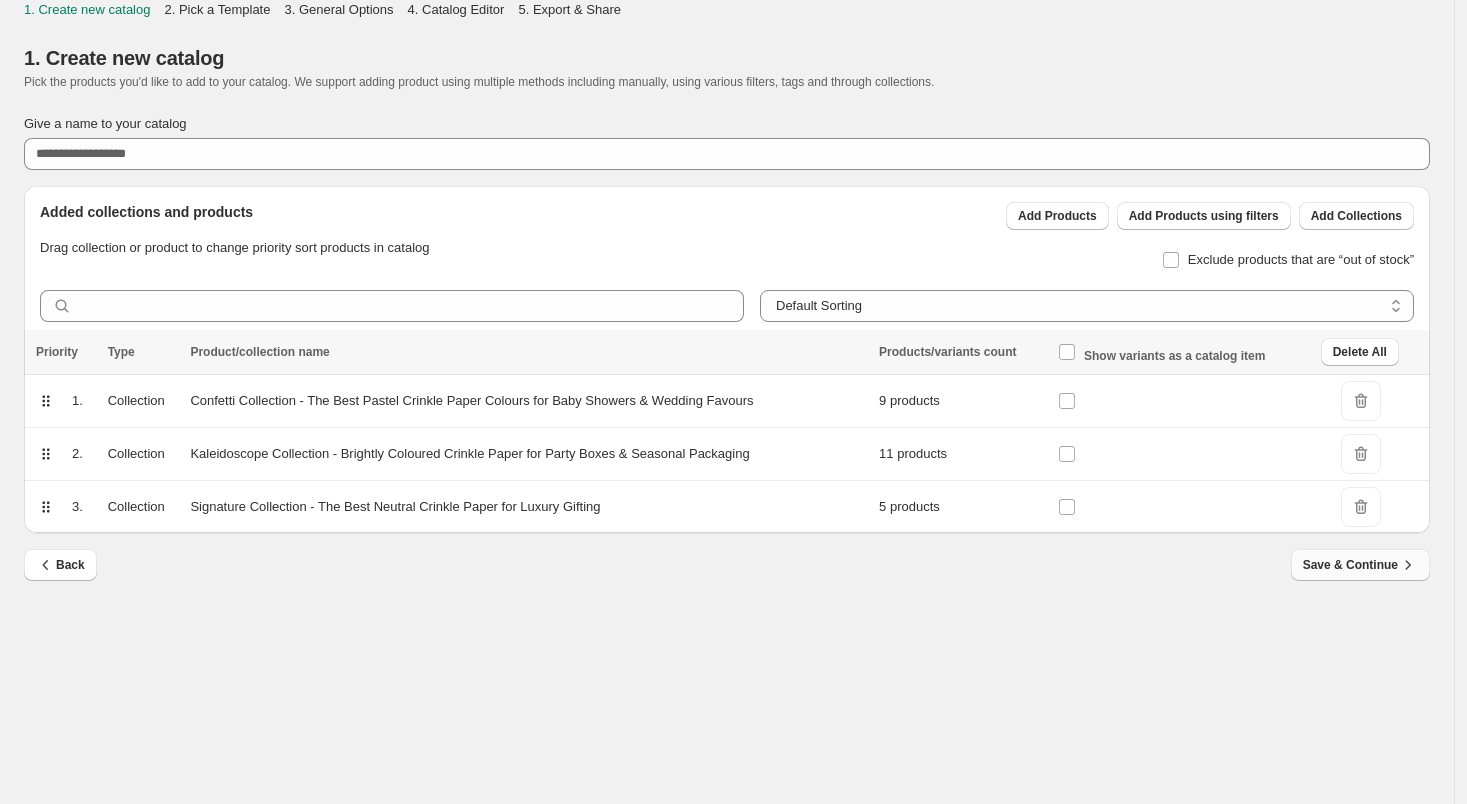 click on "Save & Continue" at bounding box center (1360, 565) 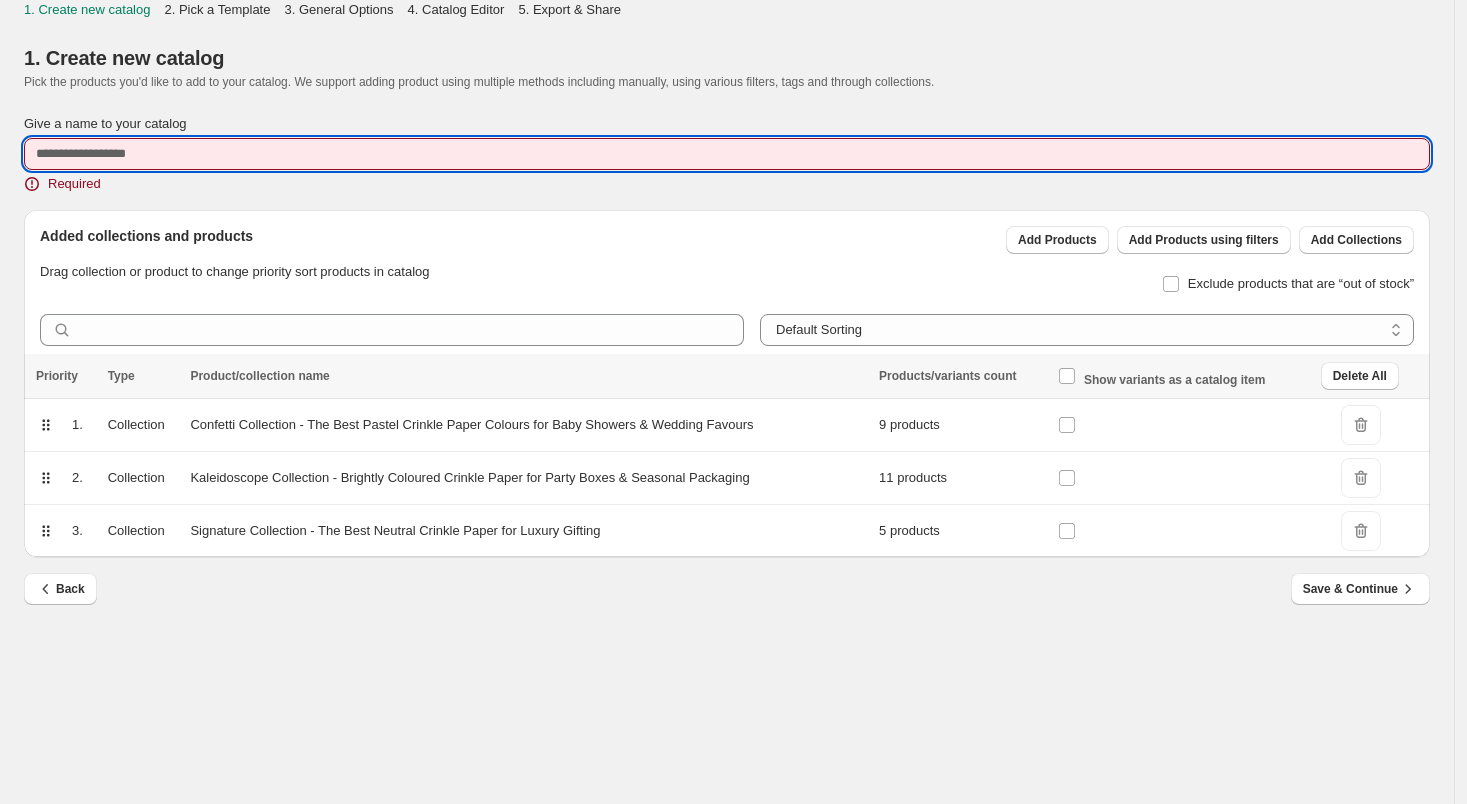 click on "Give a name to your catalog" at bounding box center (727, 154) 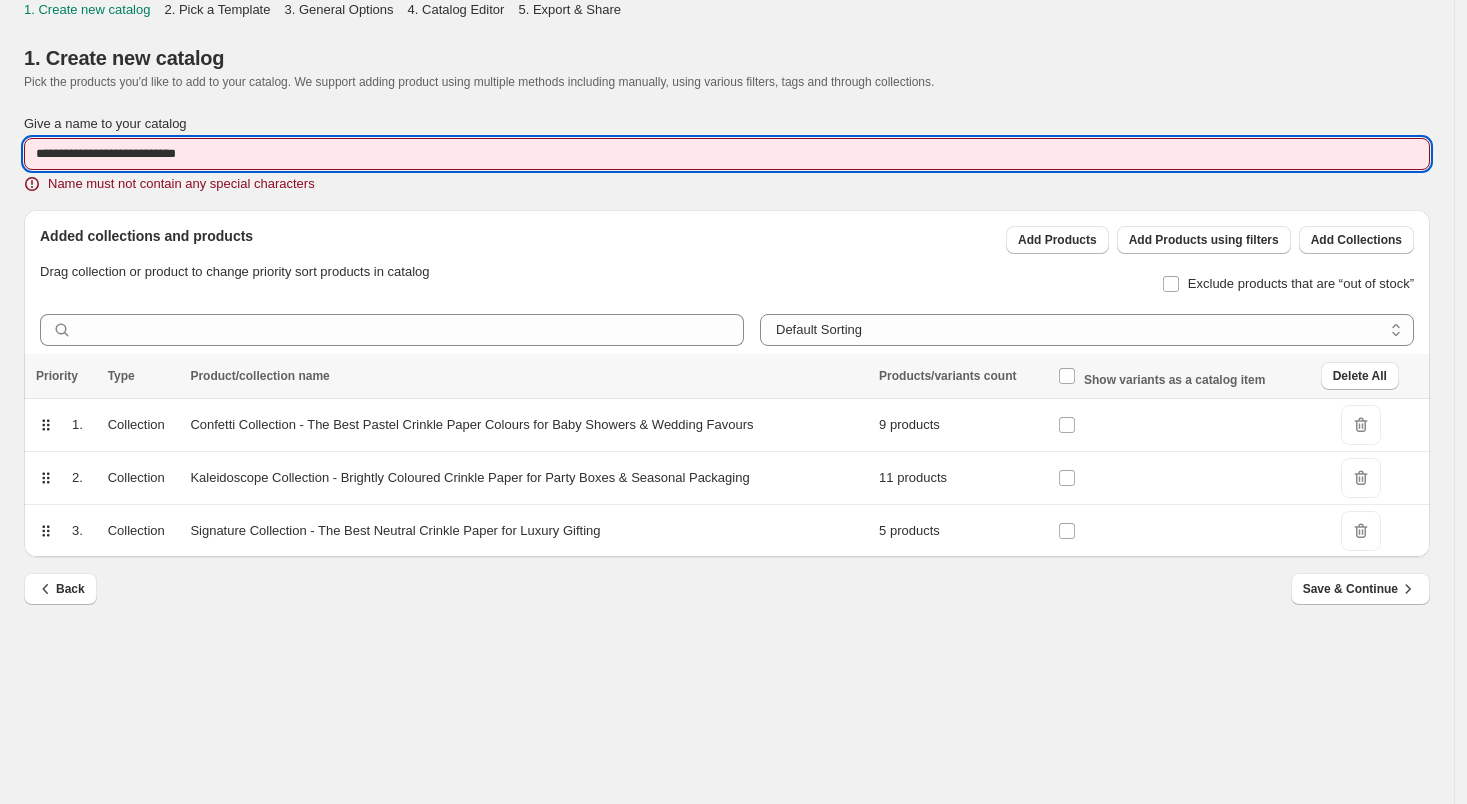 click on "**********" at bounding box center (727, 154) 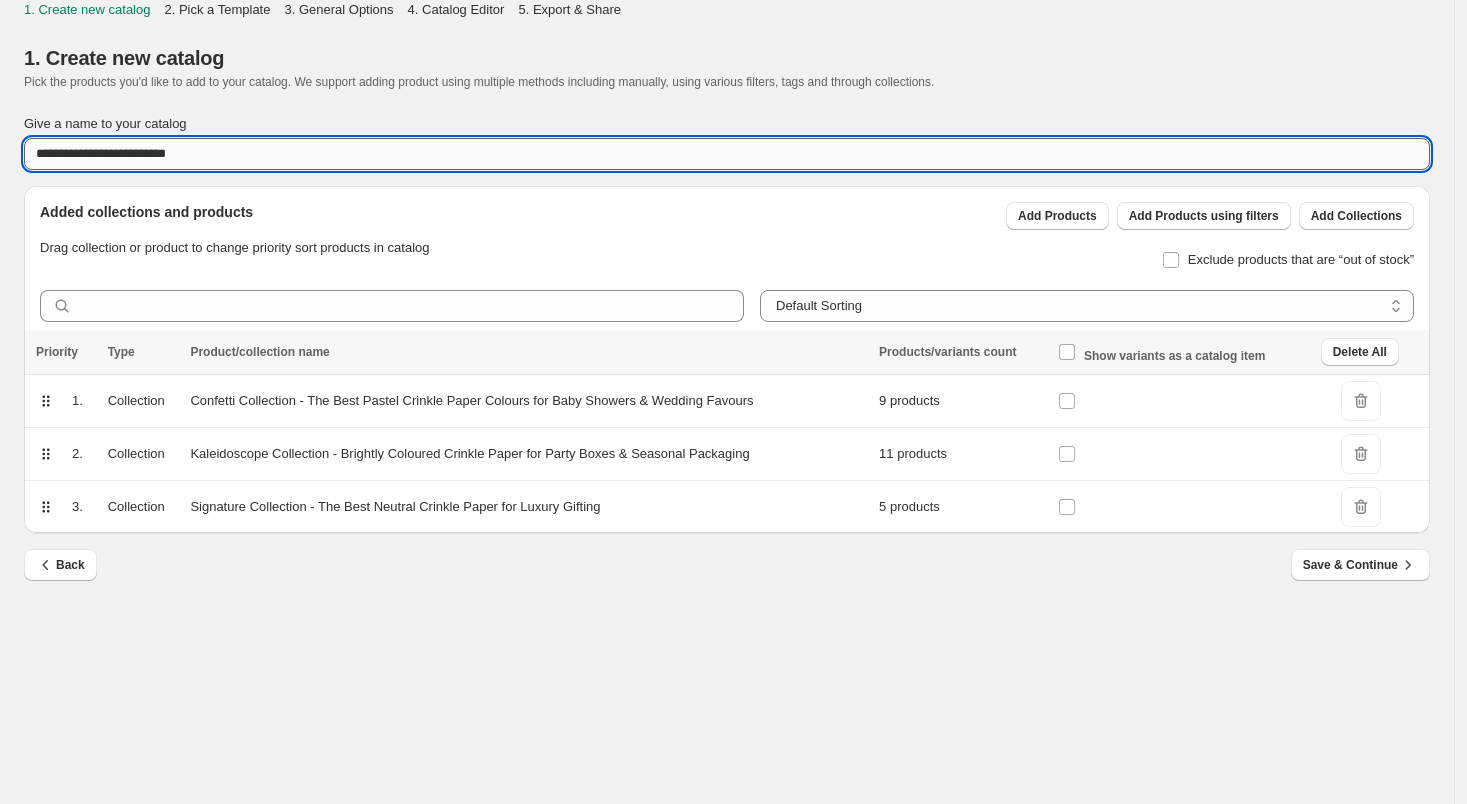 drag, startPoint x: 216, startPoint y: 150, endPoint x: 135, endPoint y: 151, distance: 81.00617 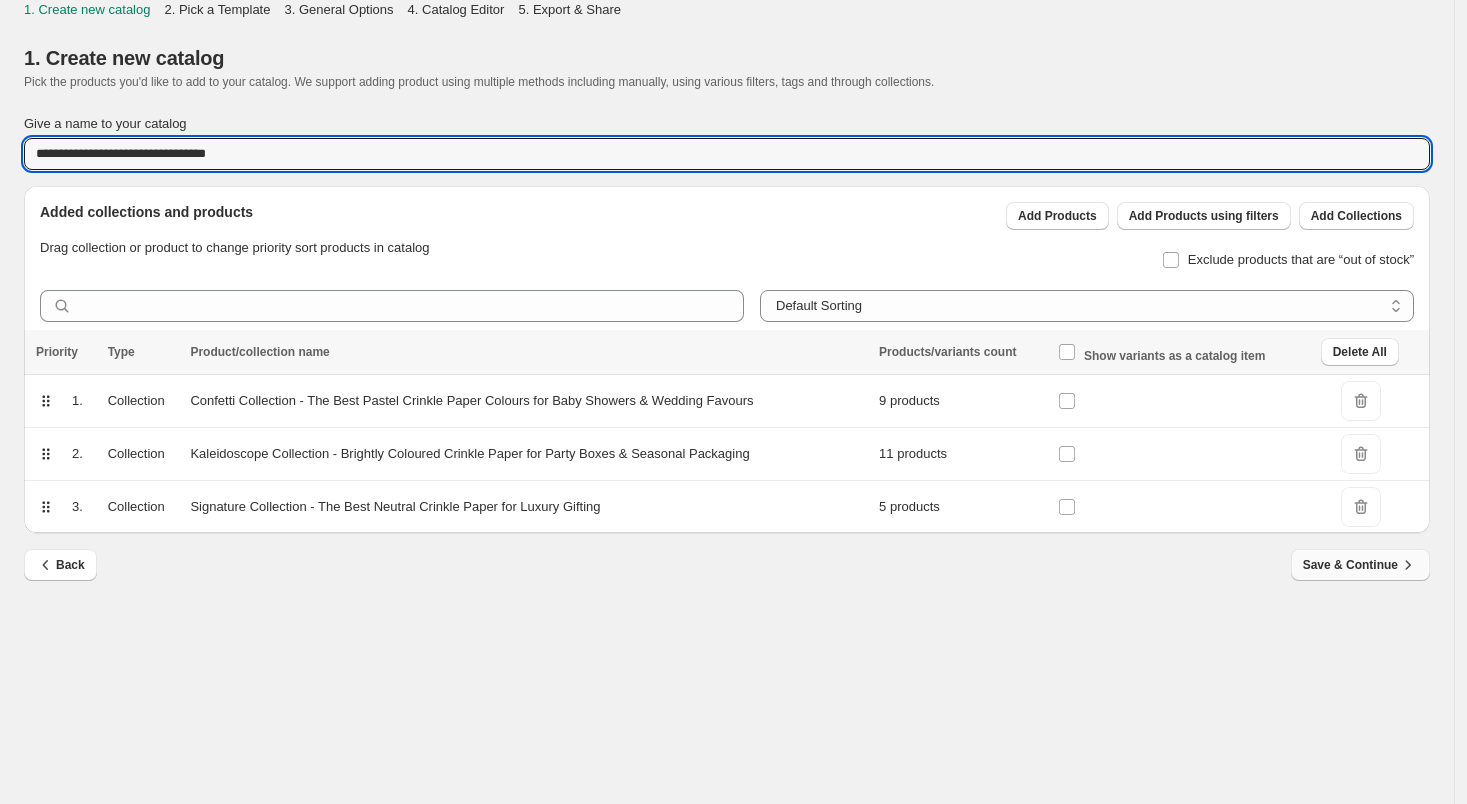 type on "**********" 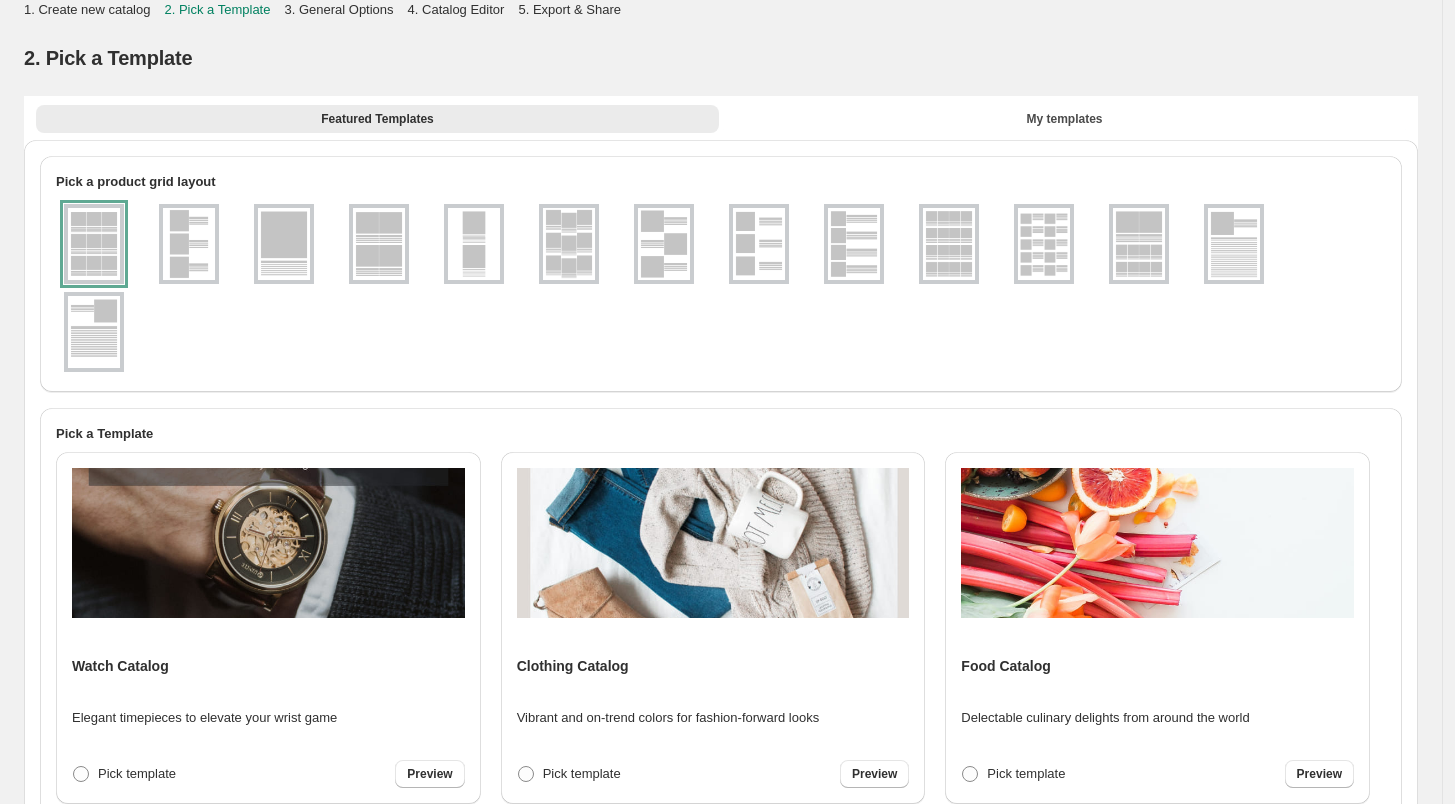 click at bounding box center [189, 244] 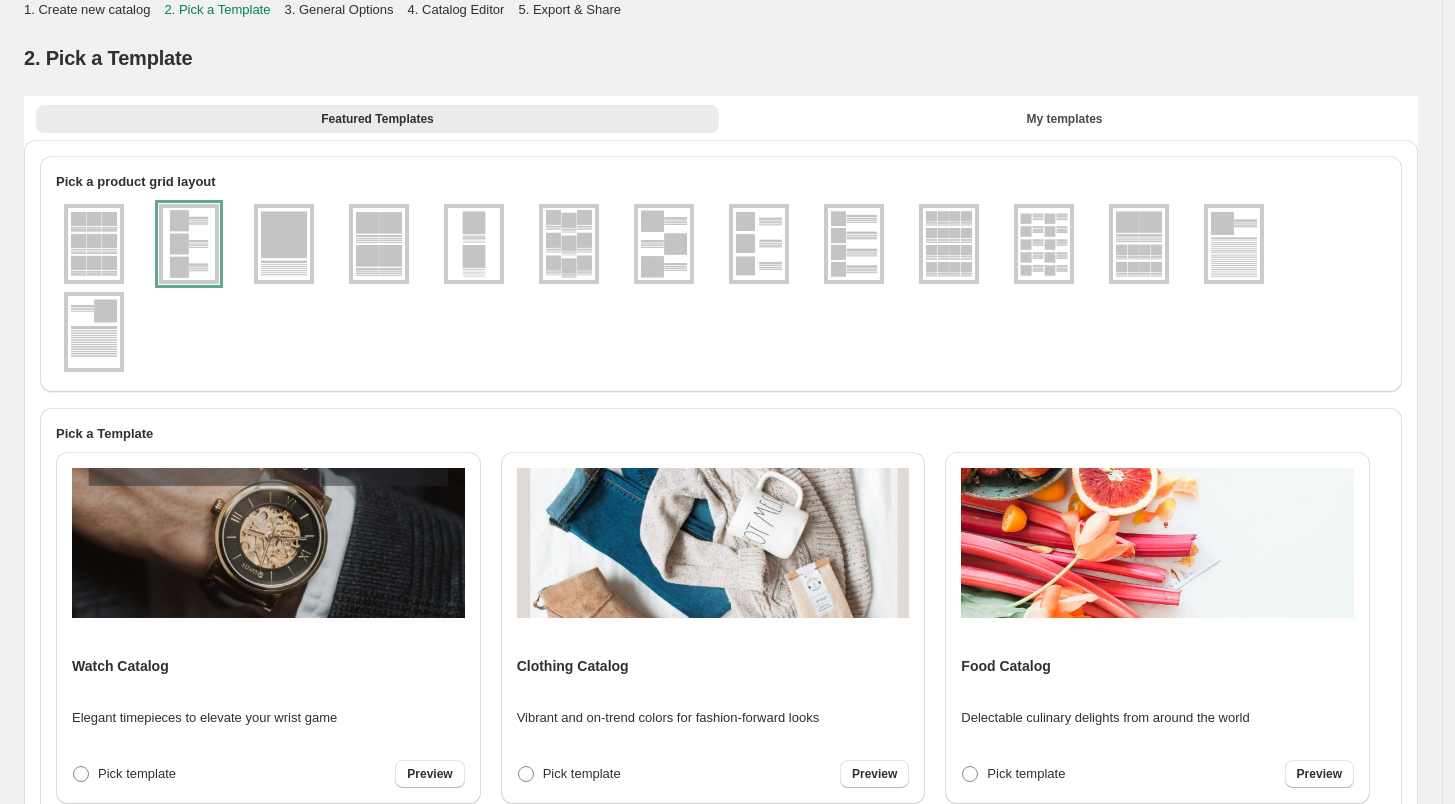 click at bounding box center [94, 244] 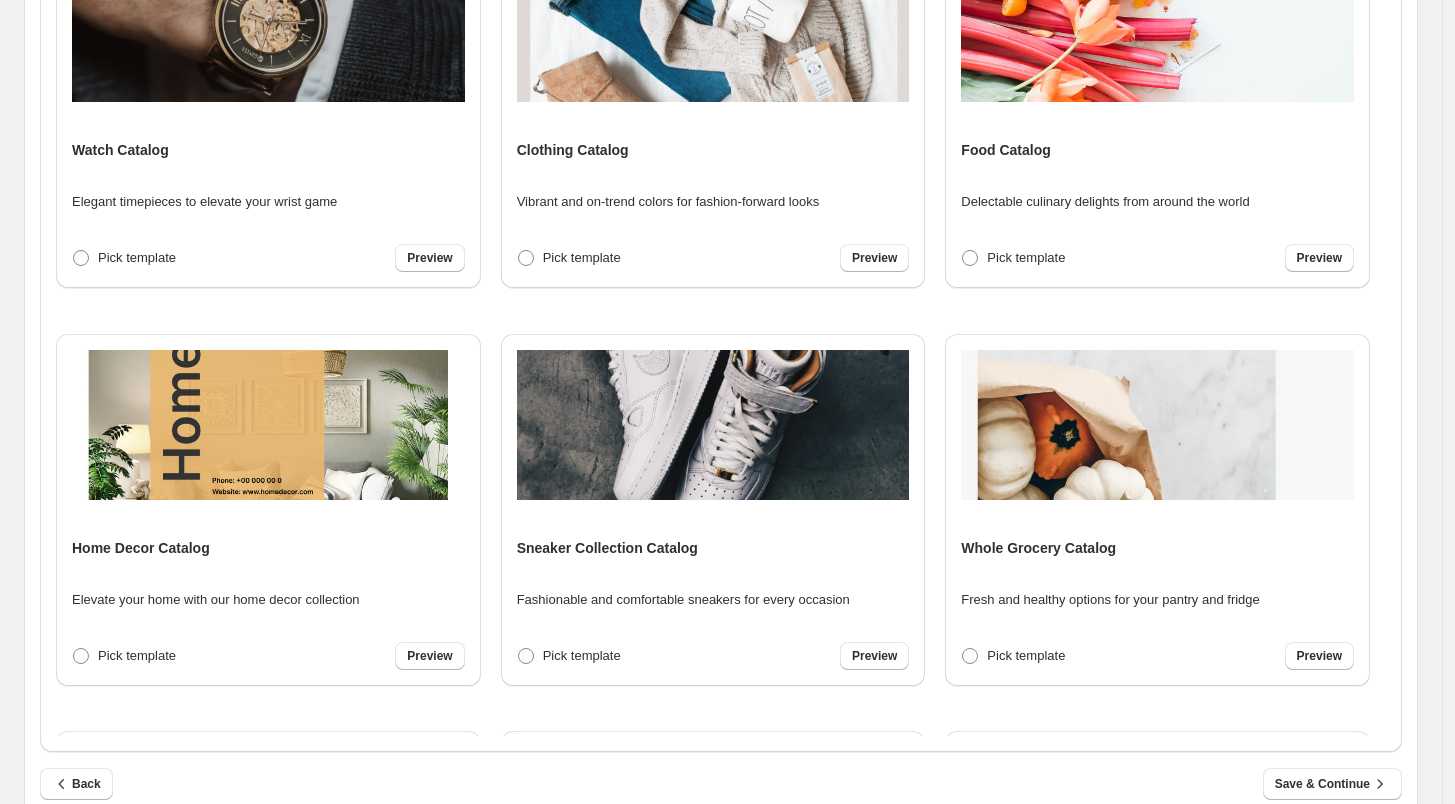 scroll, scrollTop: 573, scrollLeft: 0, axis: vertical 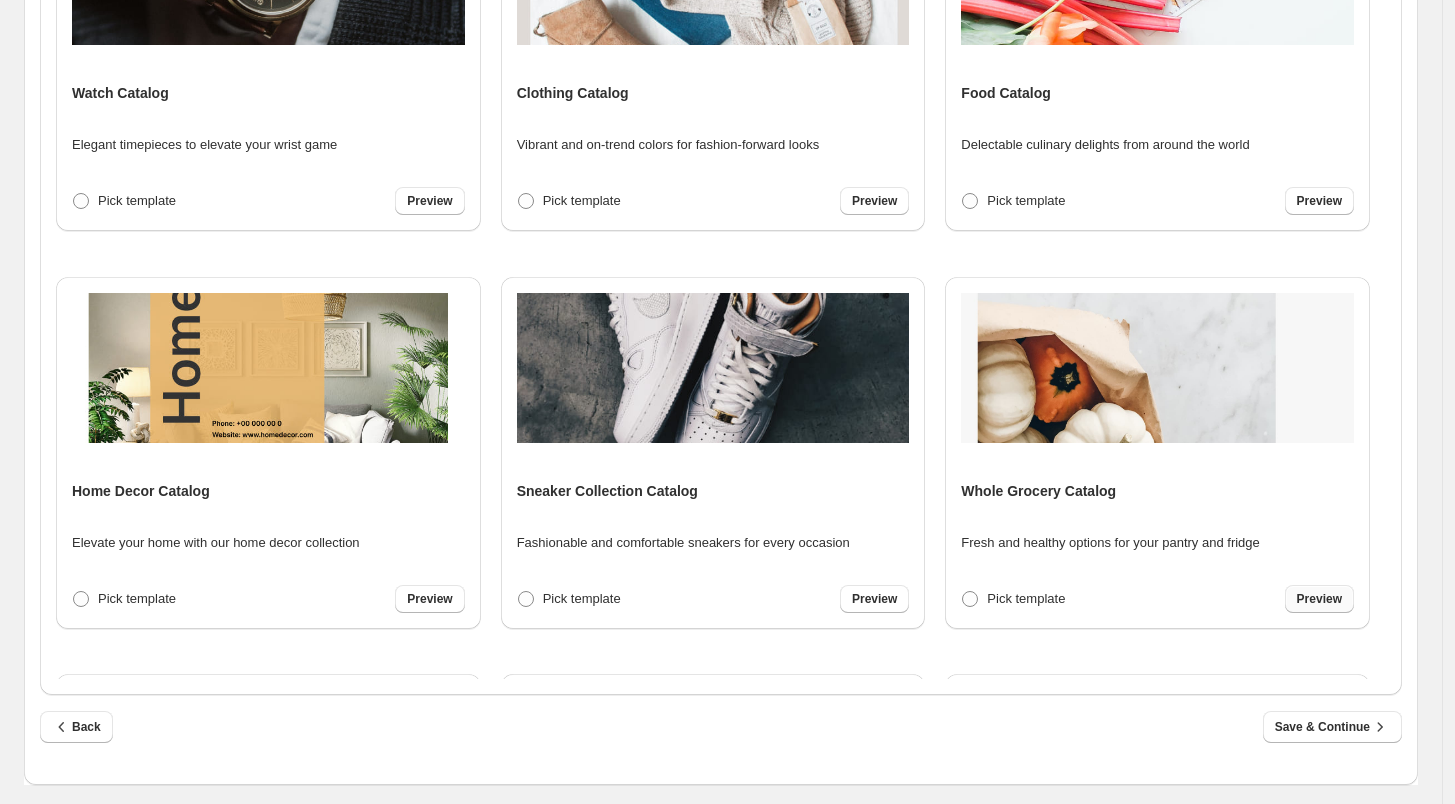 click on "Preview" at bounding box center [1319, 599] 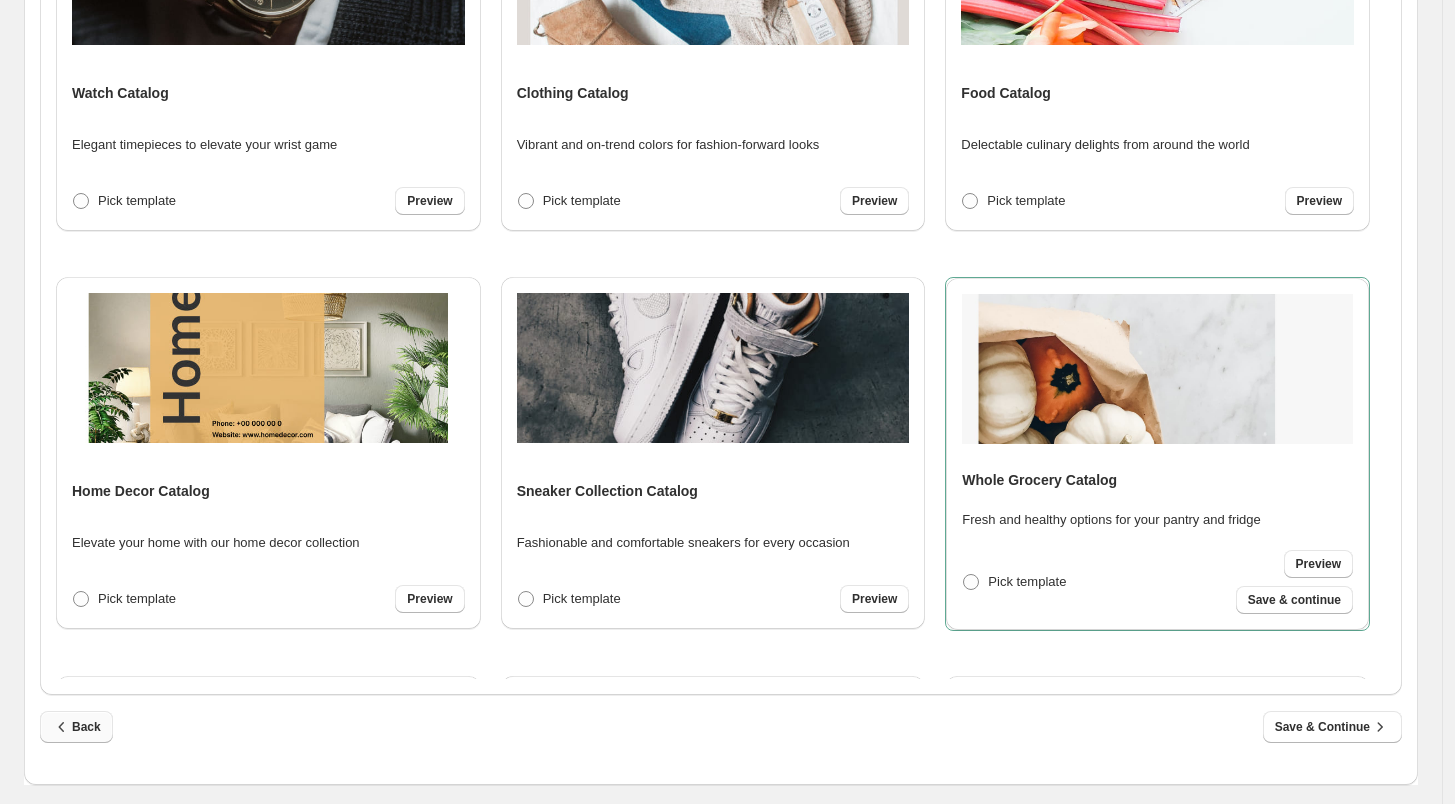 click on "Back" at bounding box center [76, 727] 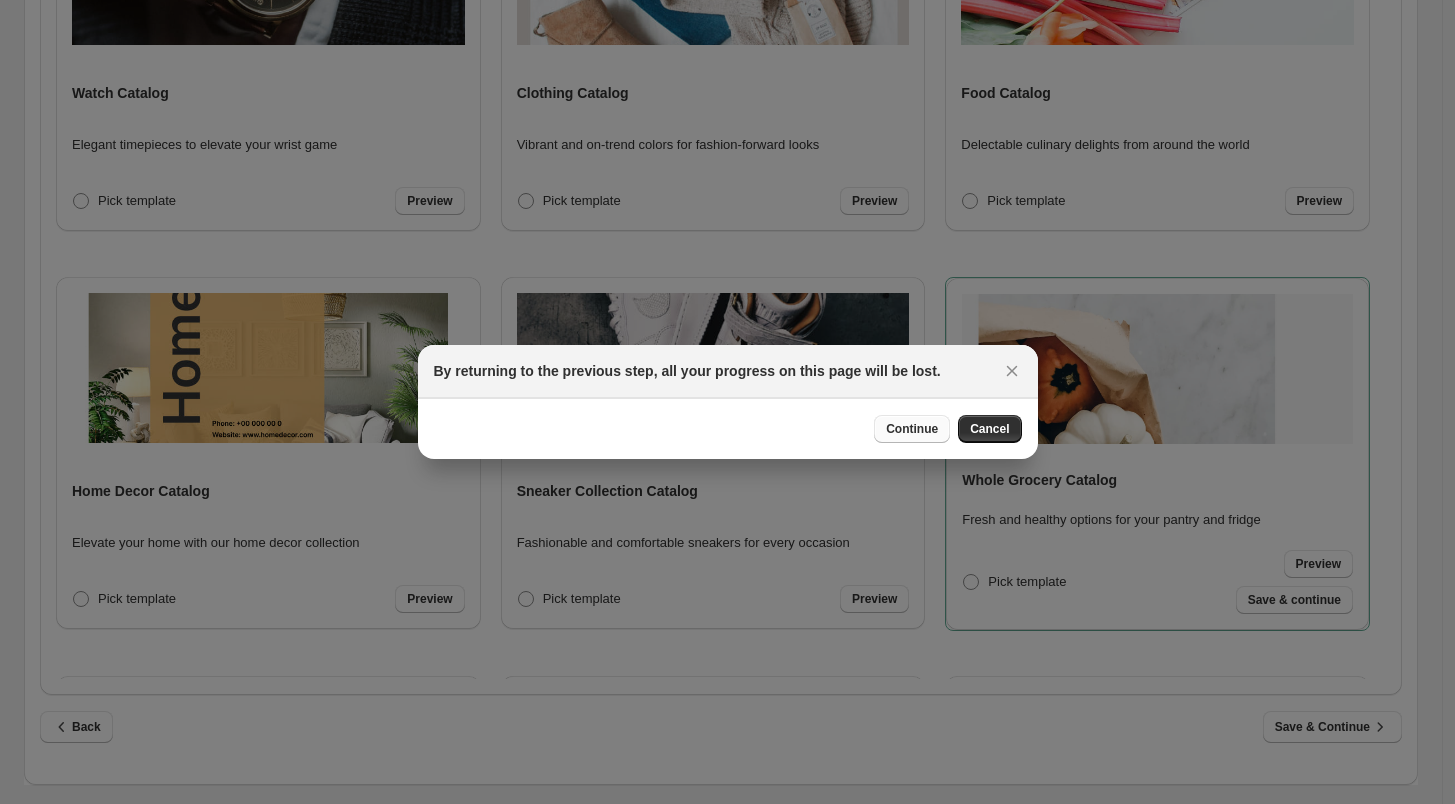 click on "Continue" at bounding box center (912, 429) 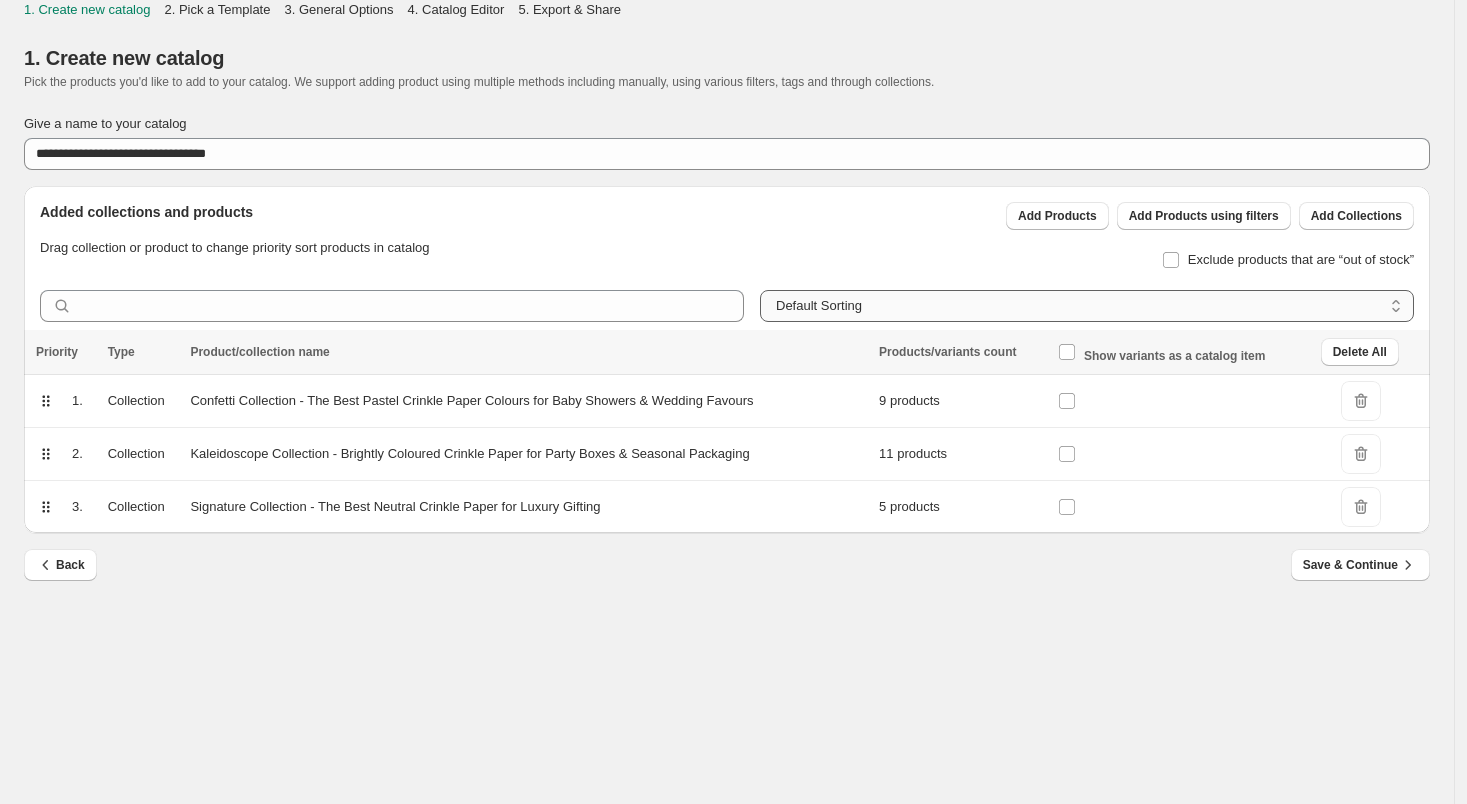 click on "**********" at bounding box center (1087, 306) 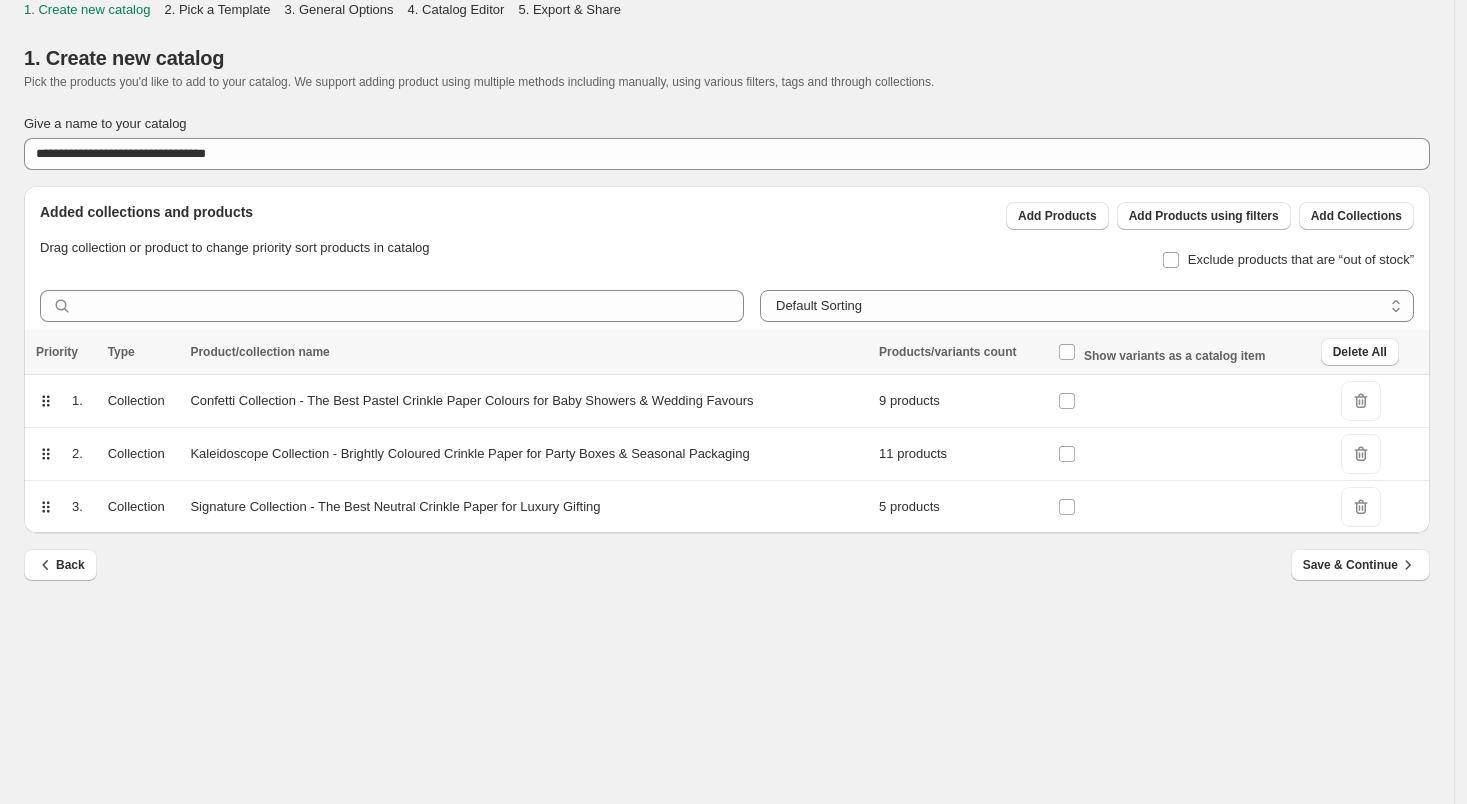 select on "*******" 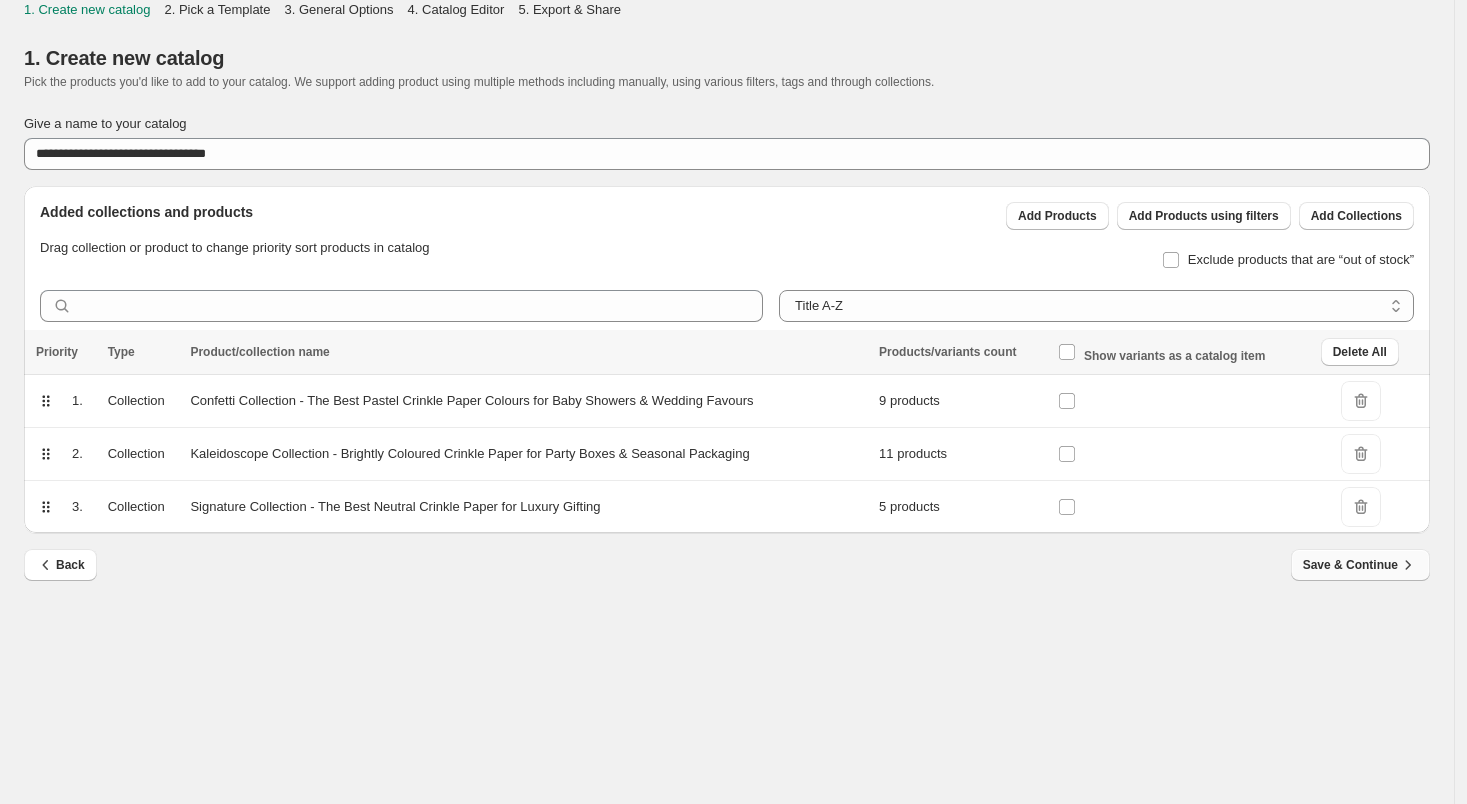 click on "Save & Continue" at bounding box center [1360, 565] 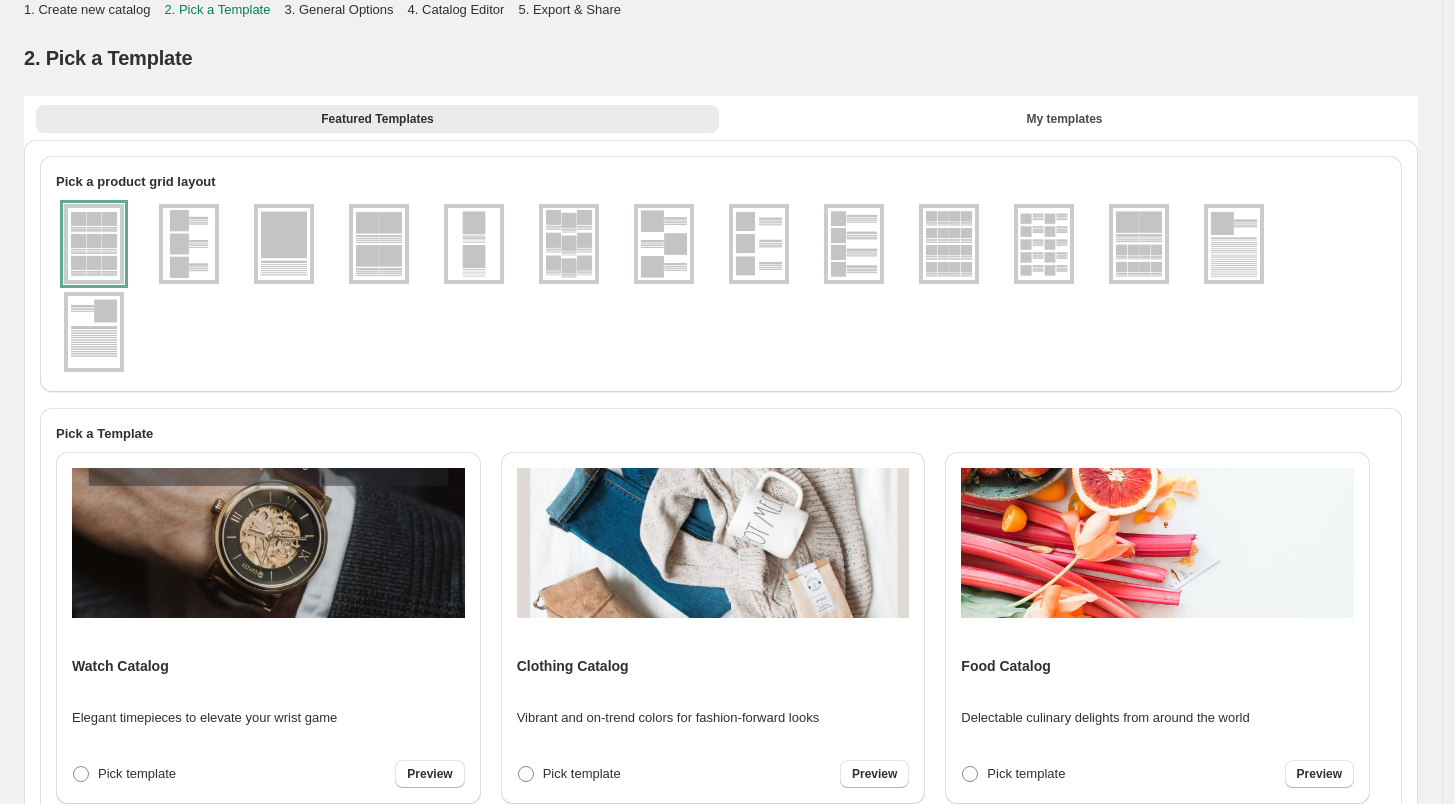 scroll, scrollTop: 573, scrollLeft: 0, axis: vertical 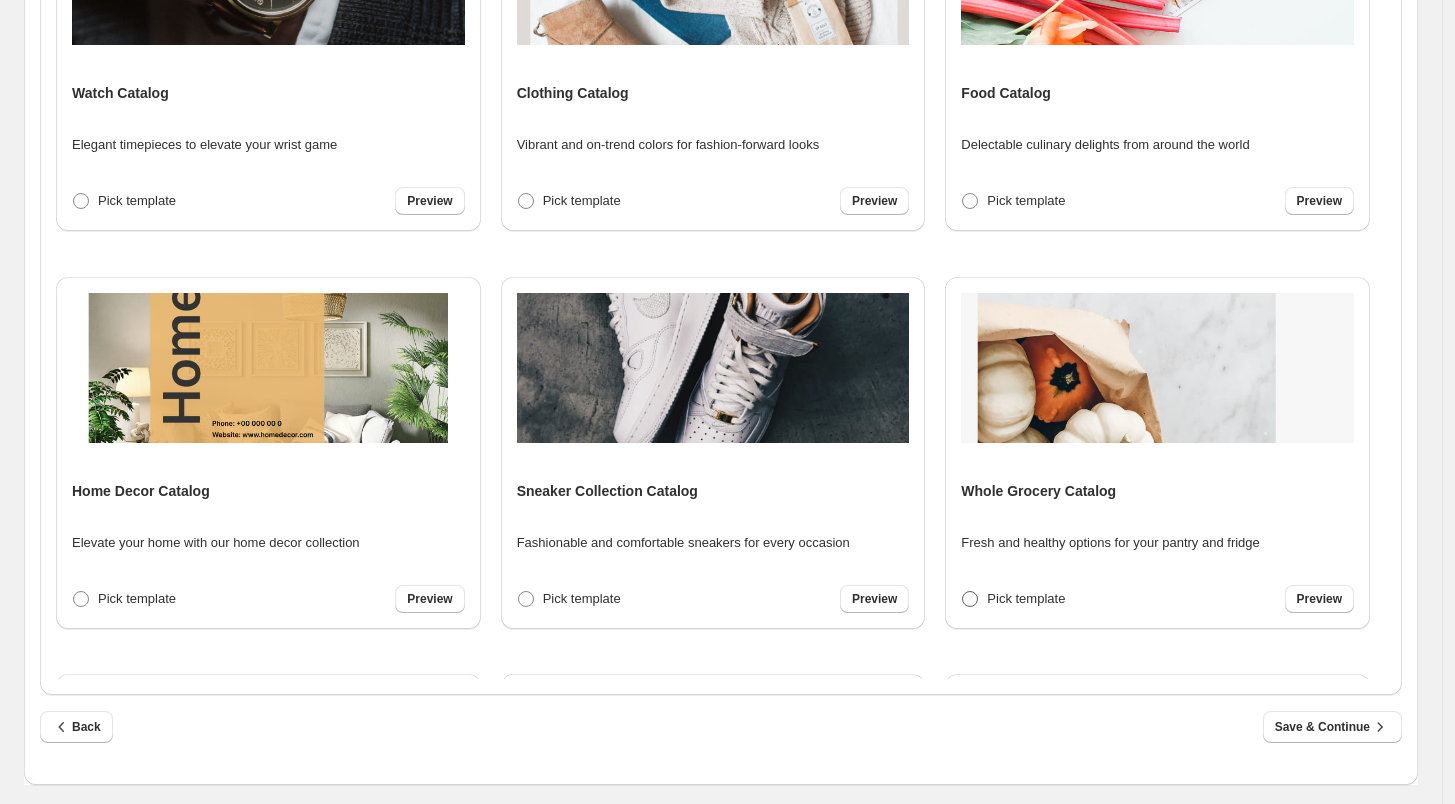 click on "Pick template" at bounding box center [1026, 598] 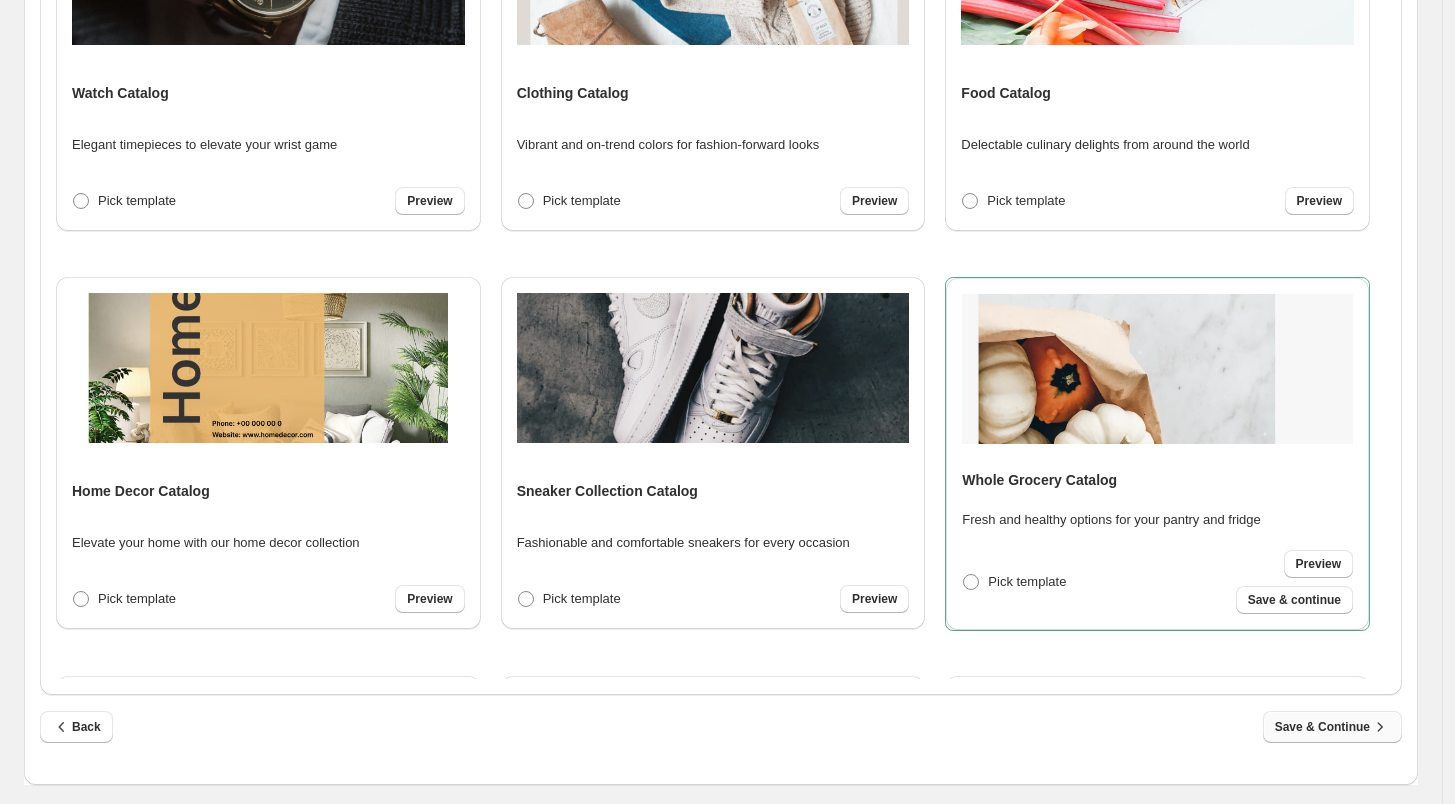 click on "Save & Continue" at bounding box center (1332, 727) 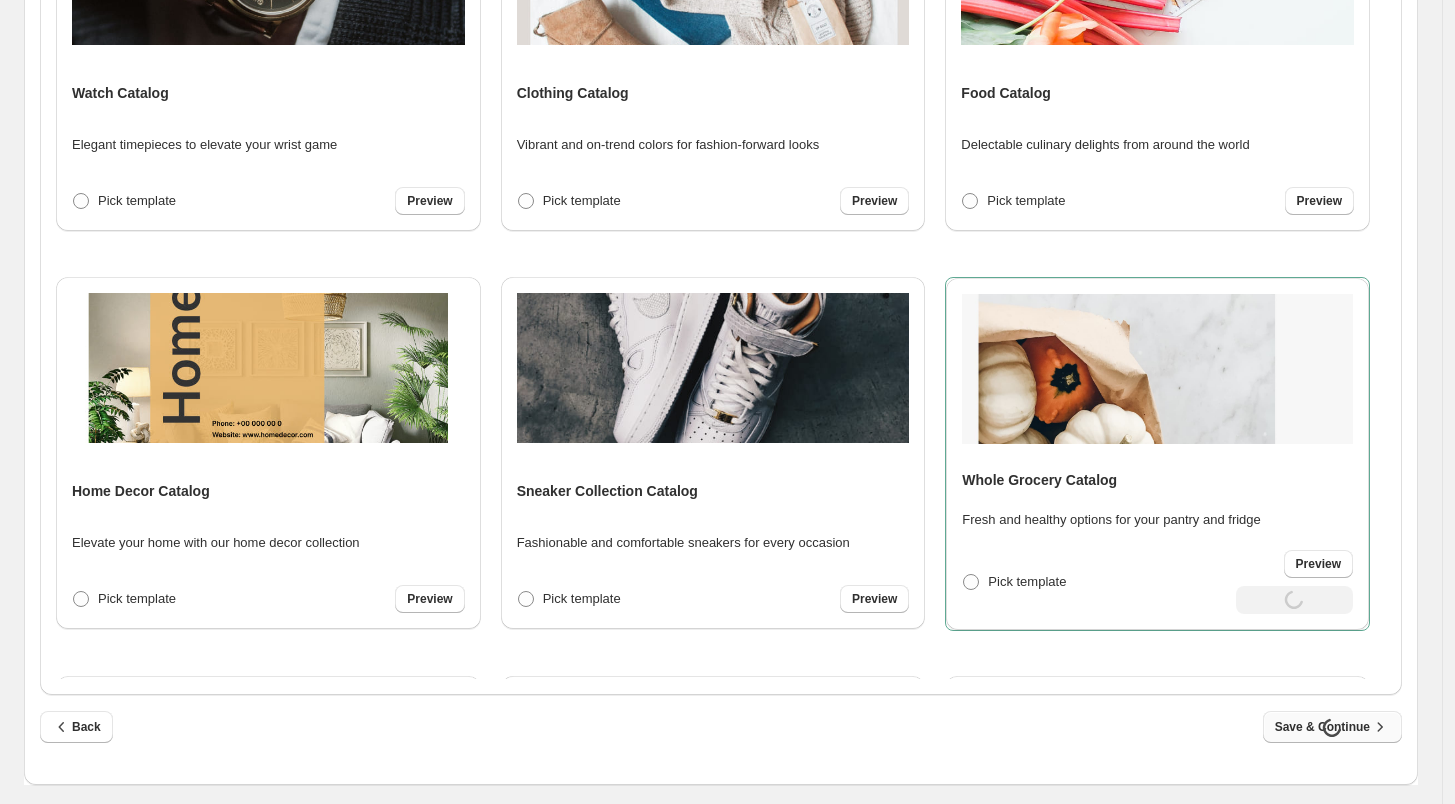 select on "**********" 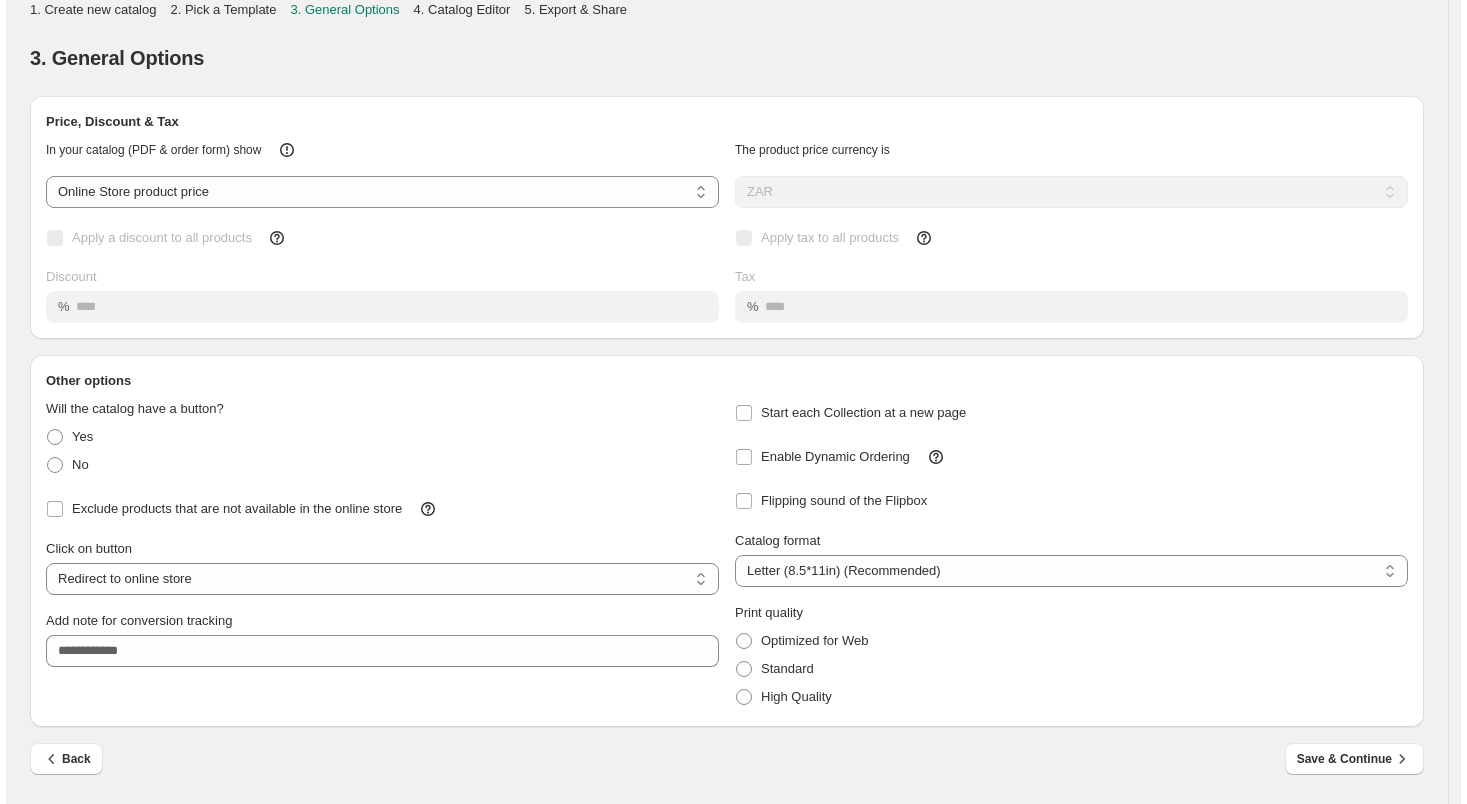 scroll, scrollTop: 0, scrollLeft: 0, axis: both 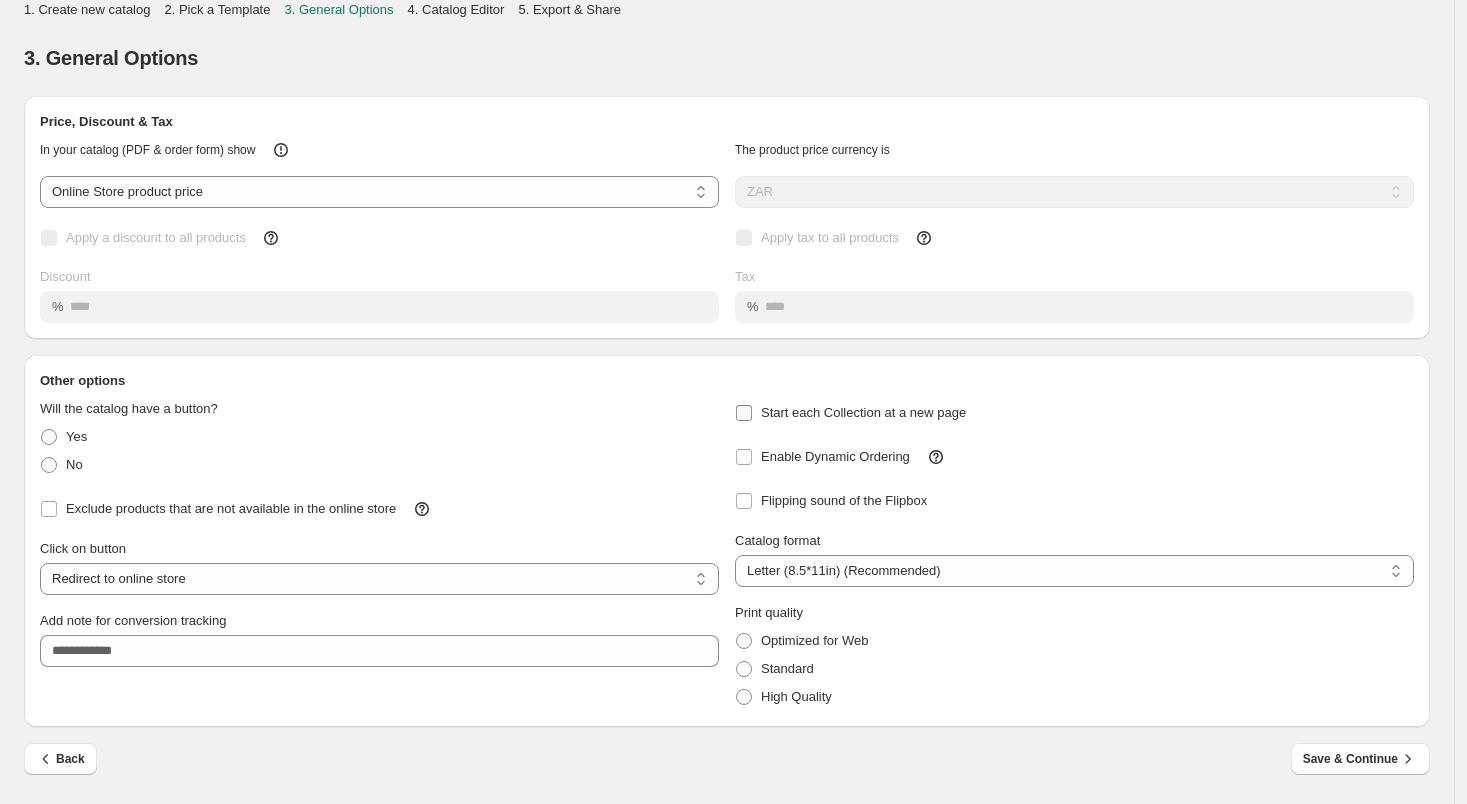 click on "Start each Collection at a new page" at bounding box center [863, 412] 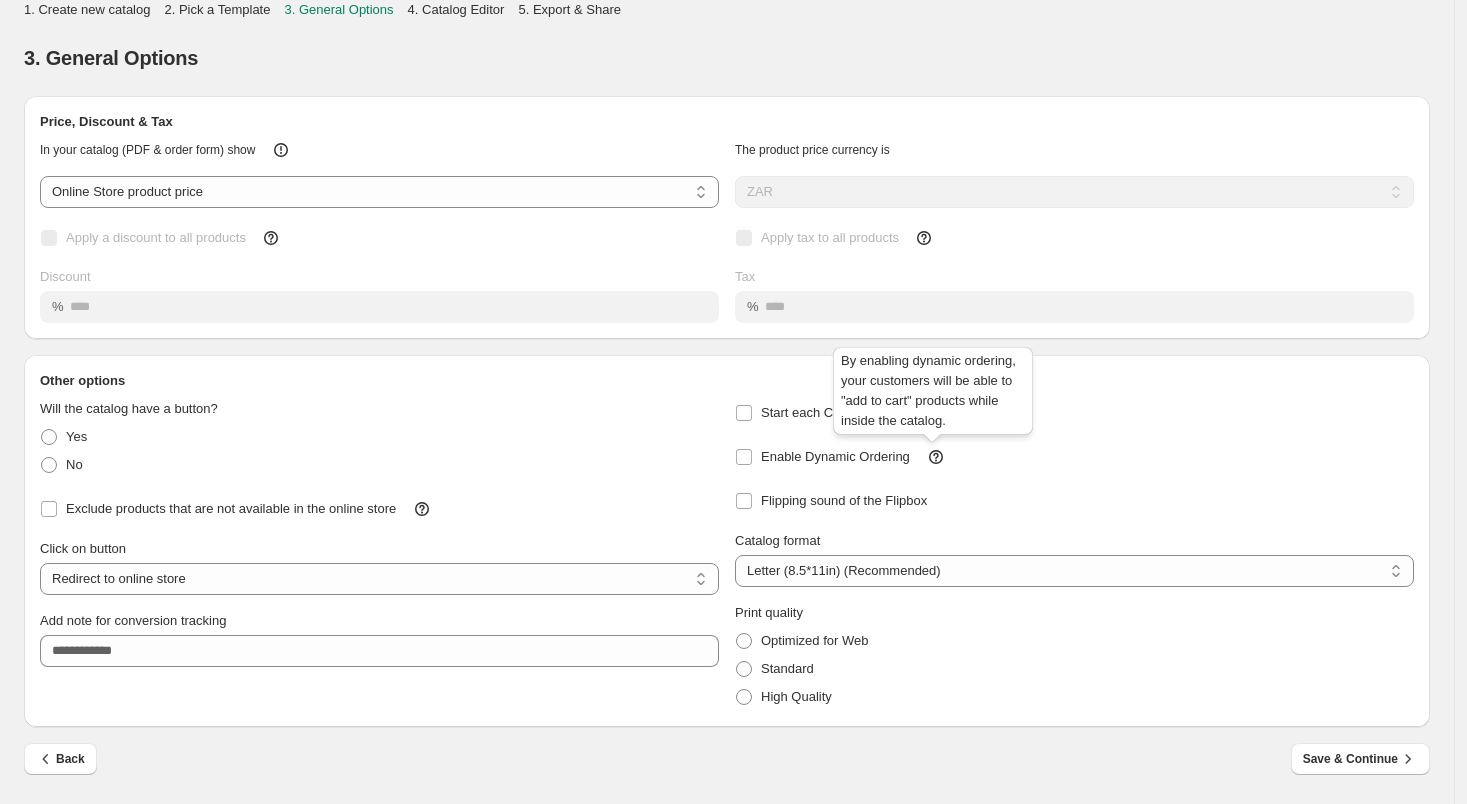 click 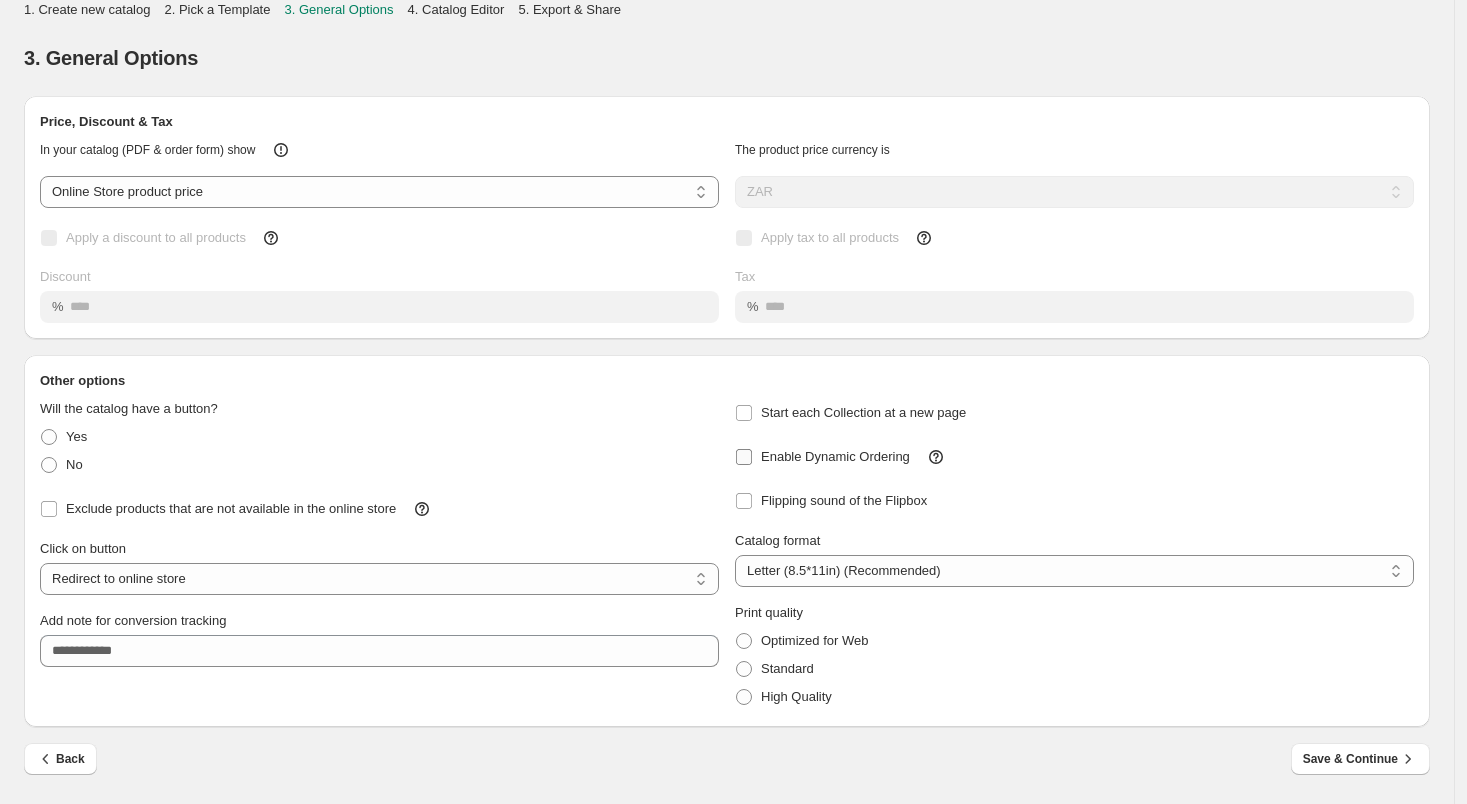 click on "Enable Dynamic Ordering" at bounding box center [835, 456] 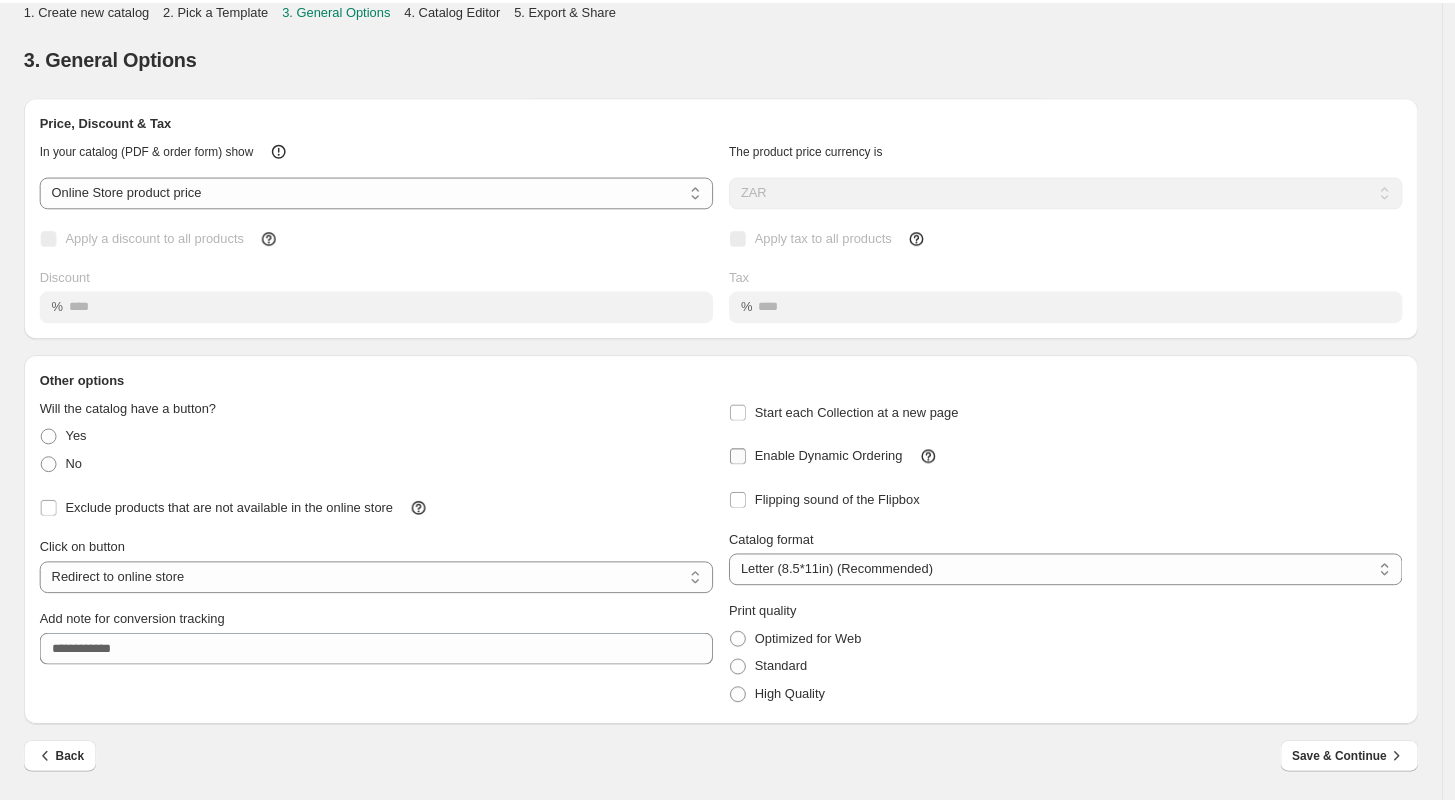 scroll, scrollTop: 0, scrollLeft: 0, axis: both 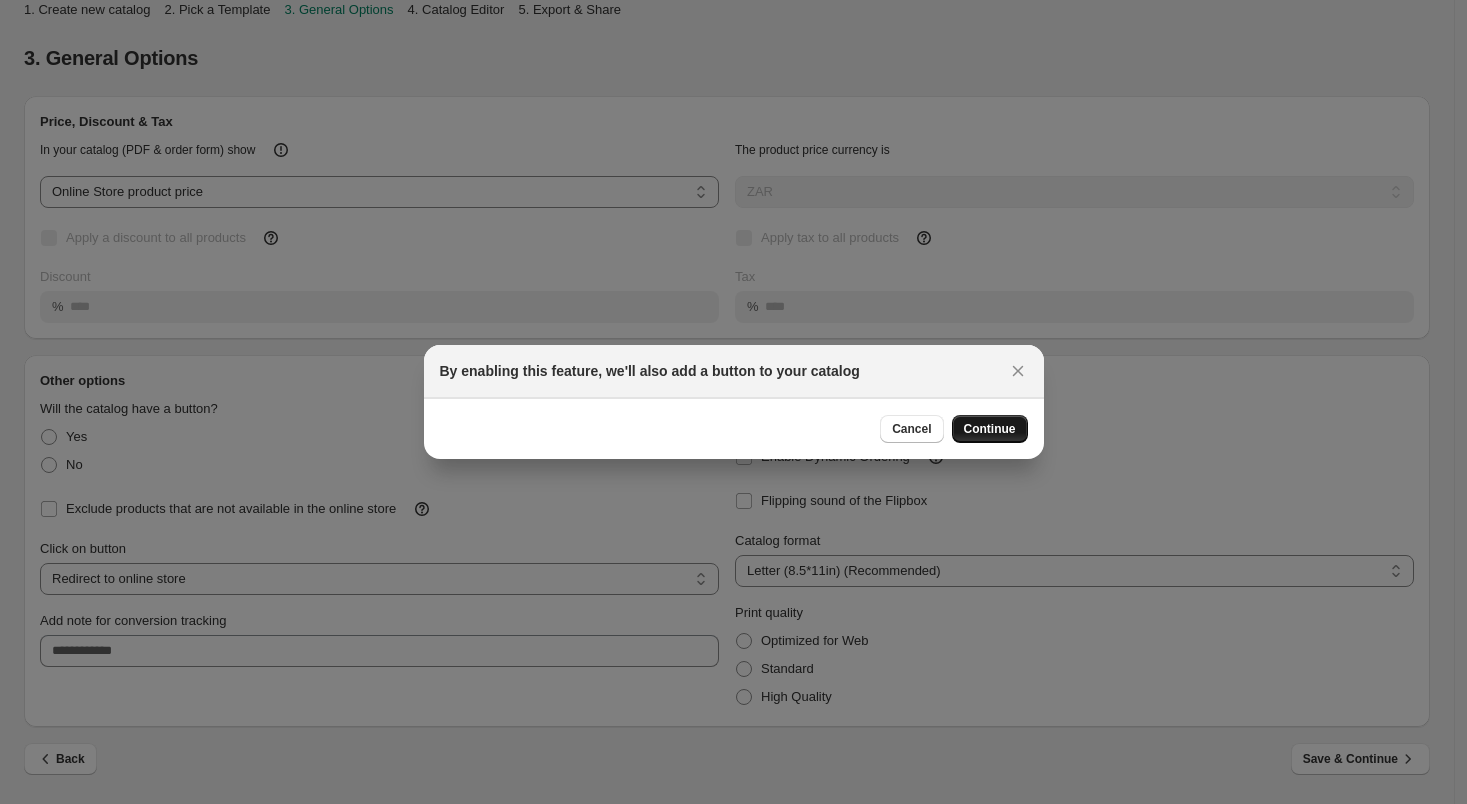 click on "Continue" at bounding box center (990, 429) 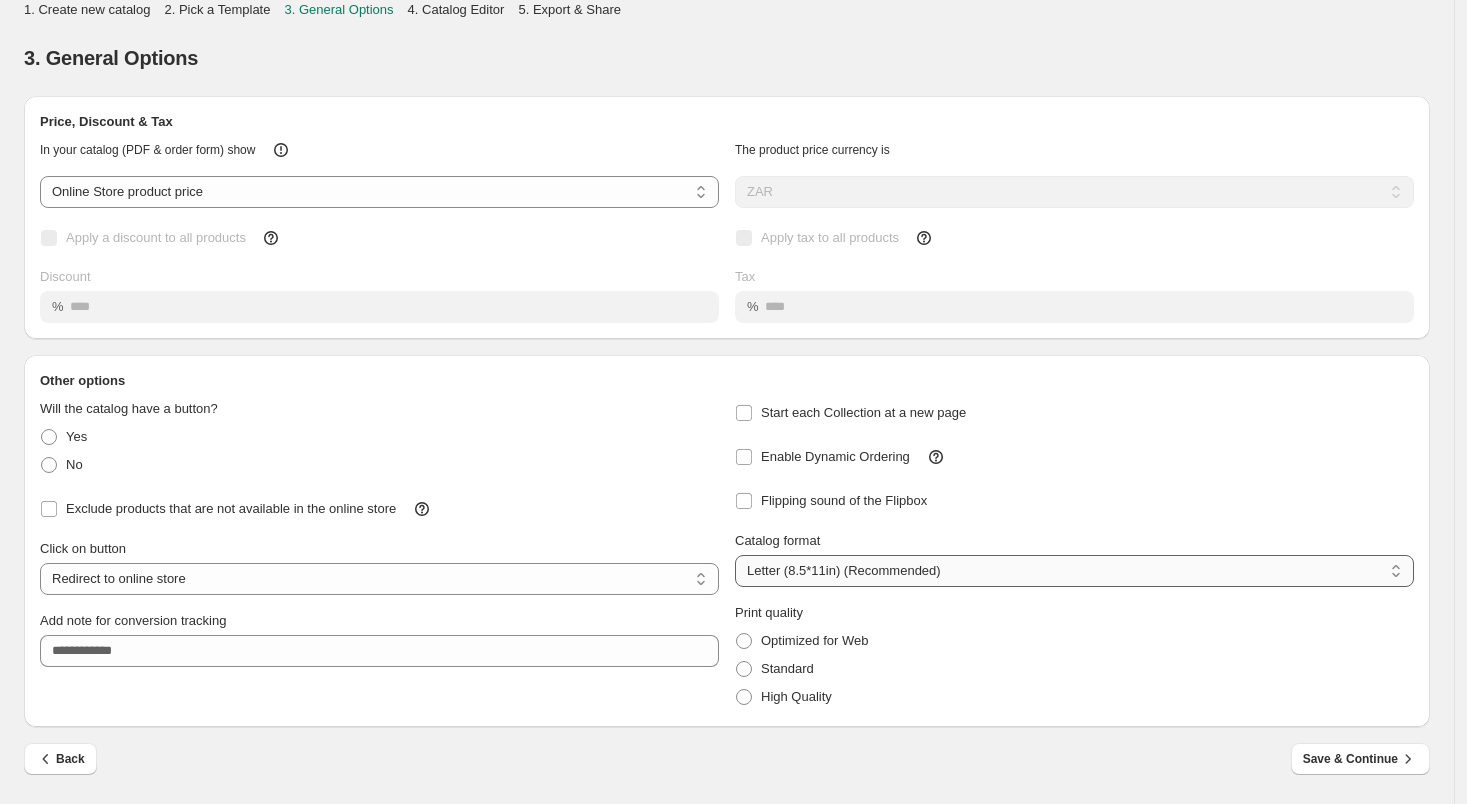click on "**********" at bounding box center [1074, 571] 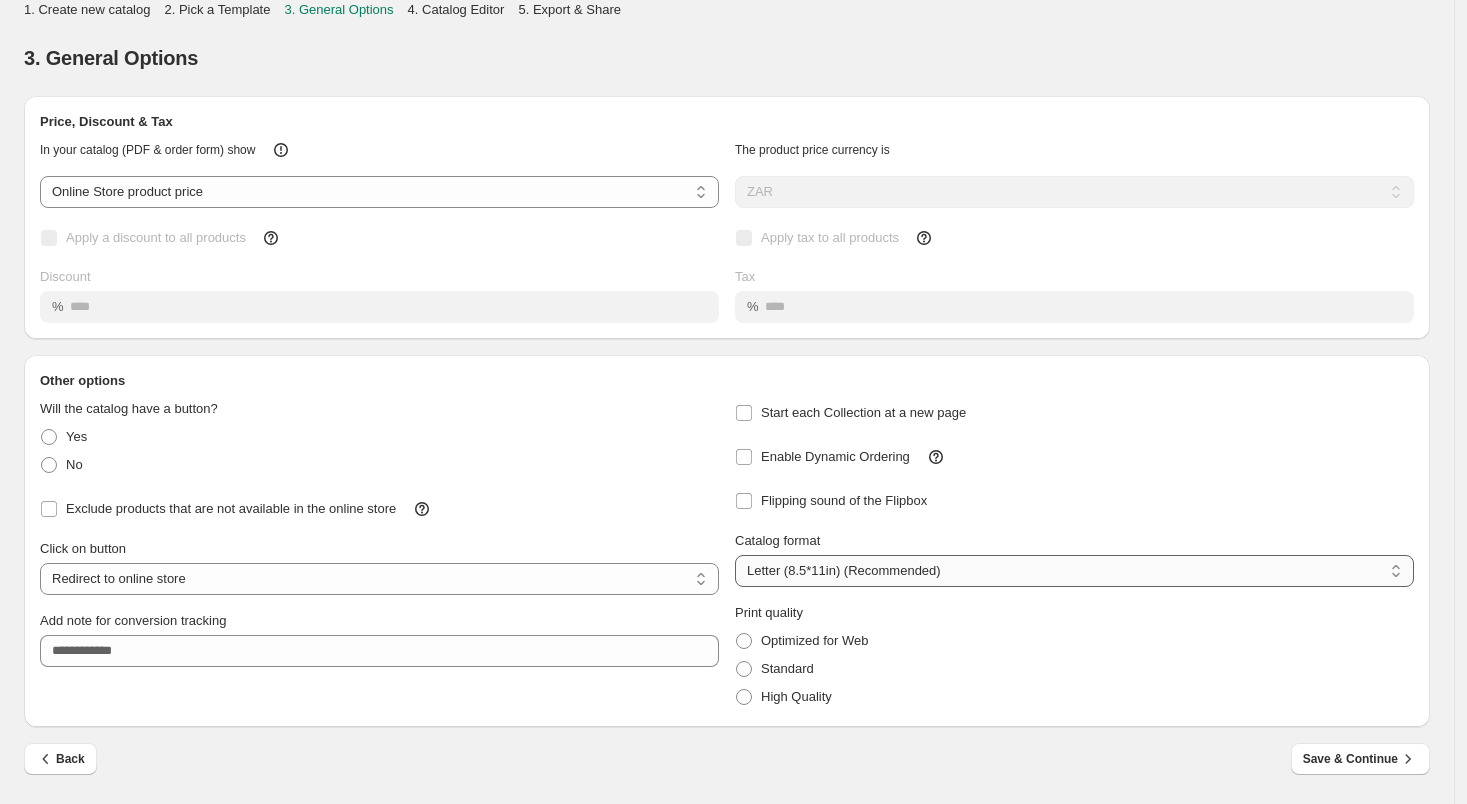 select on "**" 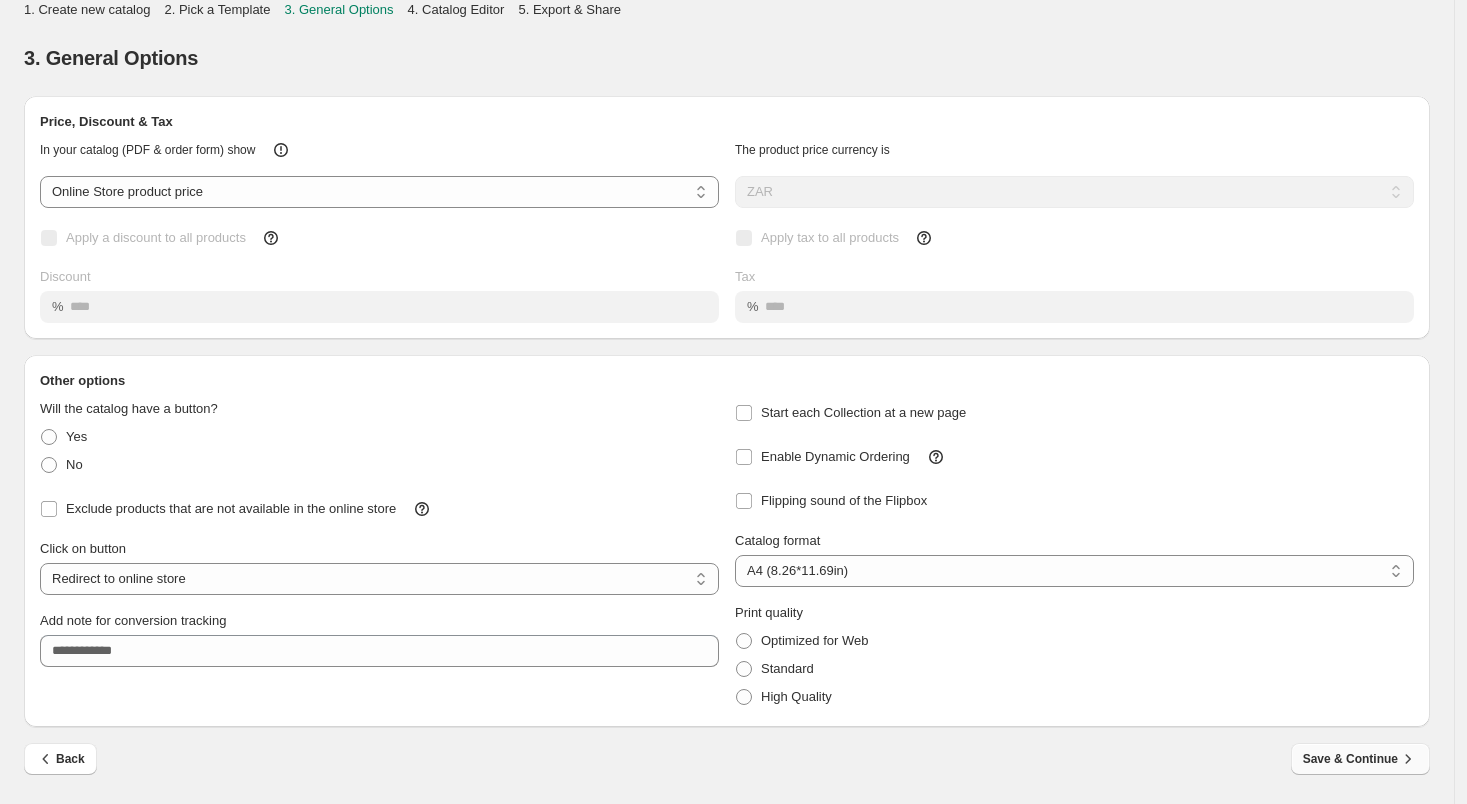 click on "Save & Continue" at bounding box center (1360, 759) 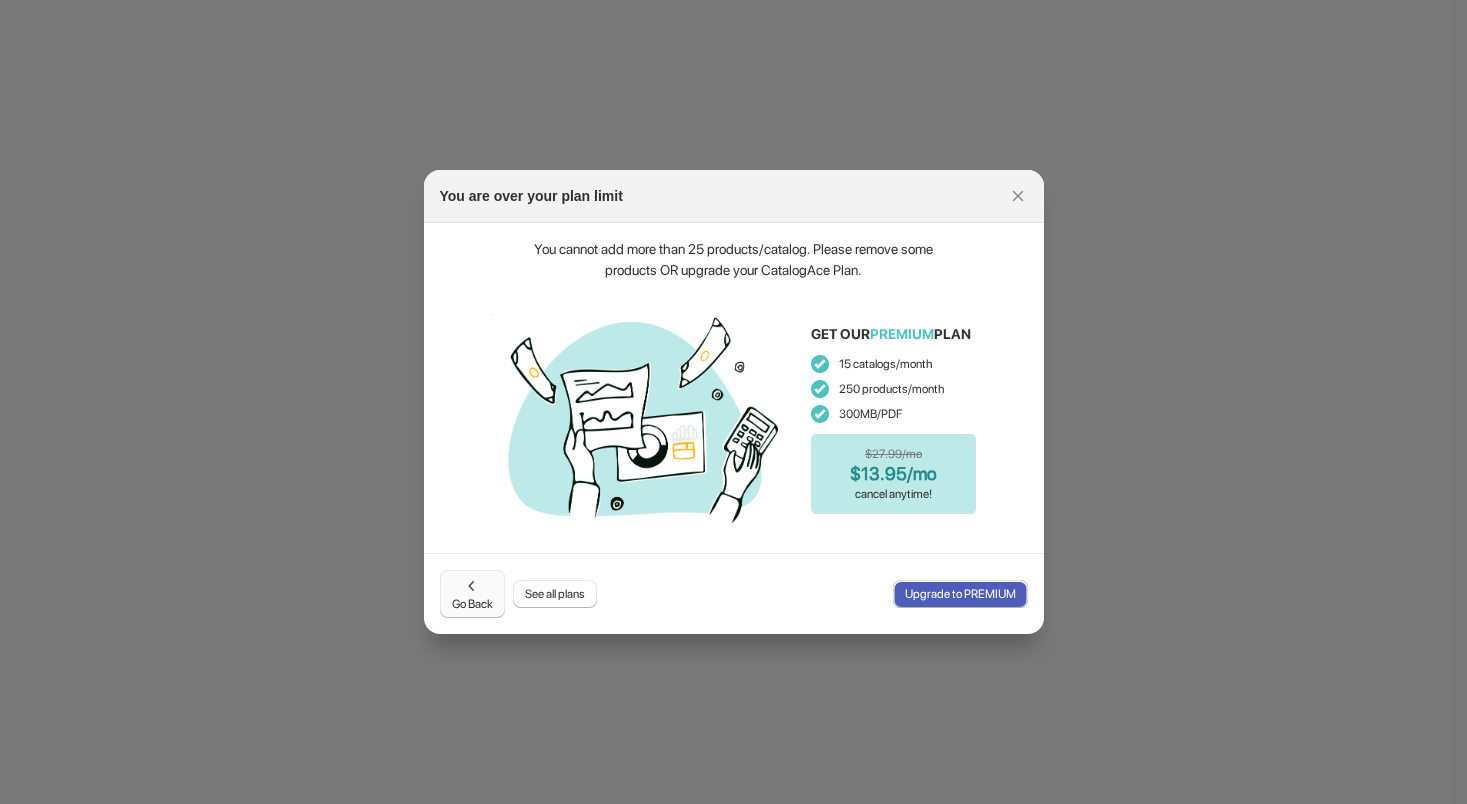 click on "Go Back" at bounding box center [472, 594] 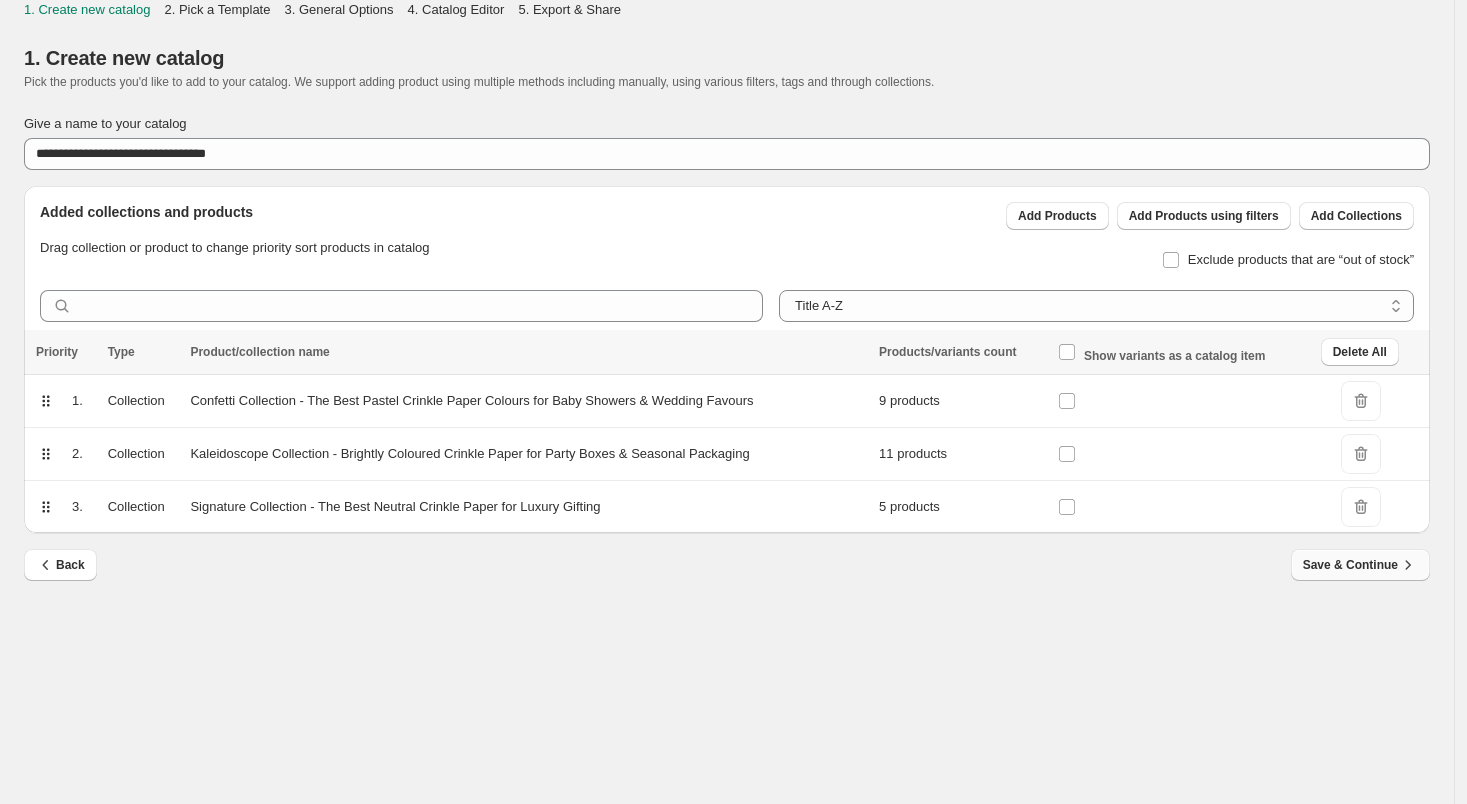 click on "Save & Continue" at bounding box center (1360, 565) 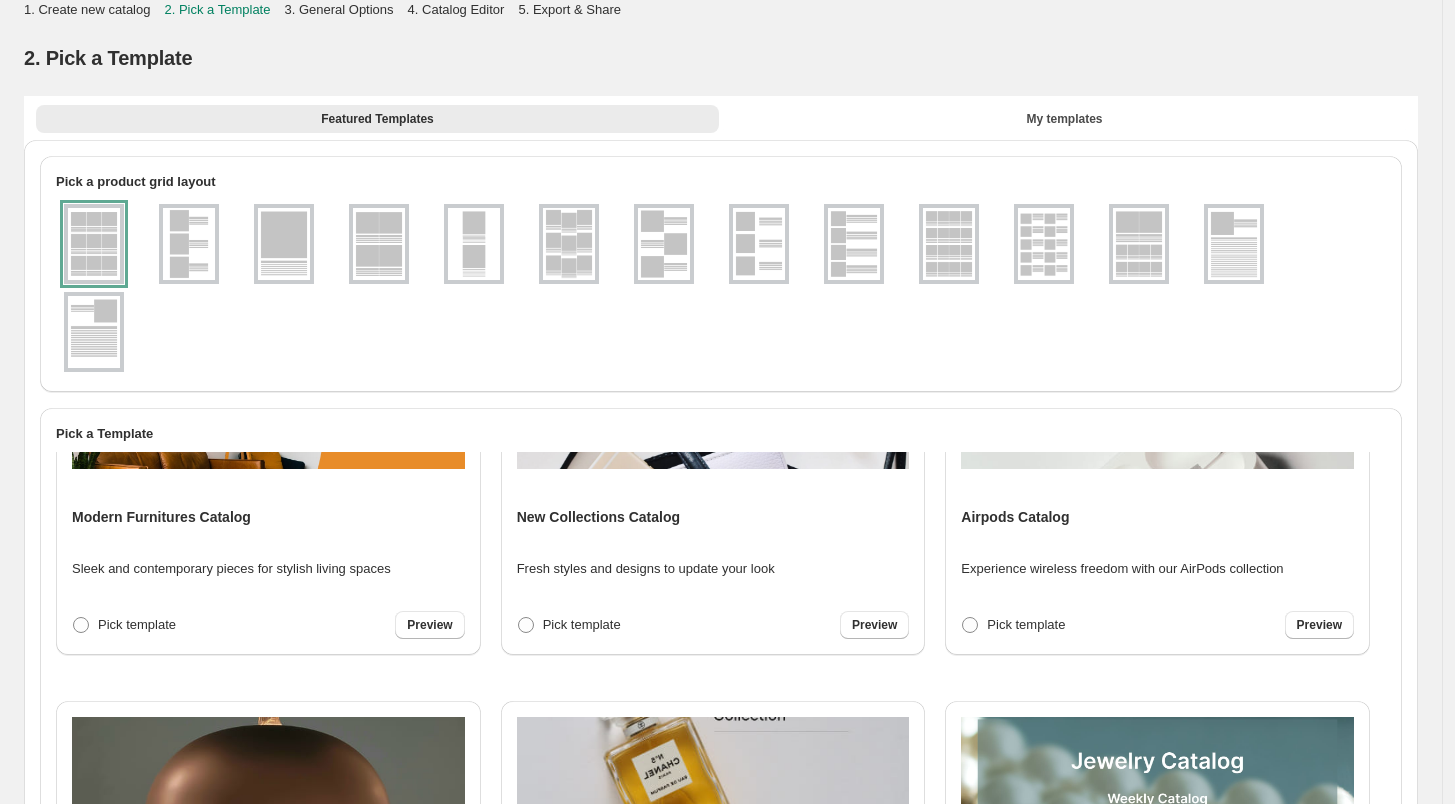 scroll, scrollTop: 1030, scrollLeft: 0, axis: vertical 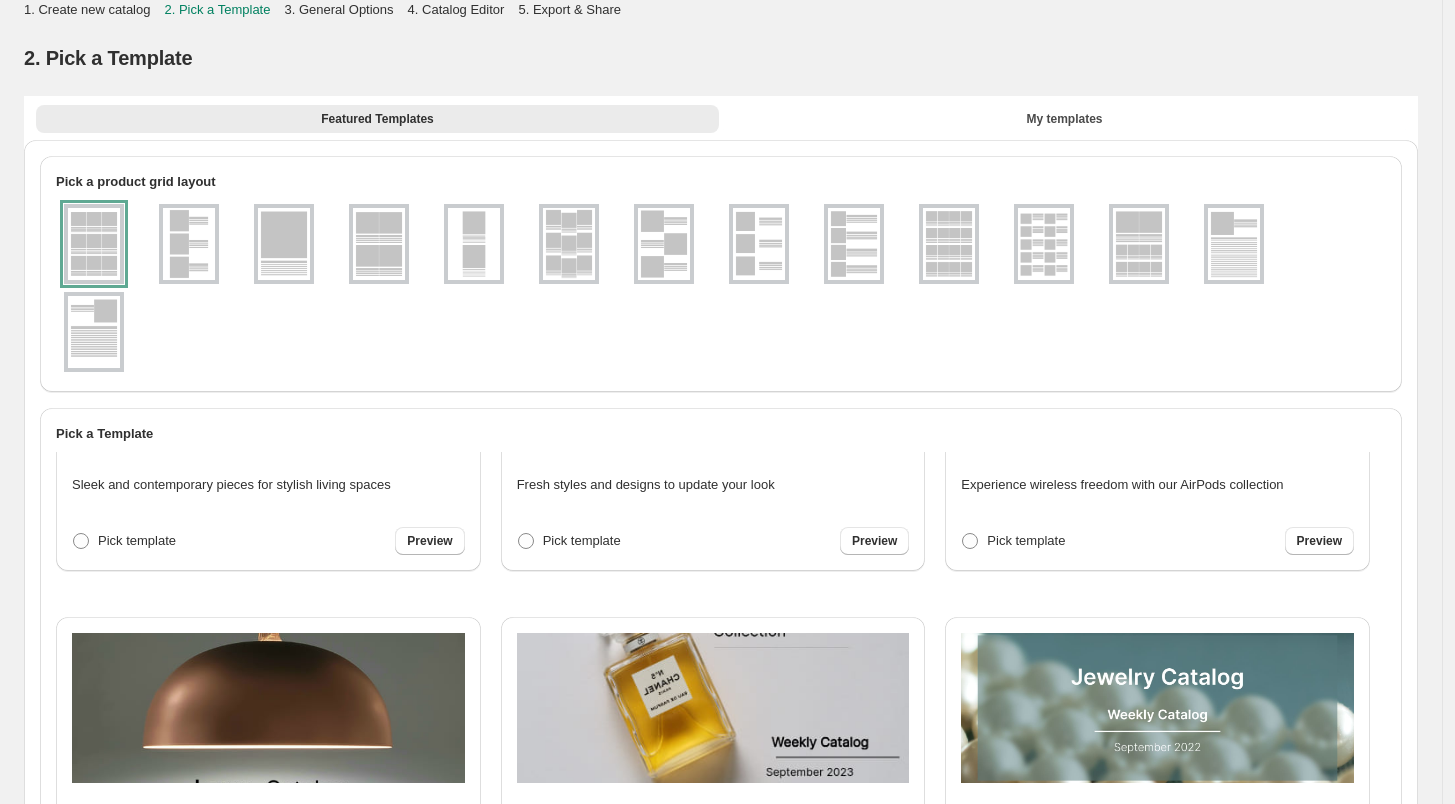 drag, startPoint x: 1448, startPoint y: 761, endPoint x: 1445, endPoint y: 783, distance: 22.203604 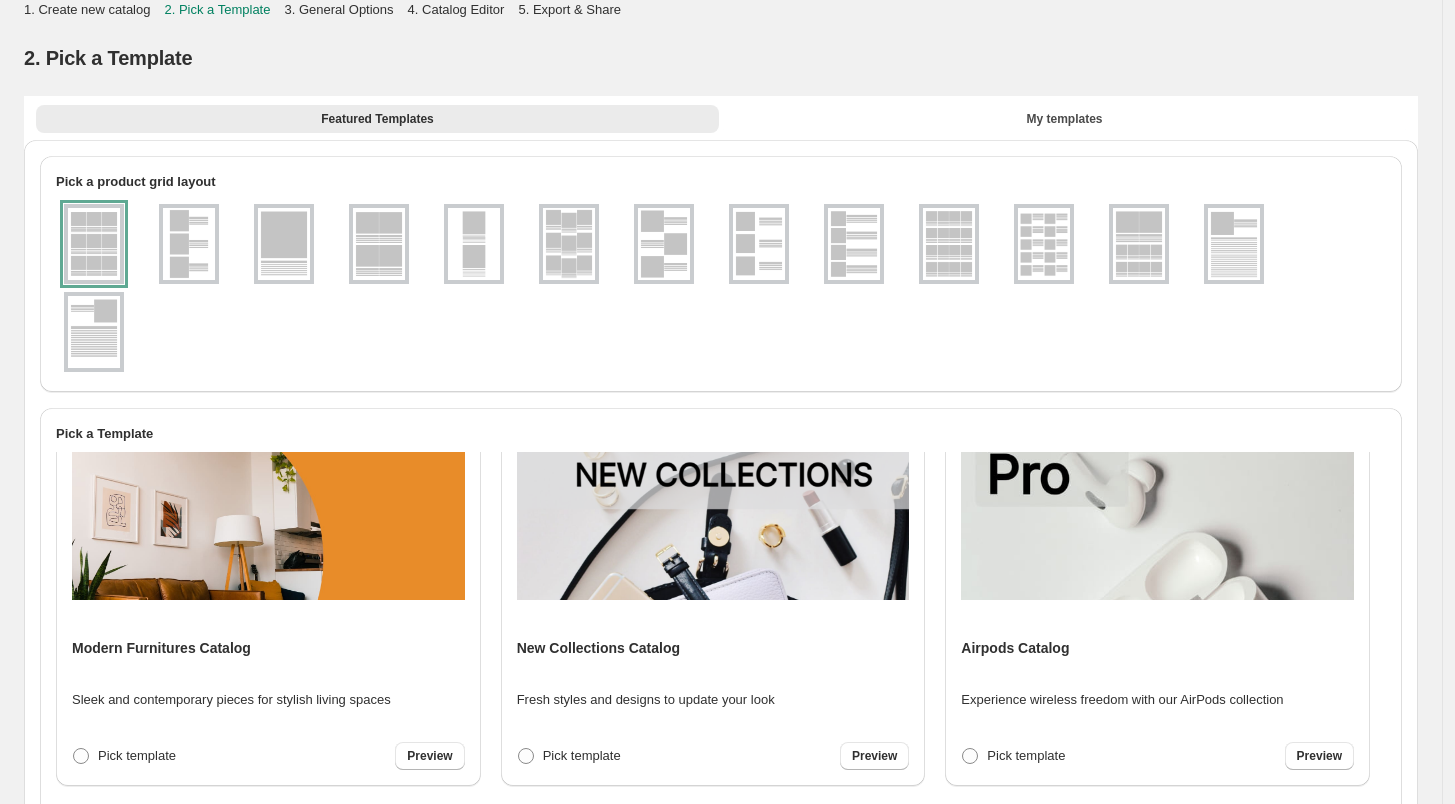 scroll, scrollTop: 865, scrollLeft: 0, axis: vertical 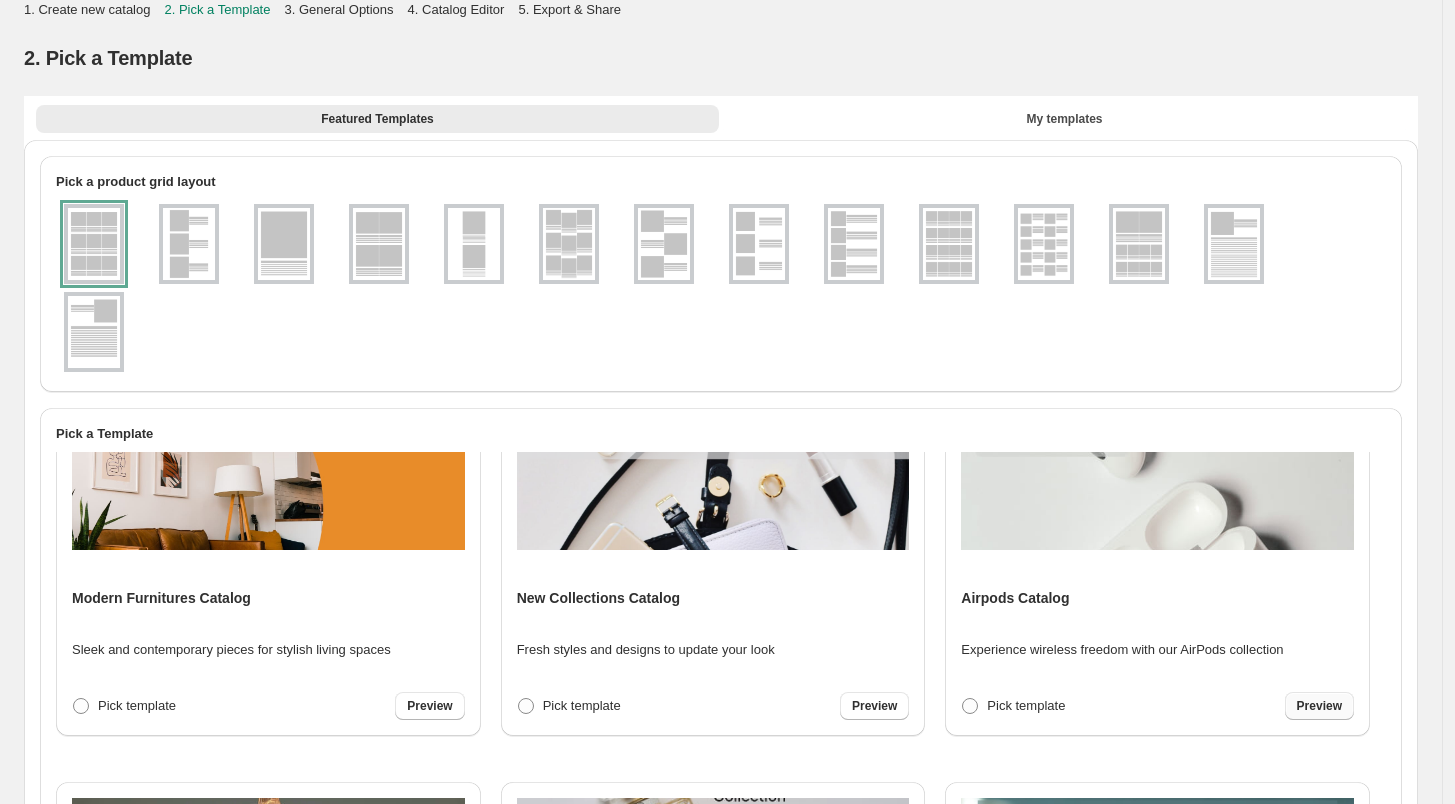 click on "Preview" at bounding box center [1319, 706] 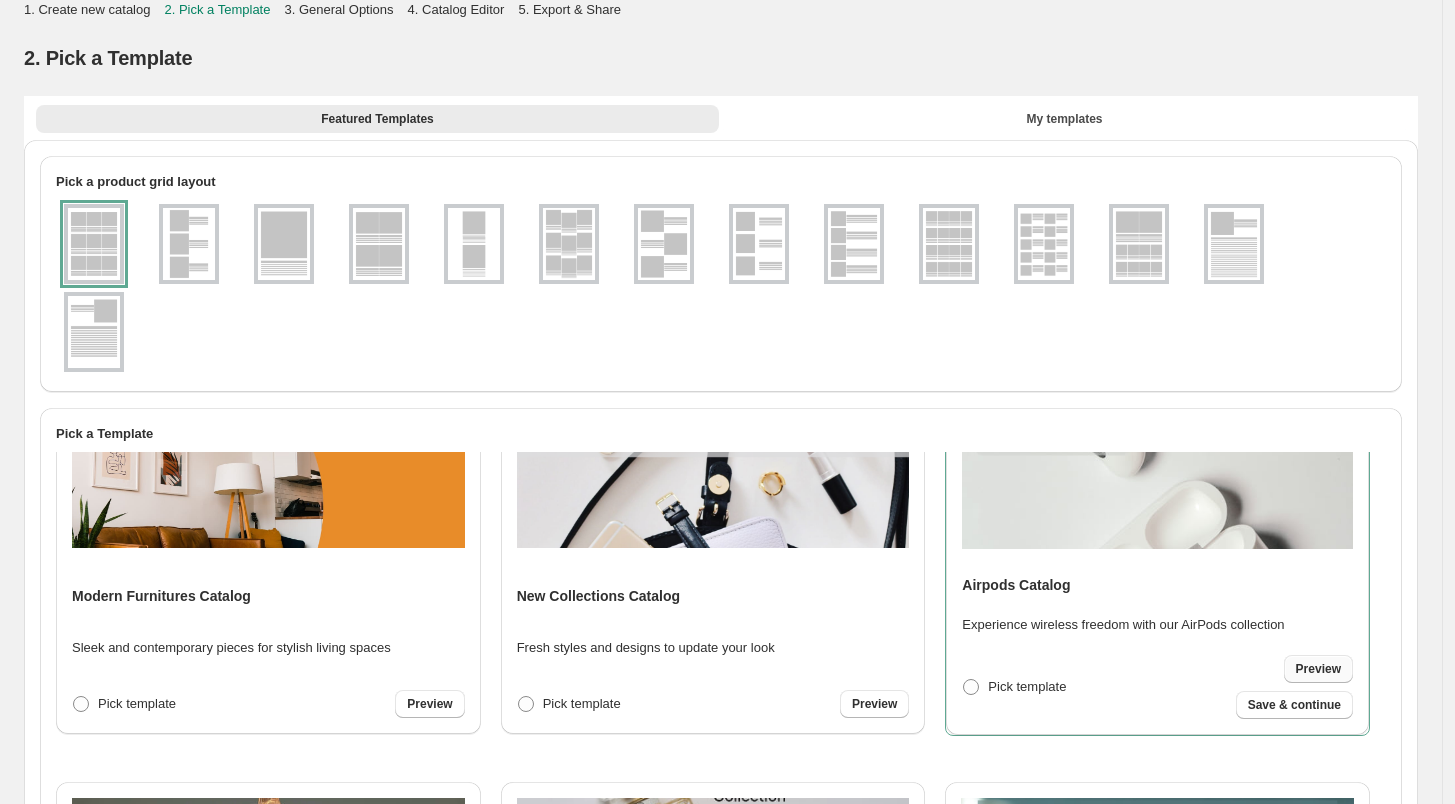 scroll, scrollTop: 864, scrollLeft: 0, axis: vertical 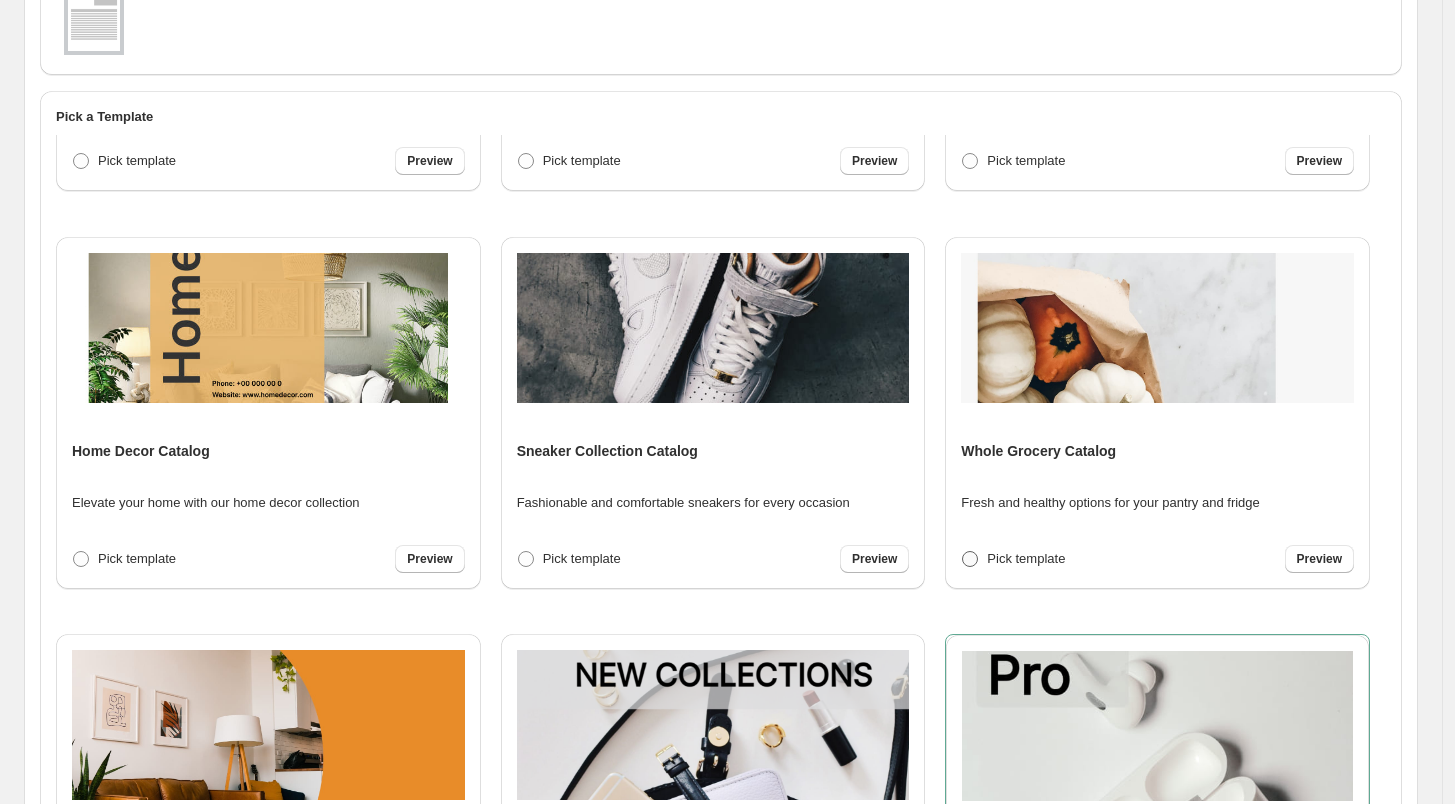 click on "Pick template" at bounding box center [1026, 558] 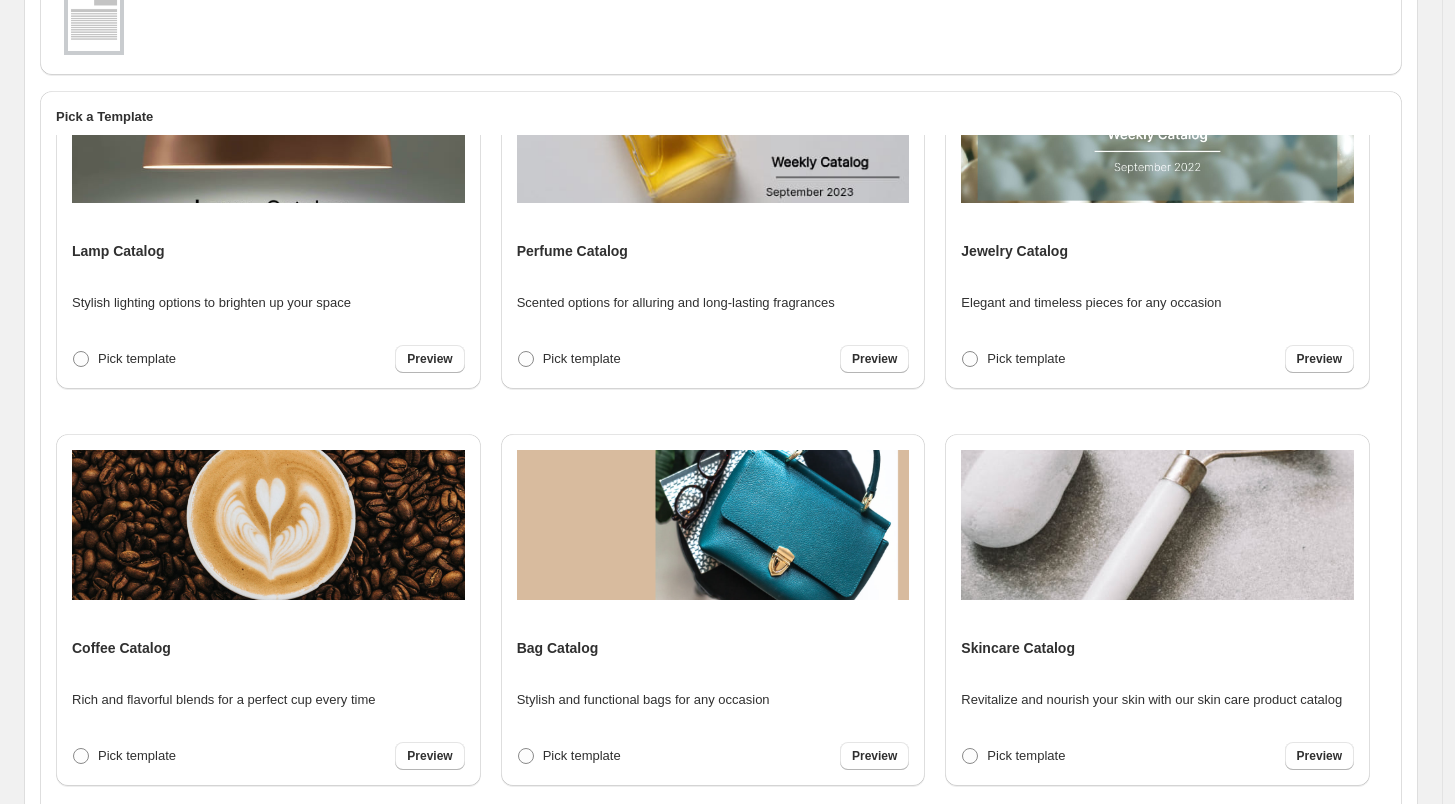 scroll, scrollTop: 1327, scrollLeft: 0, axis: vertical 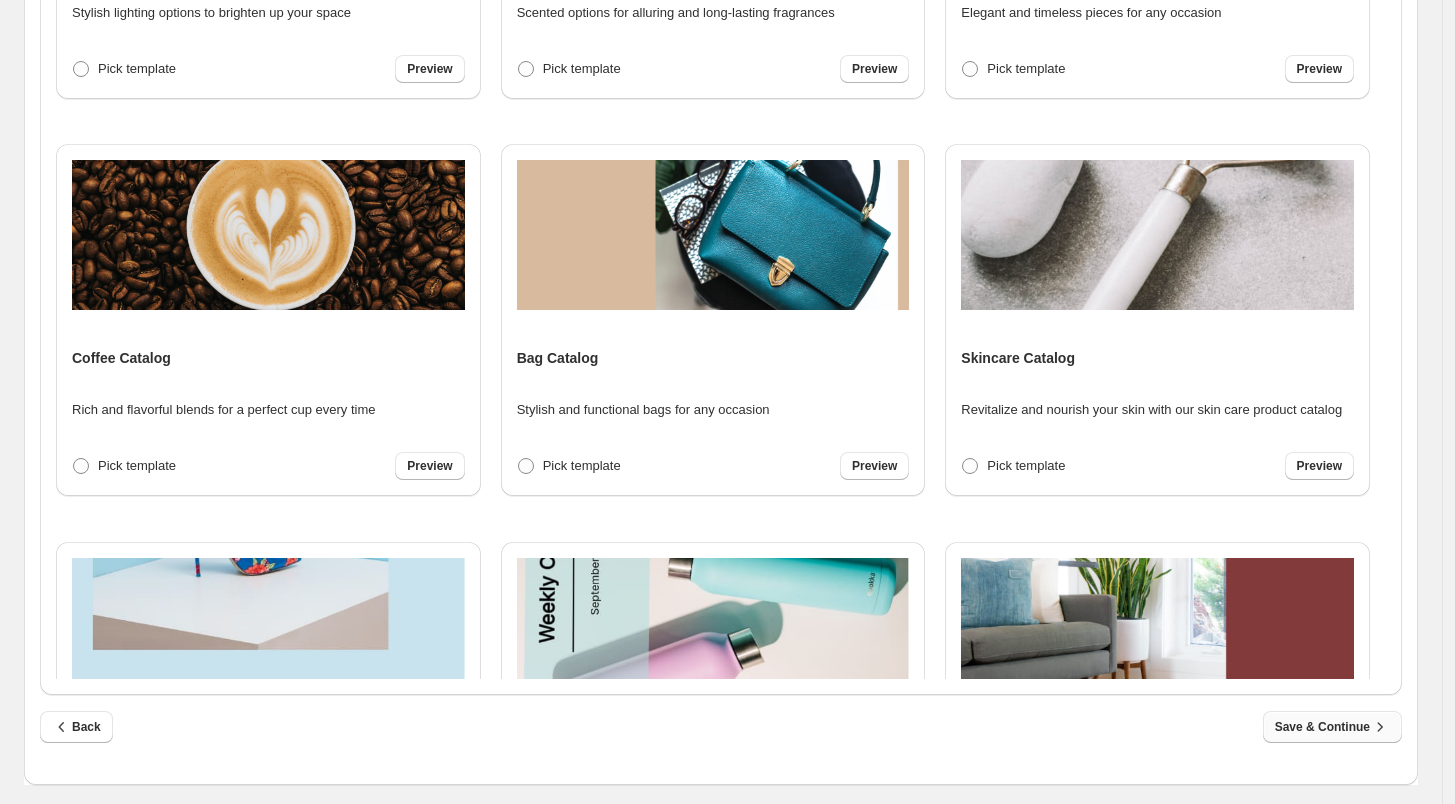 click on "Save & Continue" at bounding box center (1332, 727) 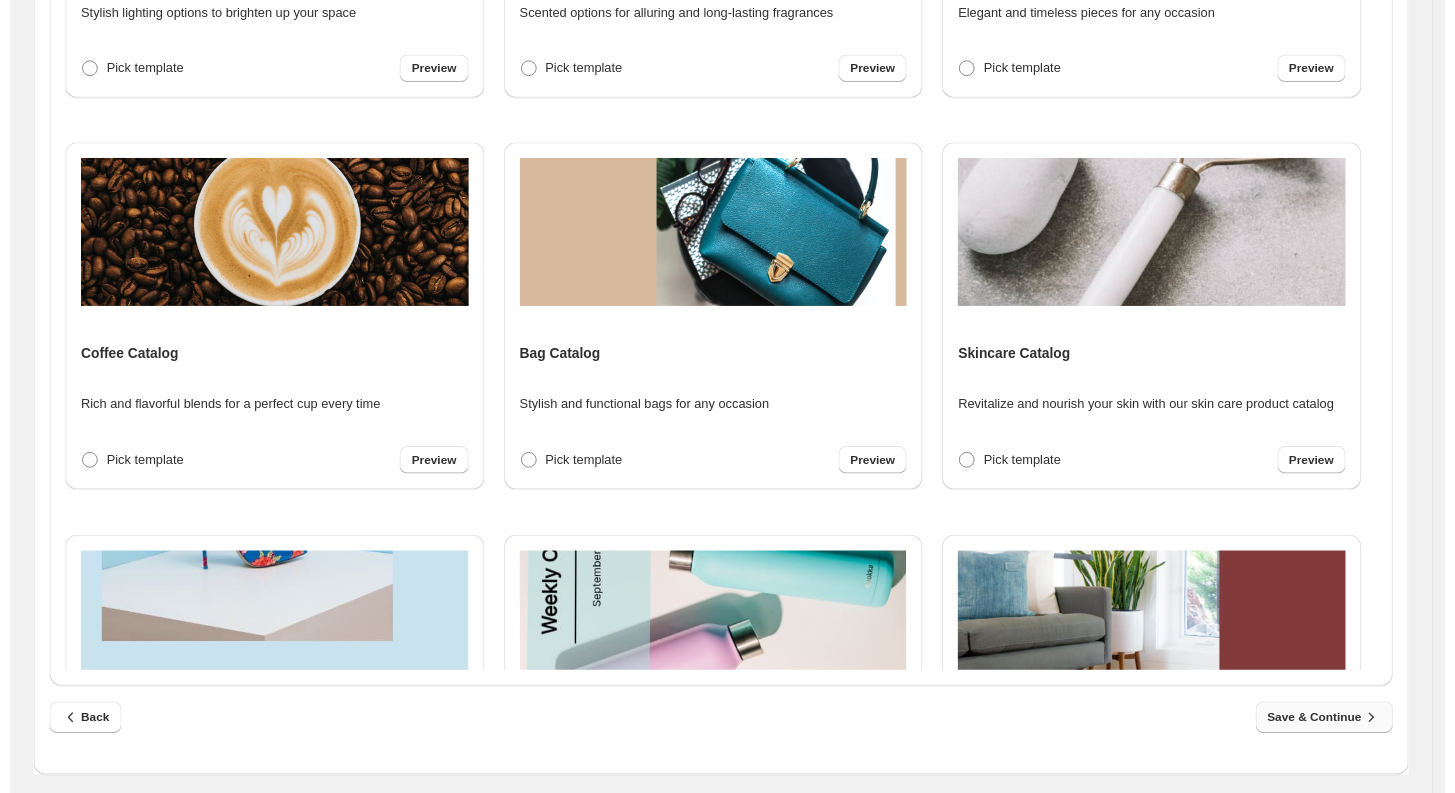 scroll, scrollTop: 0, scrollLeft: 0, axis: both 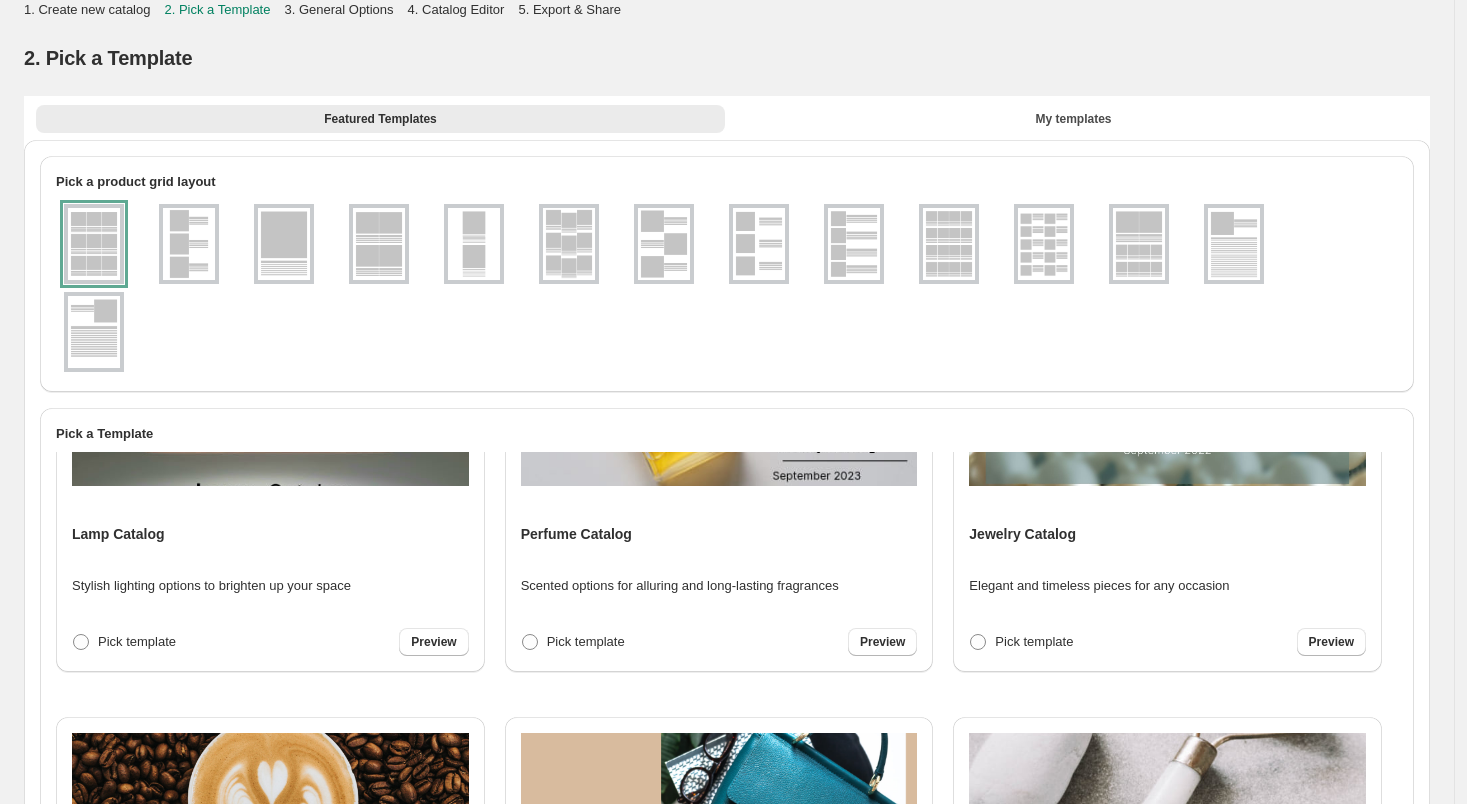 select on "**********" 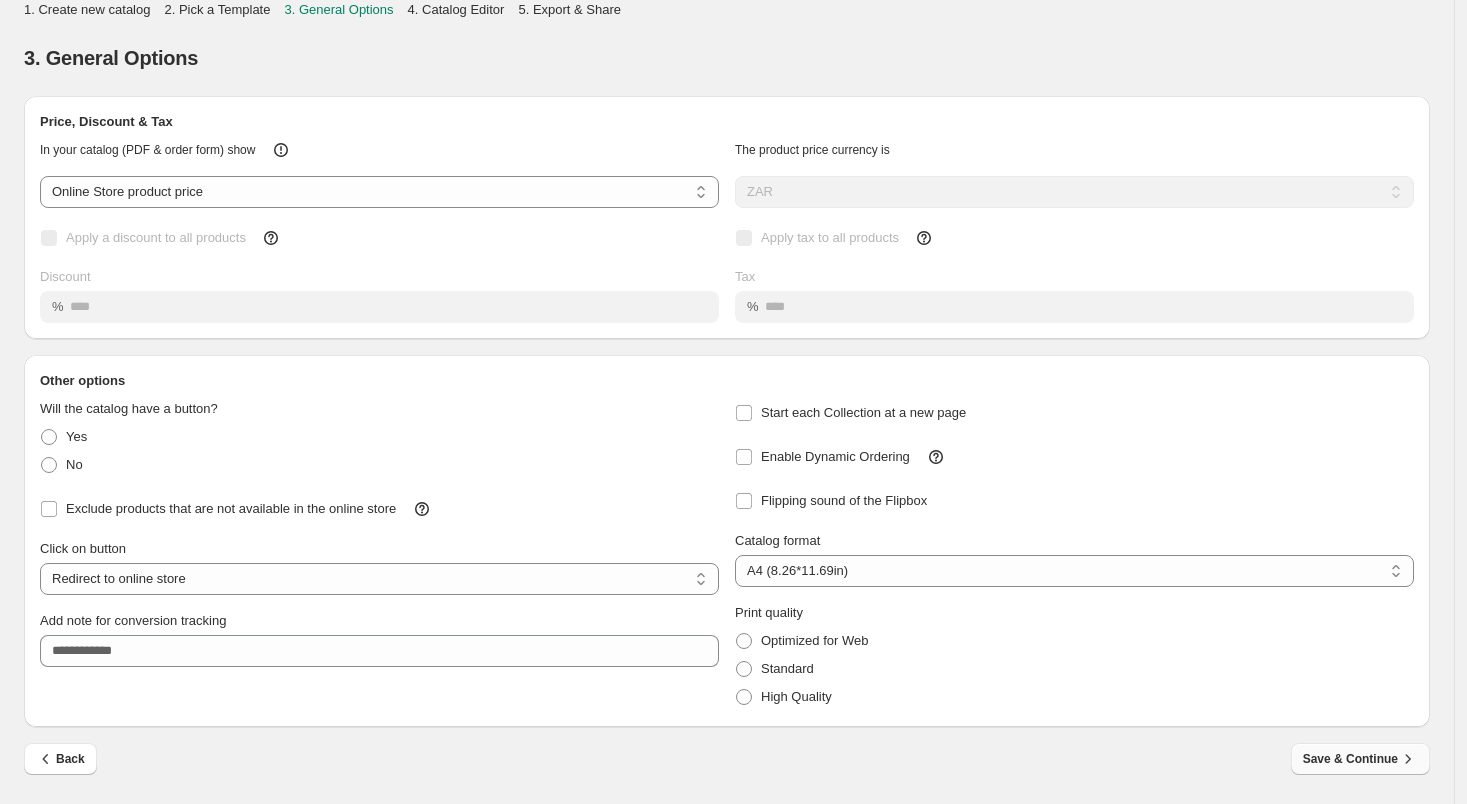 click on "Save & Continue" at bounding box center (1360, 759) 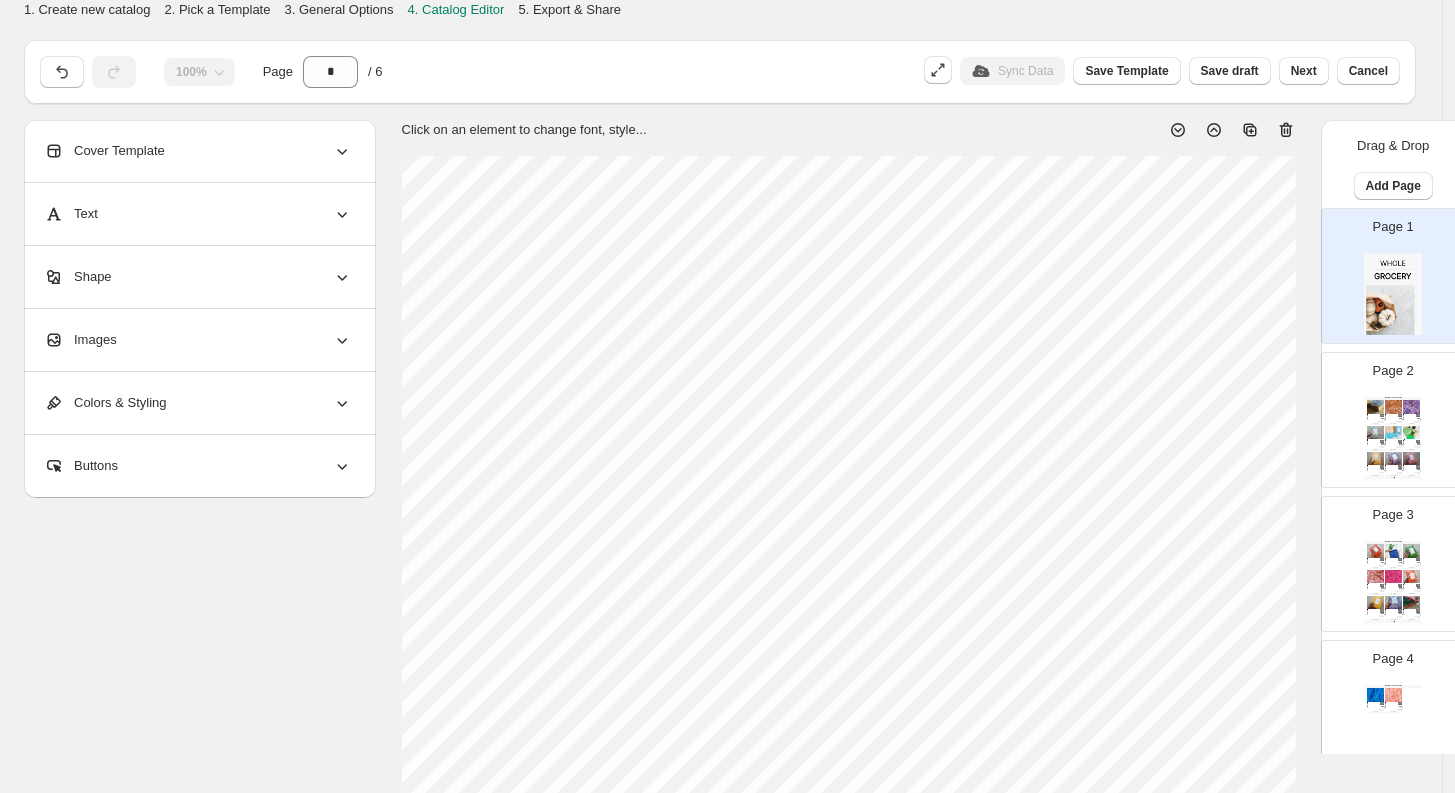 click on "Images" at bounding box center (198, 340) 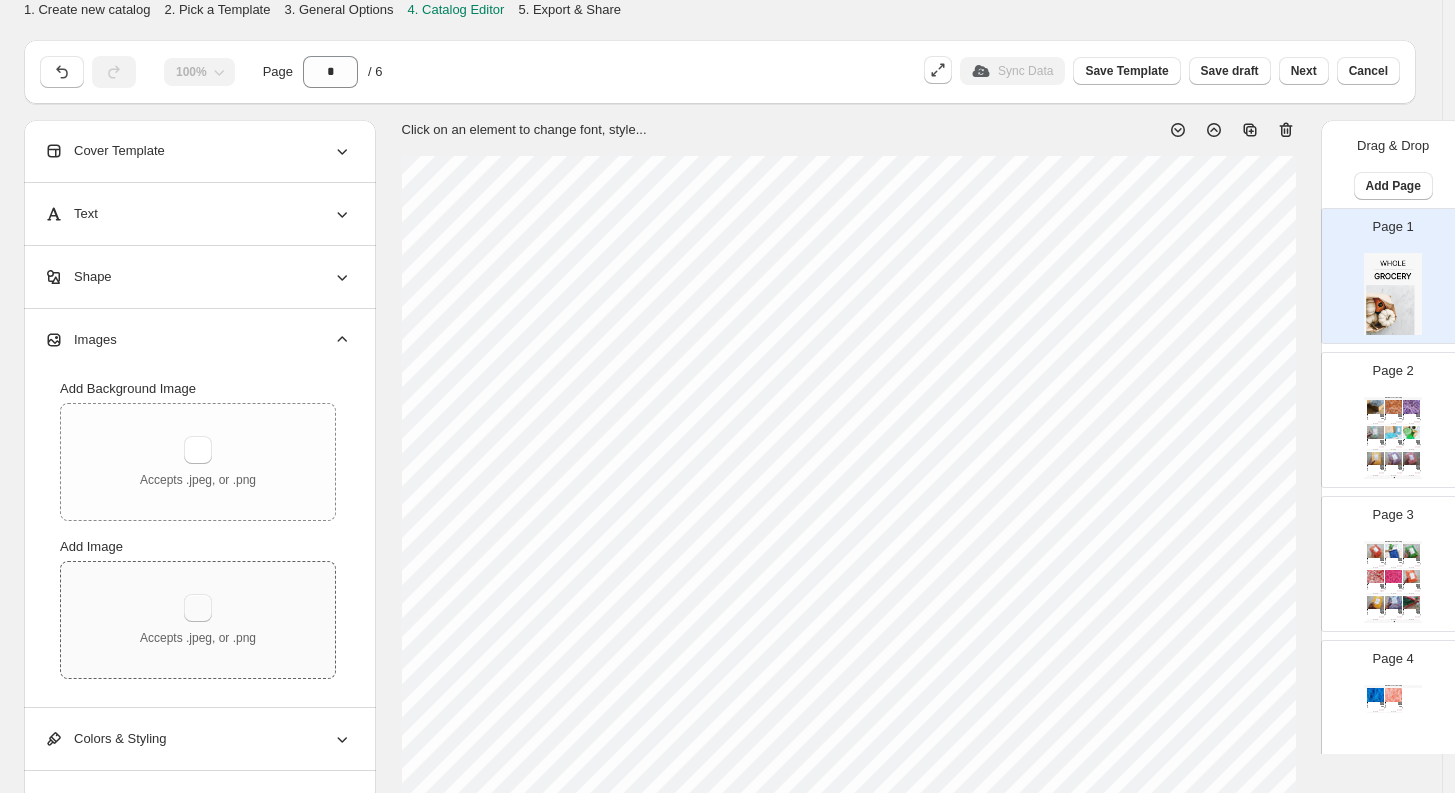 click at bounding box center (198, 608) 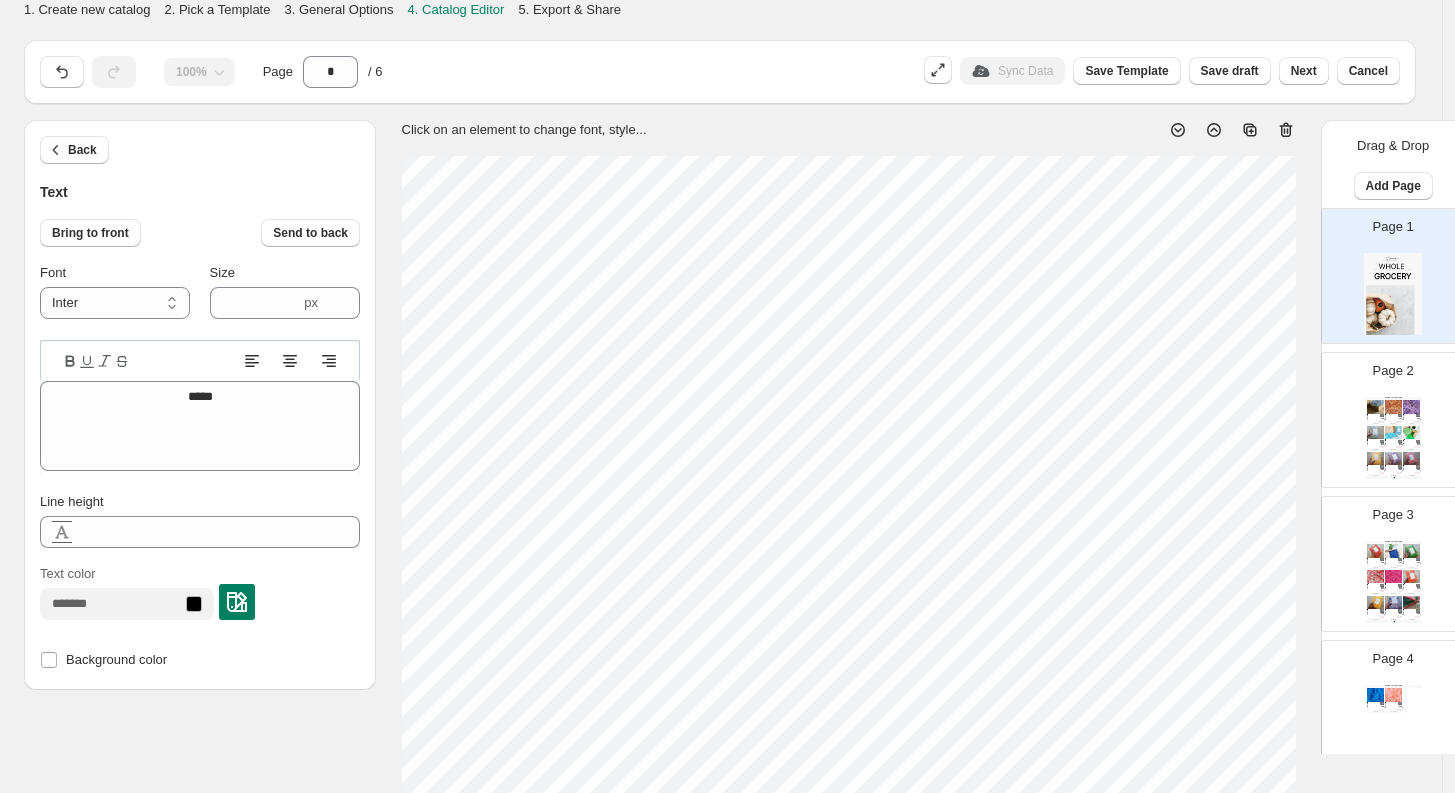 scroll, scrollTop: 17, scrollLeft: 2, axis: both 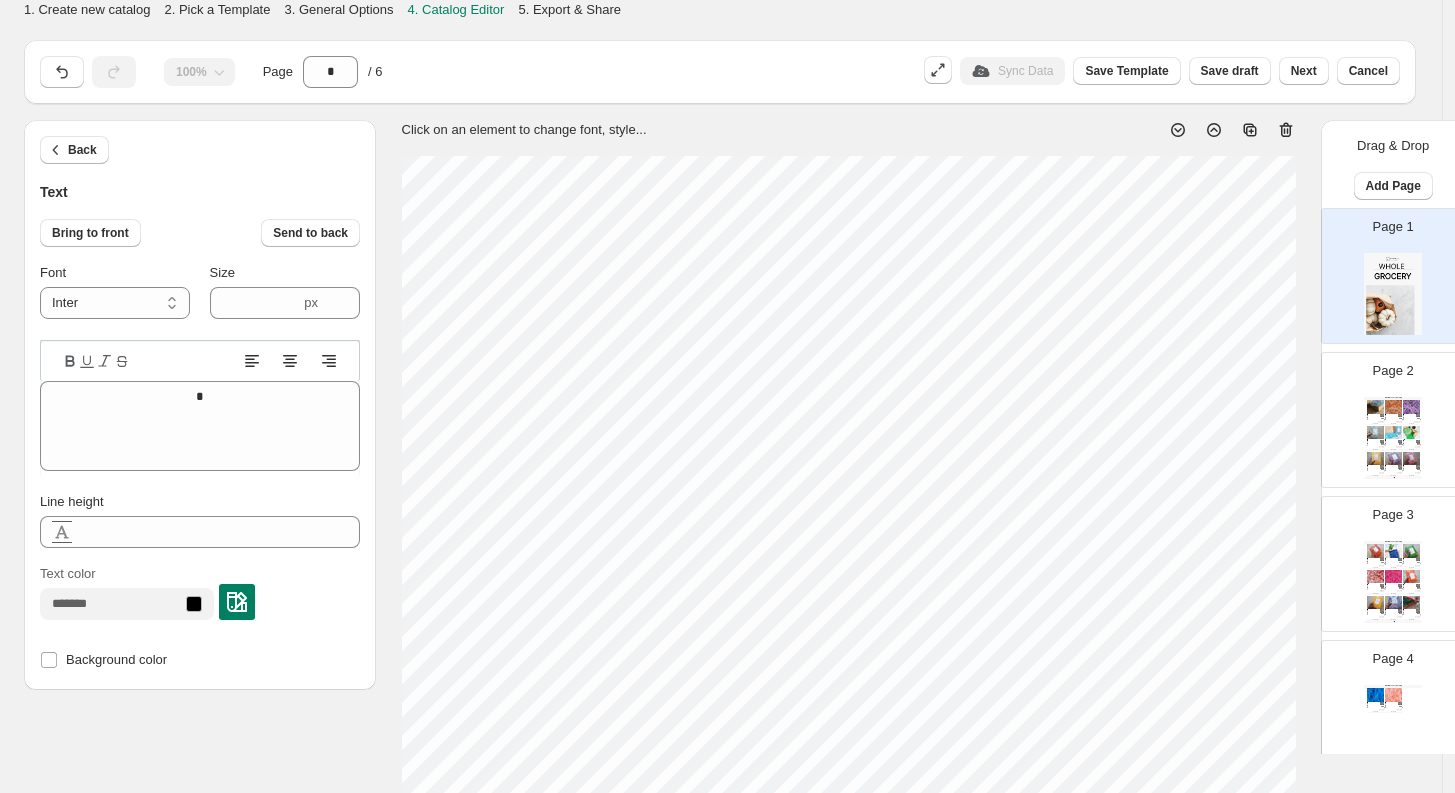 type on "**" 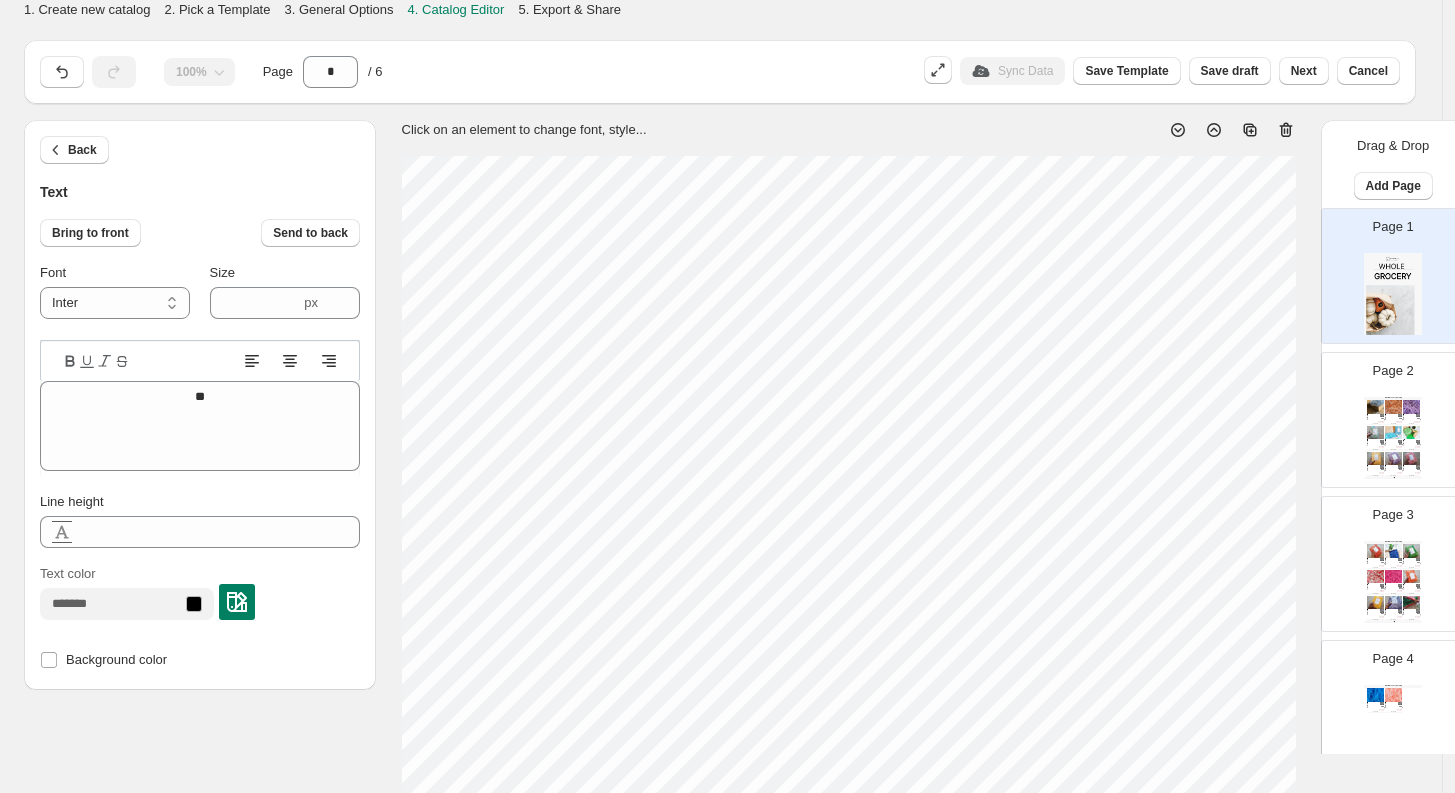 type on "**" 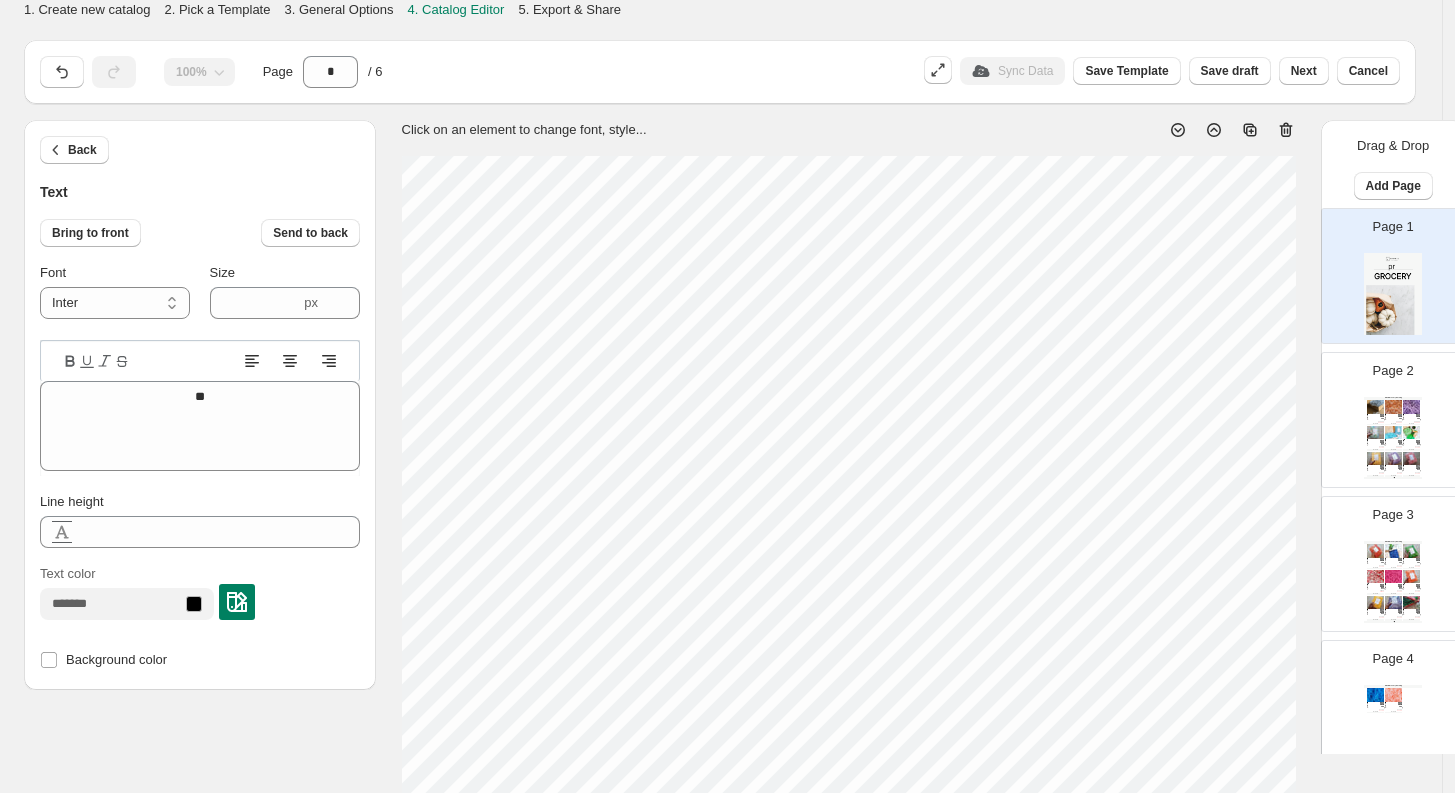 type on "***" 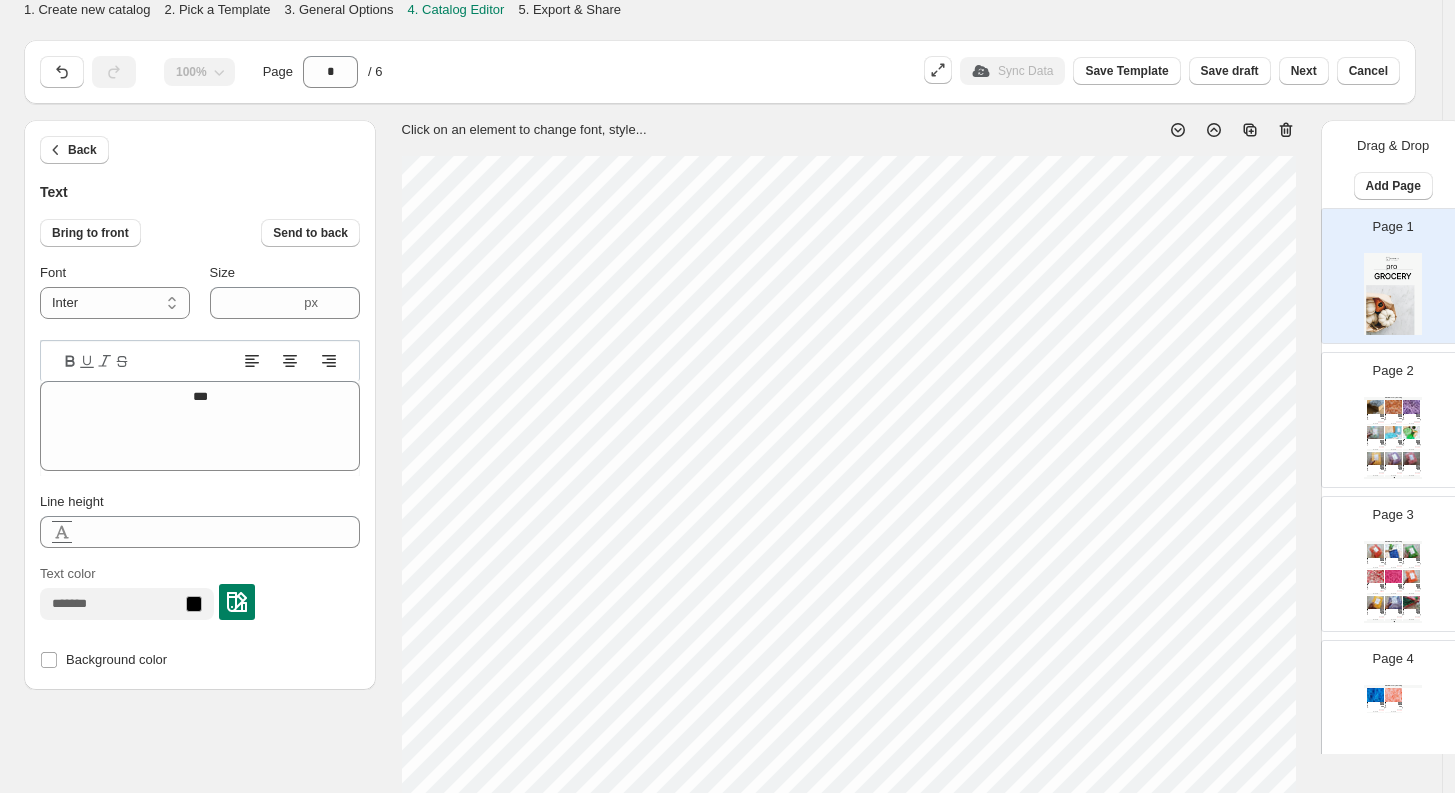 type on "****" 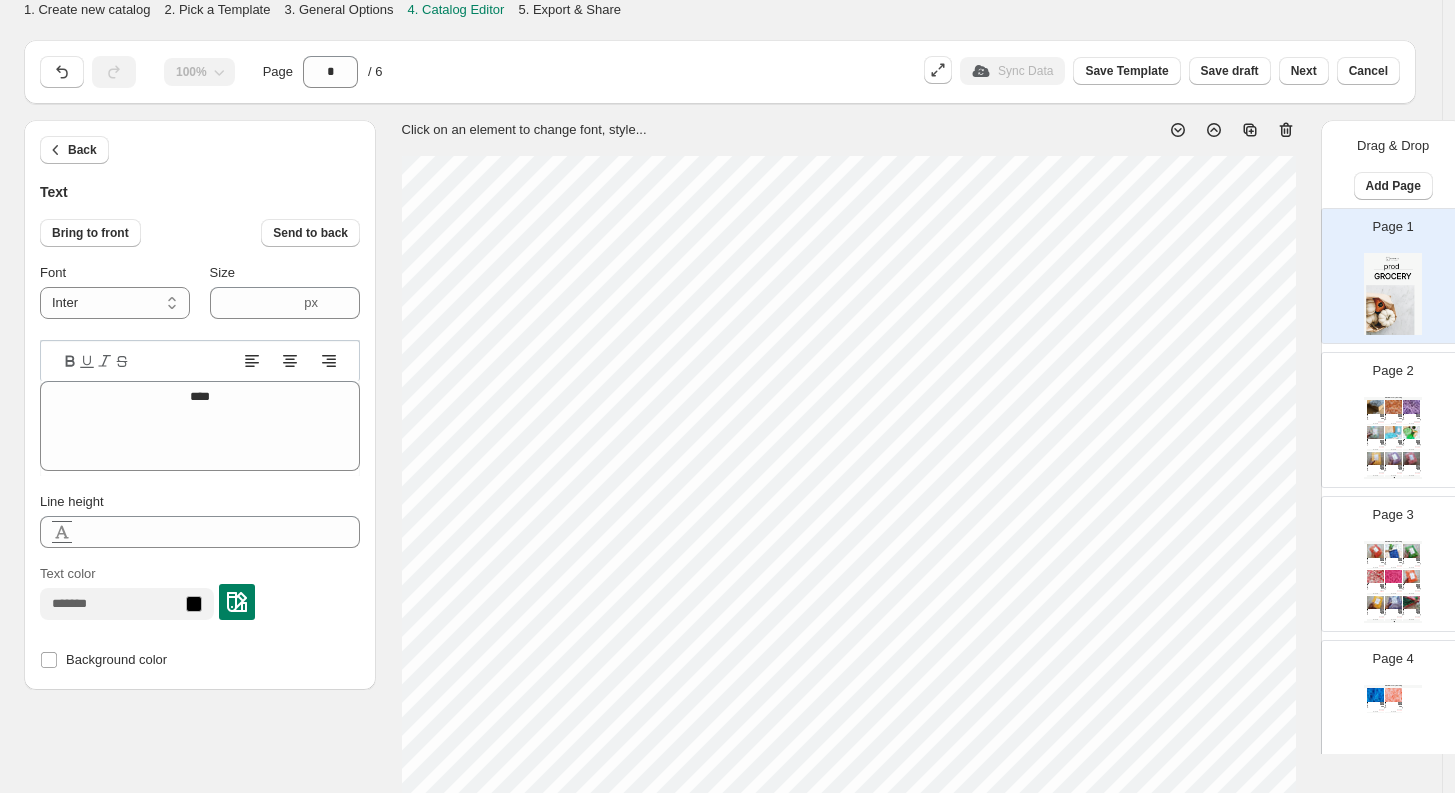 type on "*****" 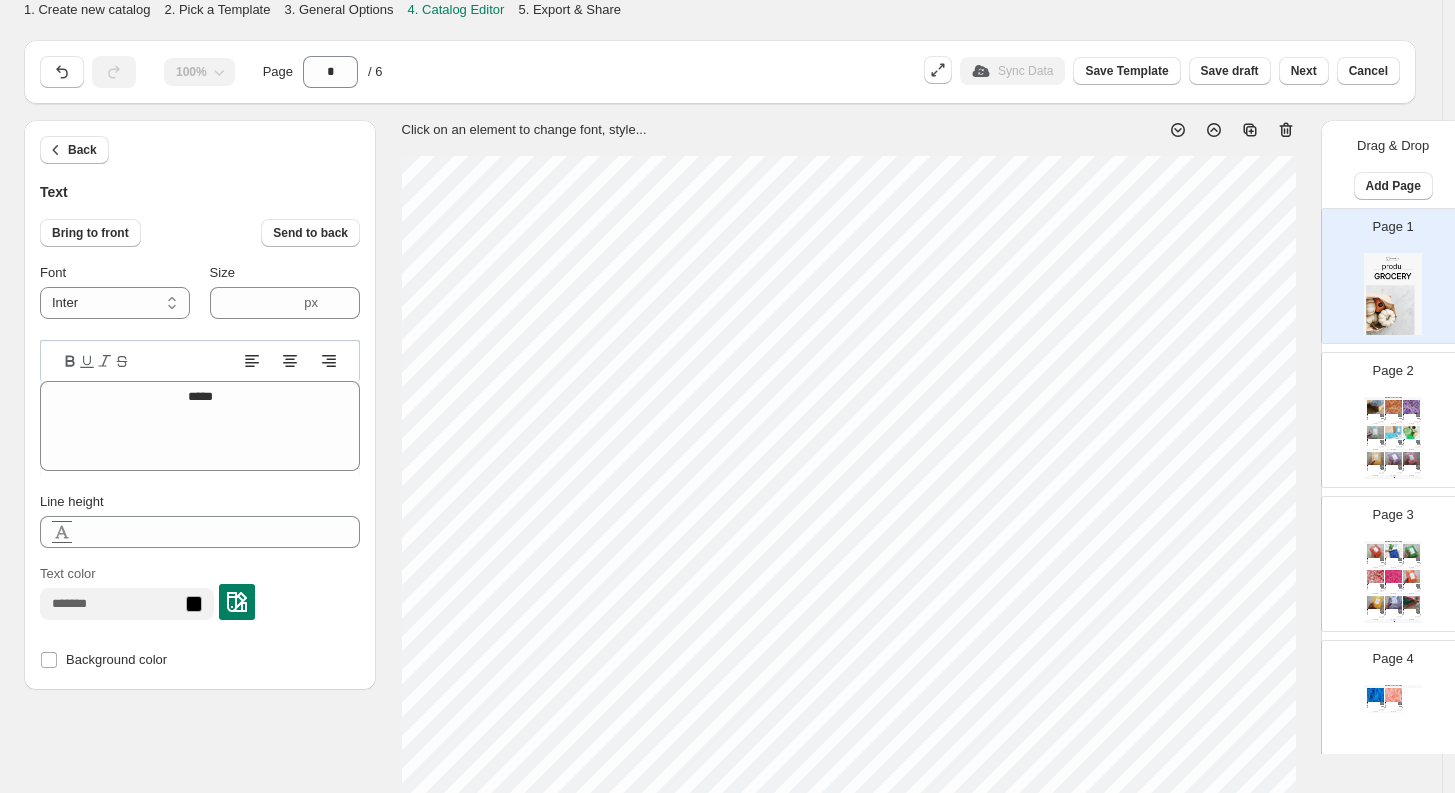type on "******" 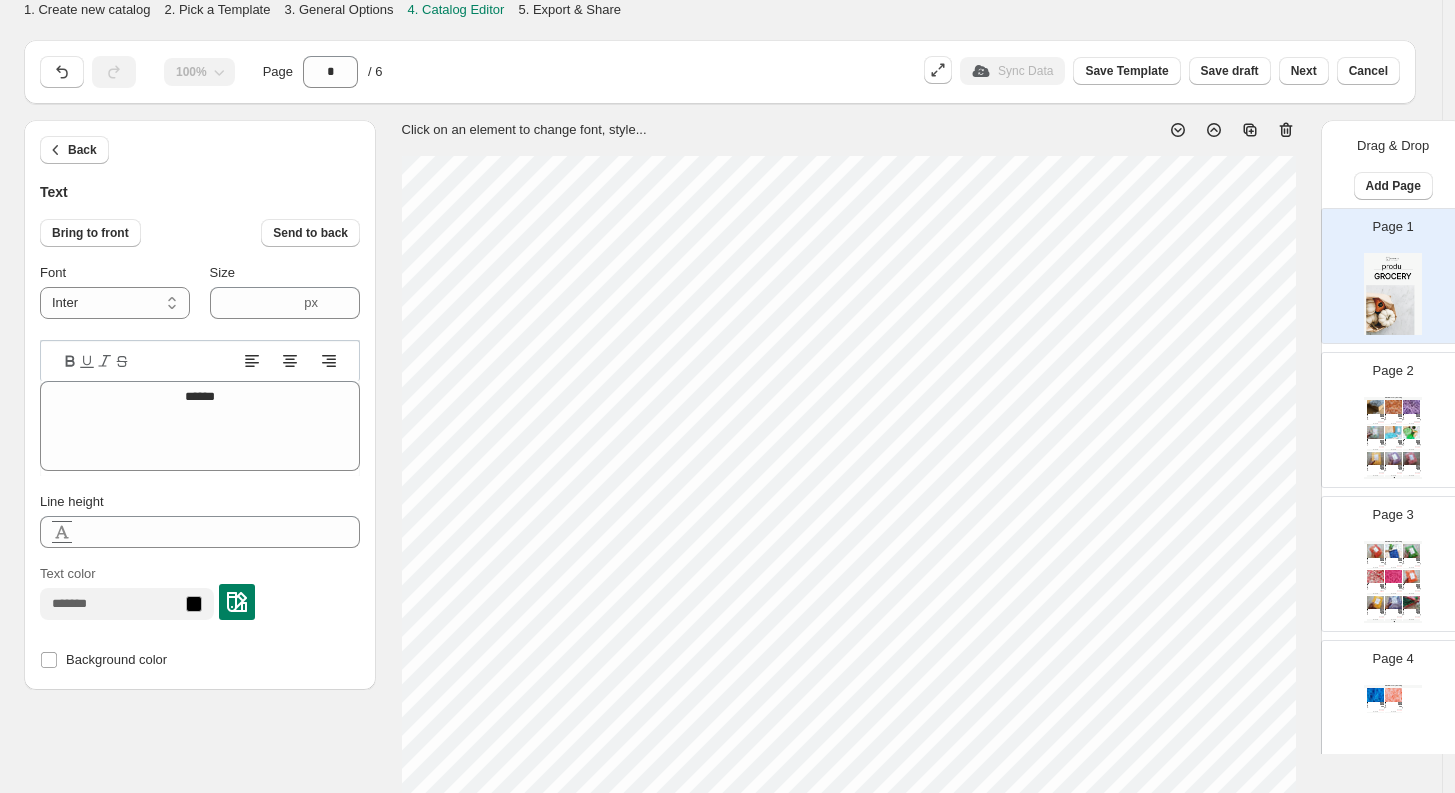 type on "*******" 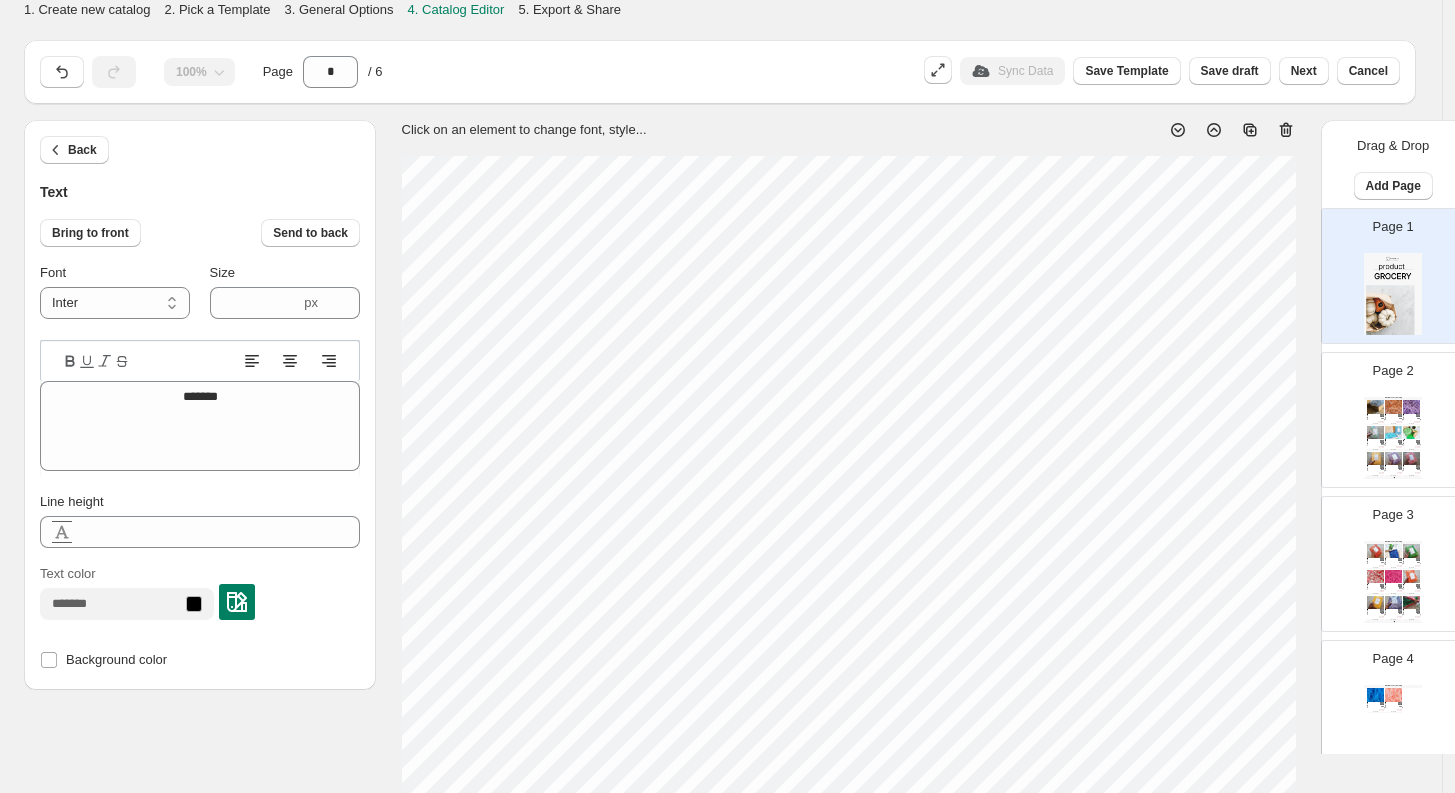 scroll, scrollTop: 17, scrollLeft: 4, axis: both 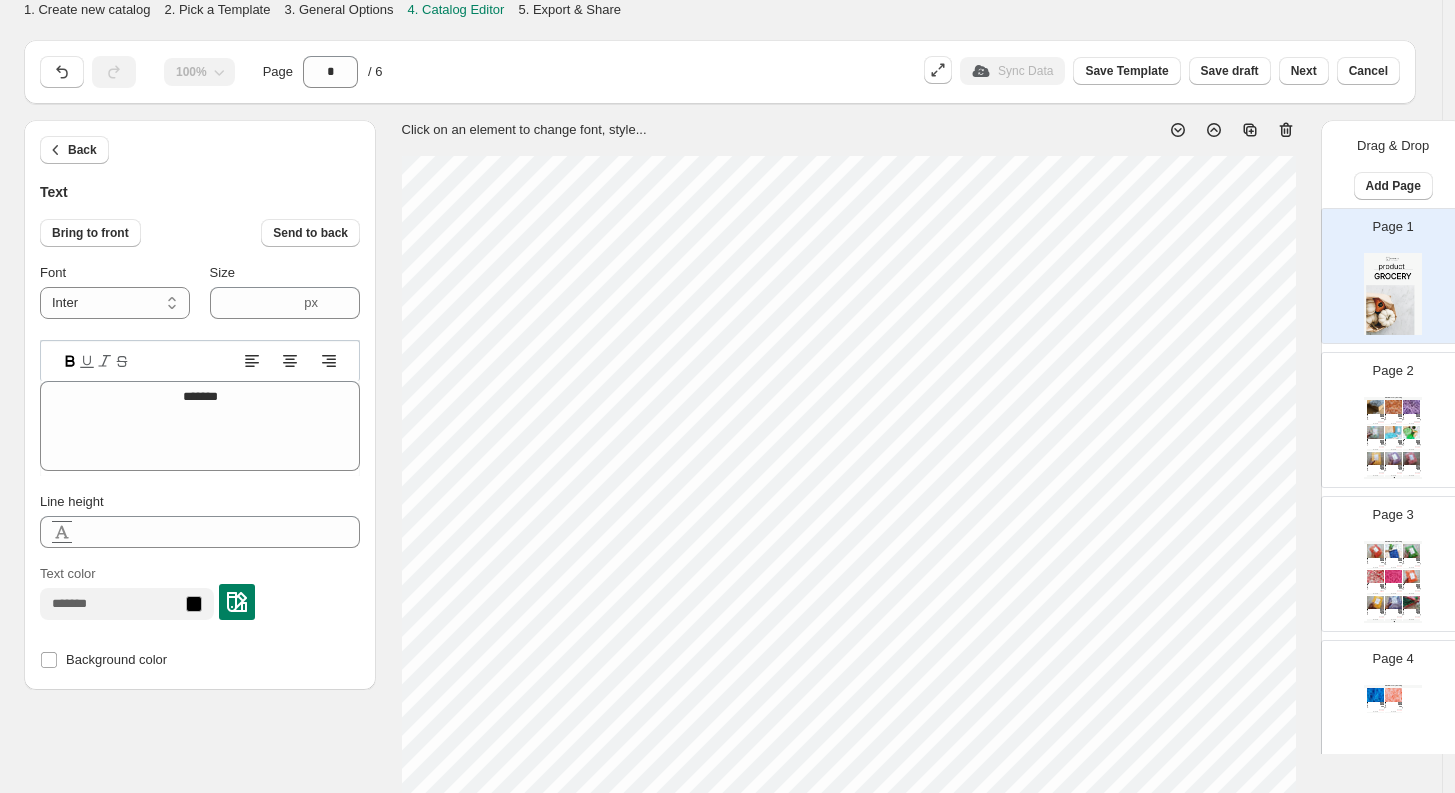 type on "*" 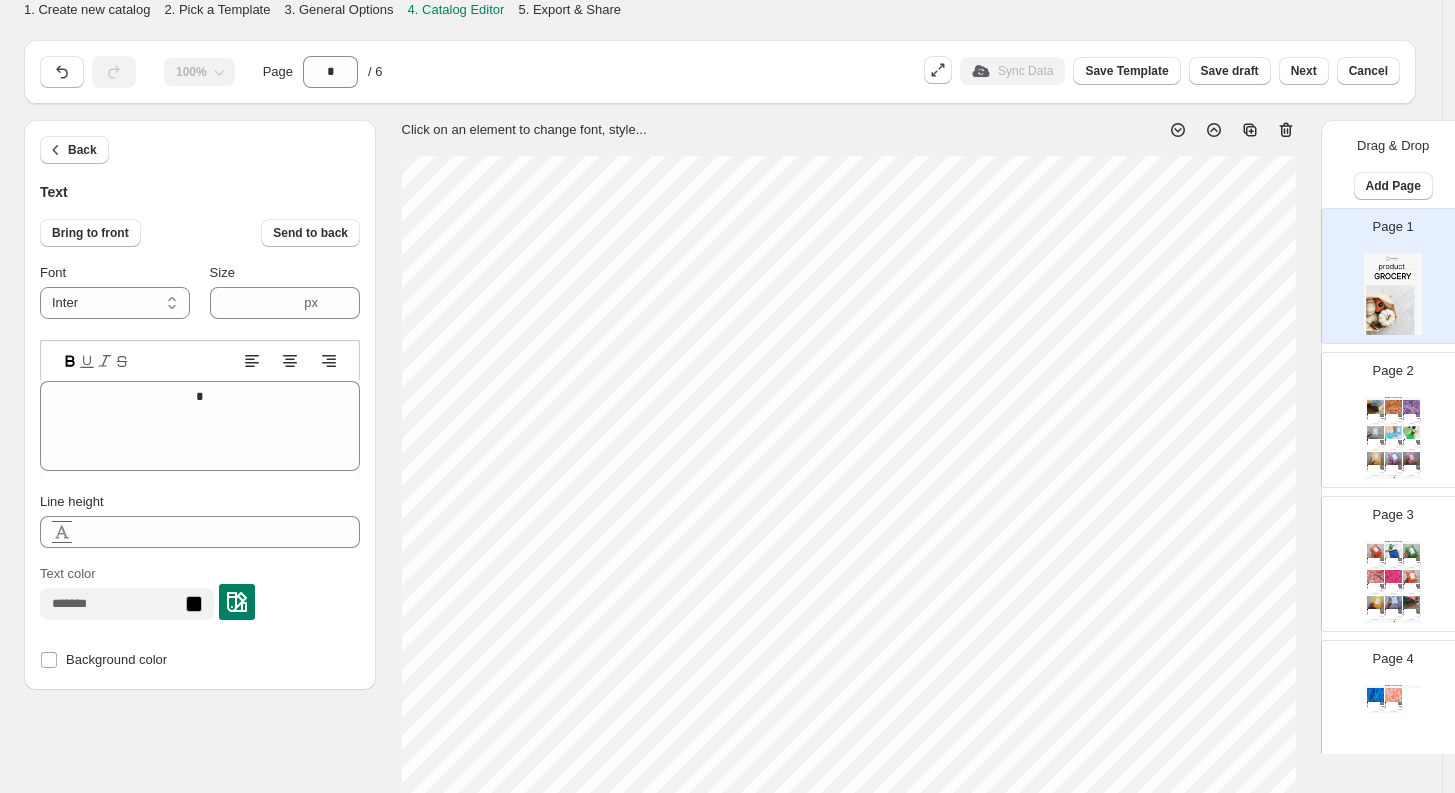type on "**" 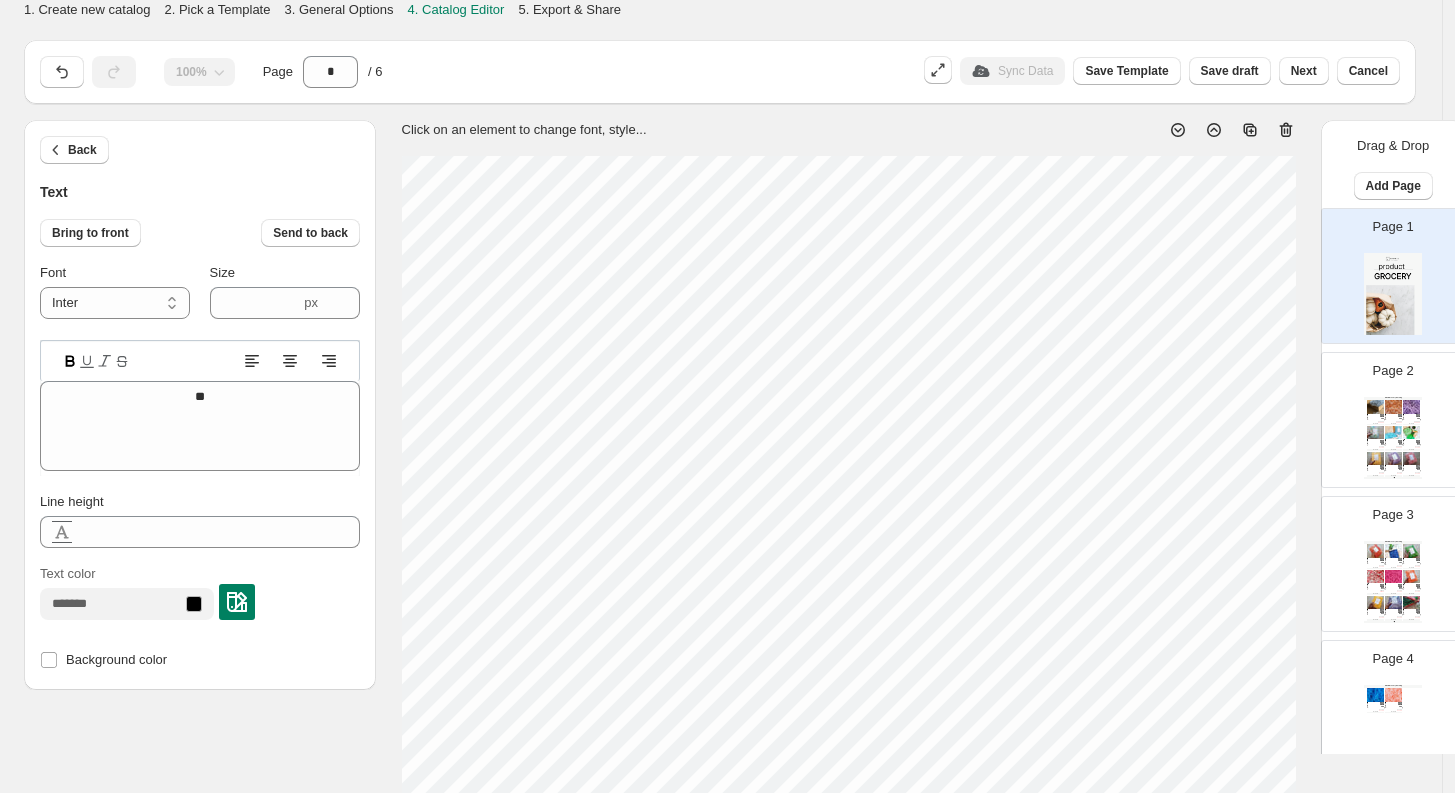 type on "***" 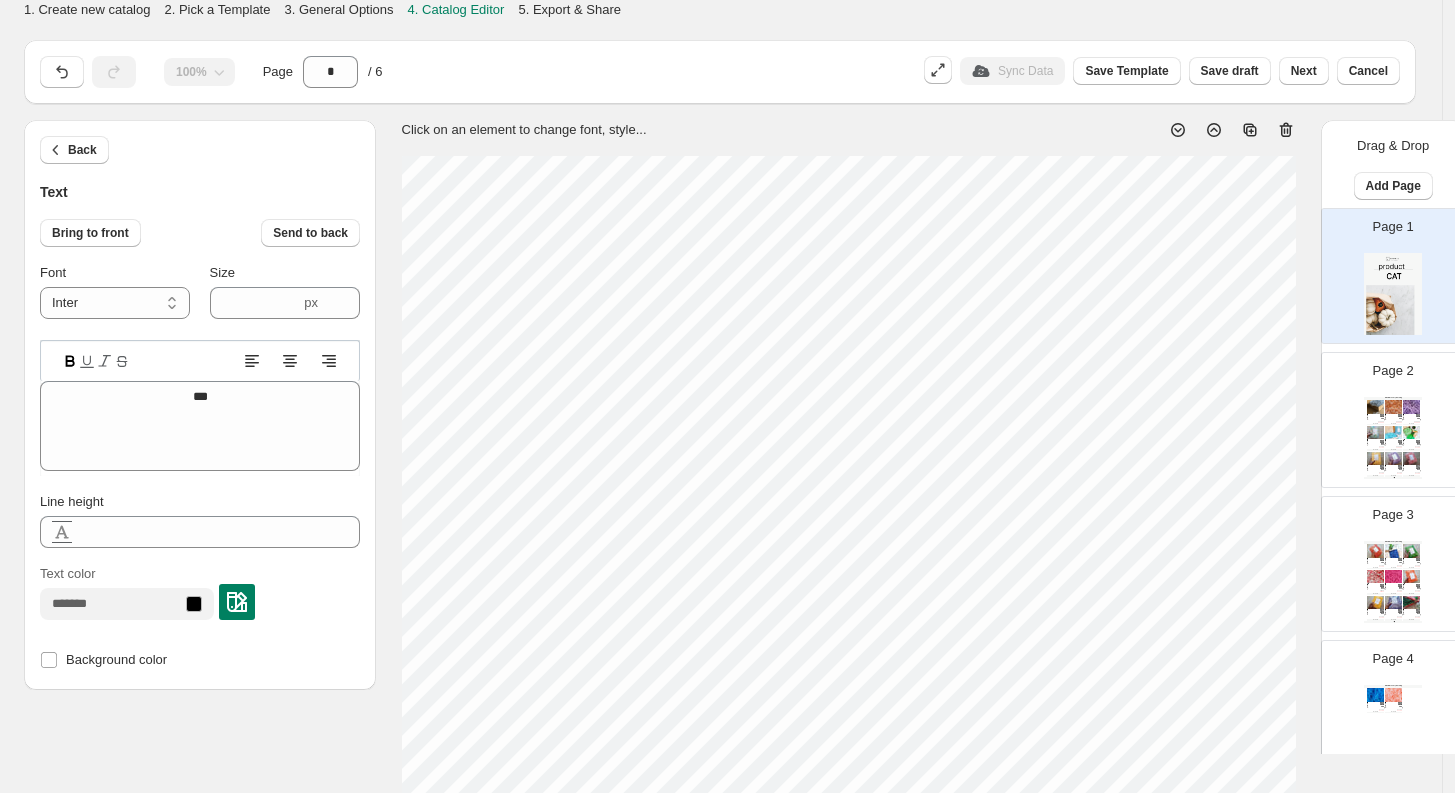 type on "****" 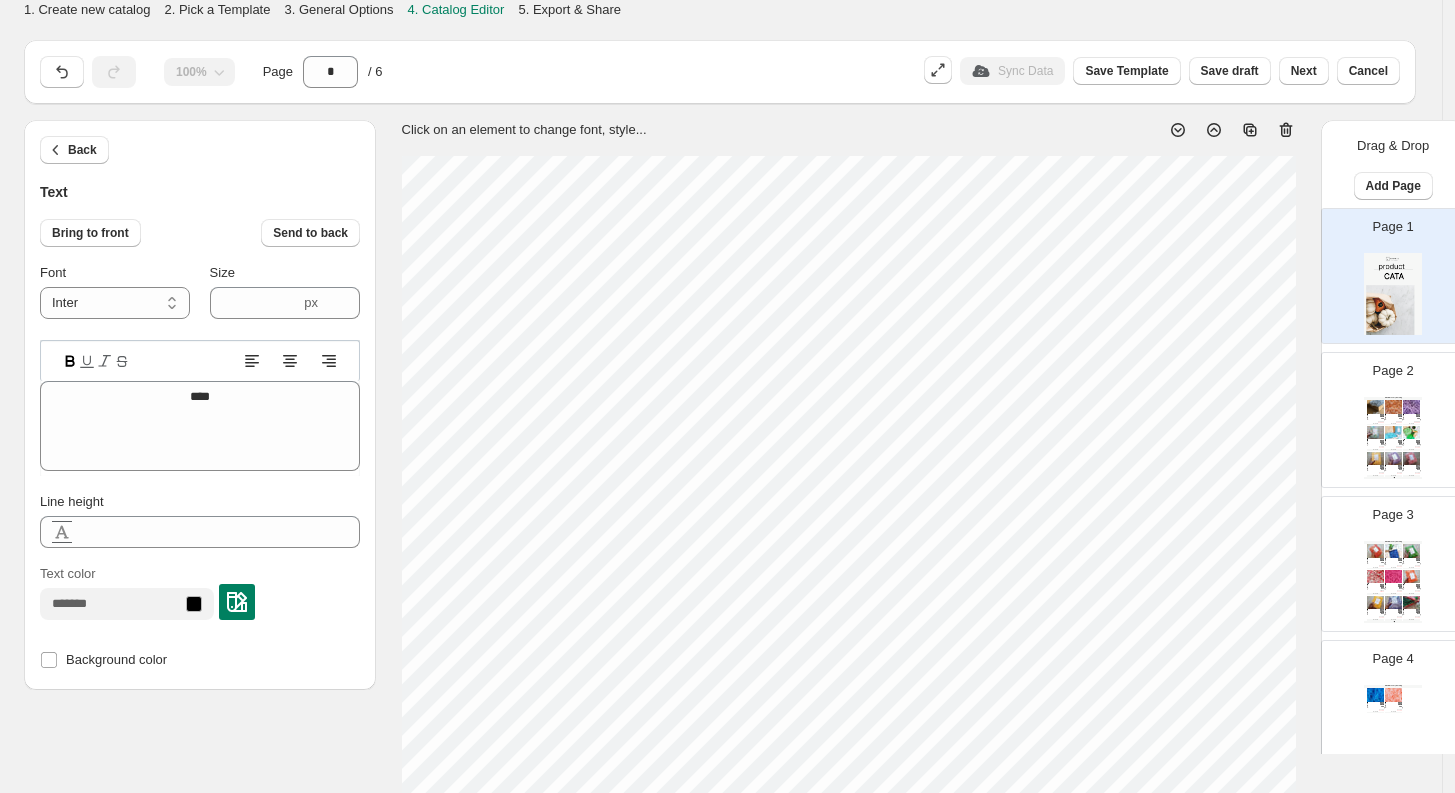 type on "*****" 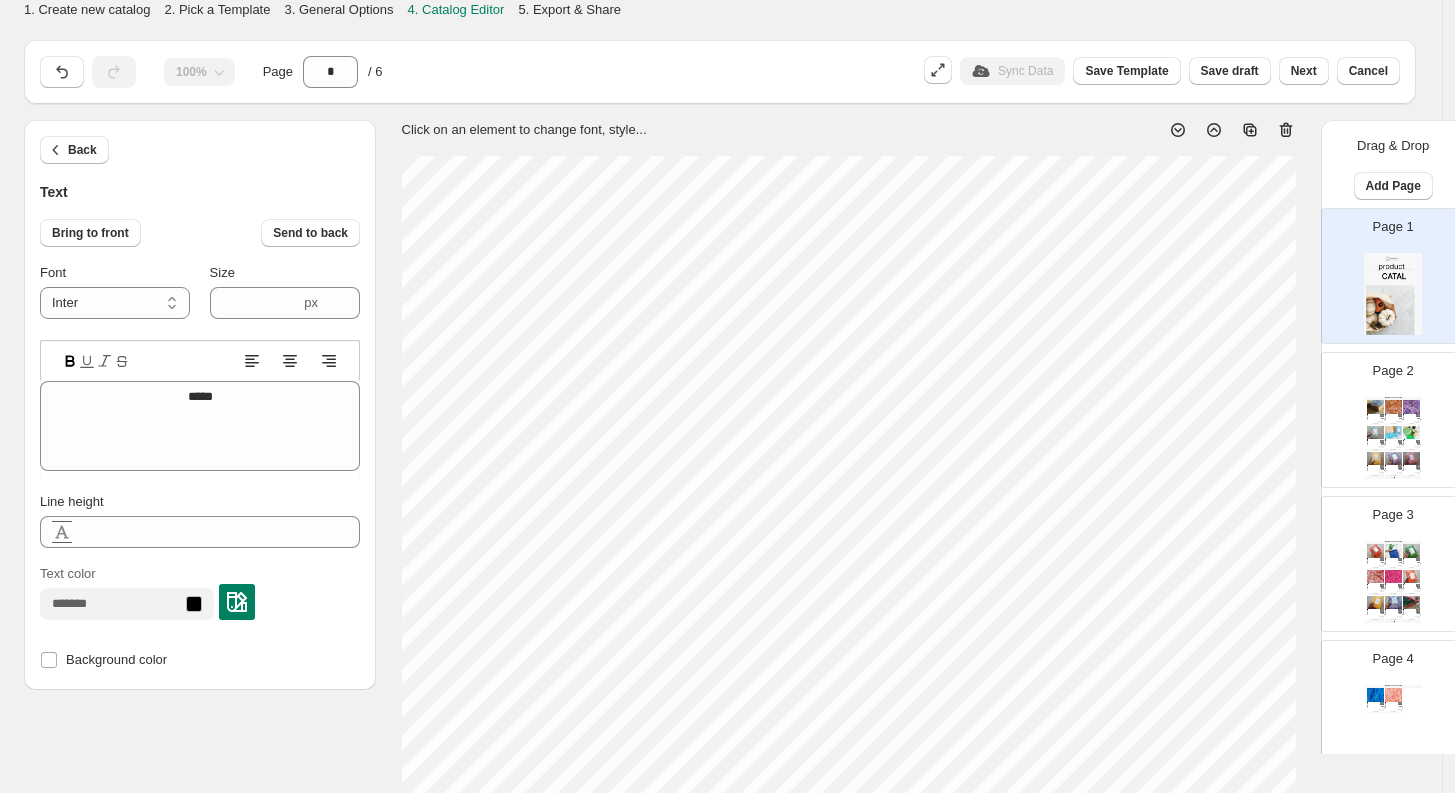 type on "******" 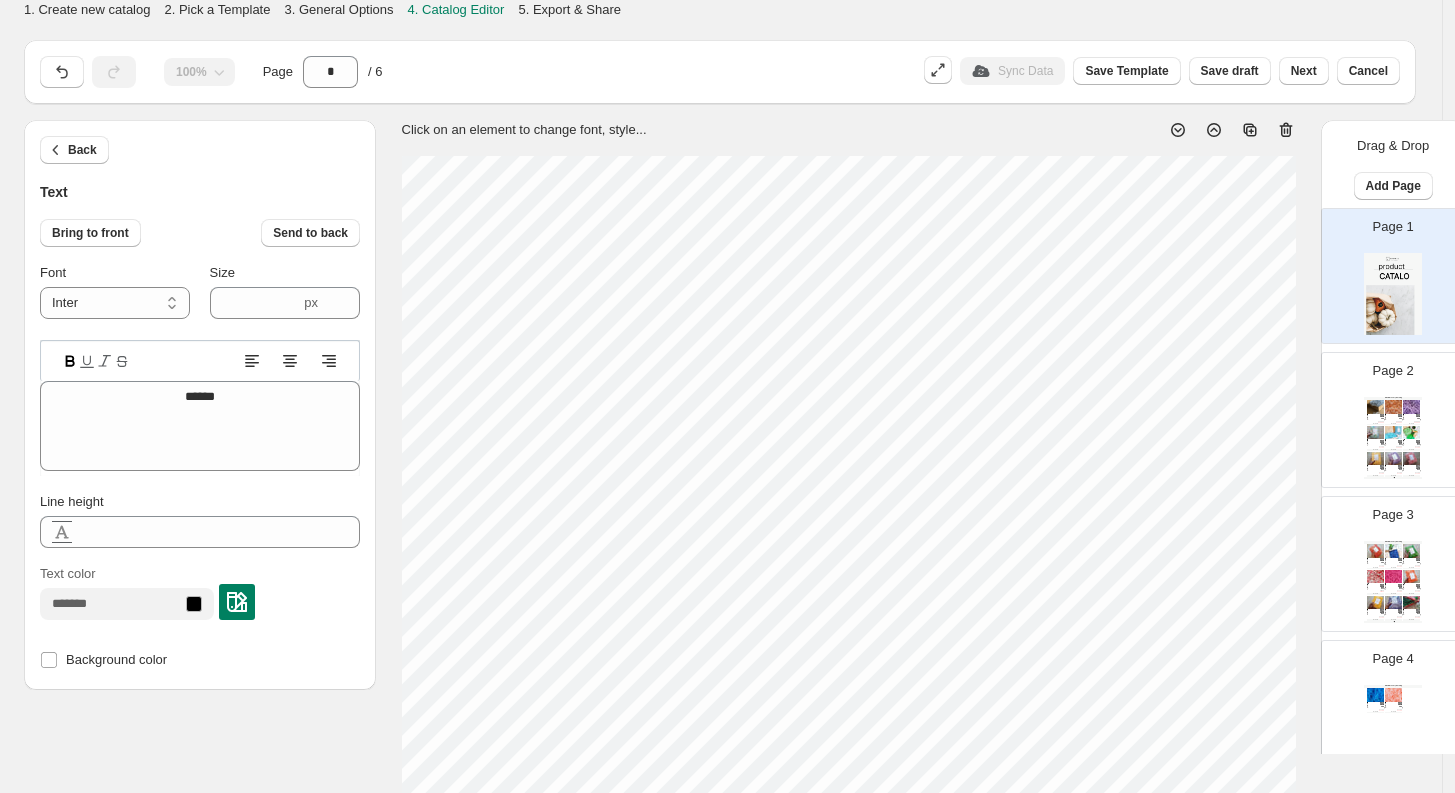 type on "*******" 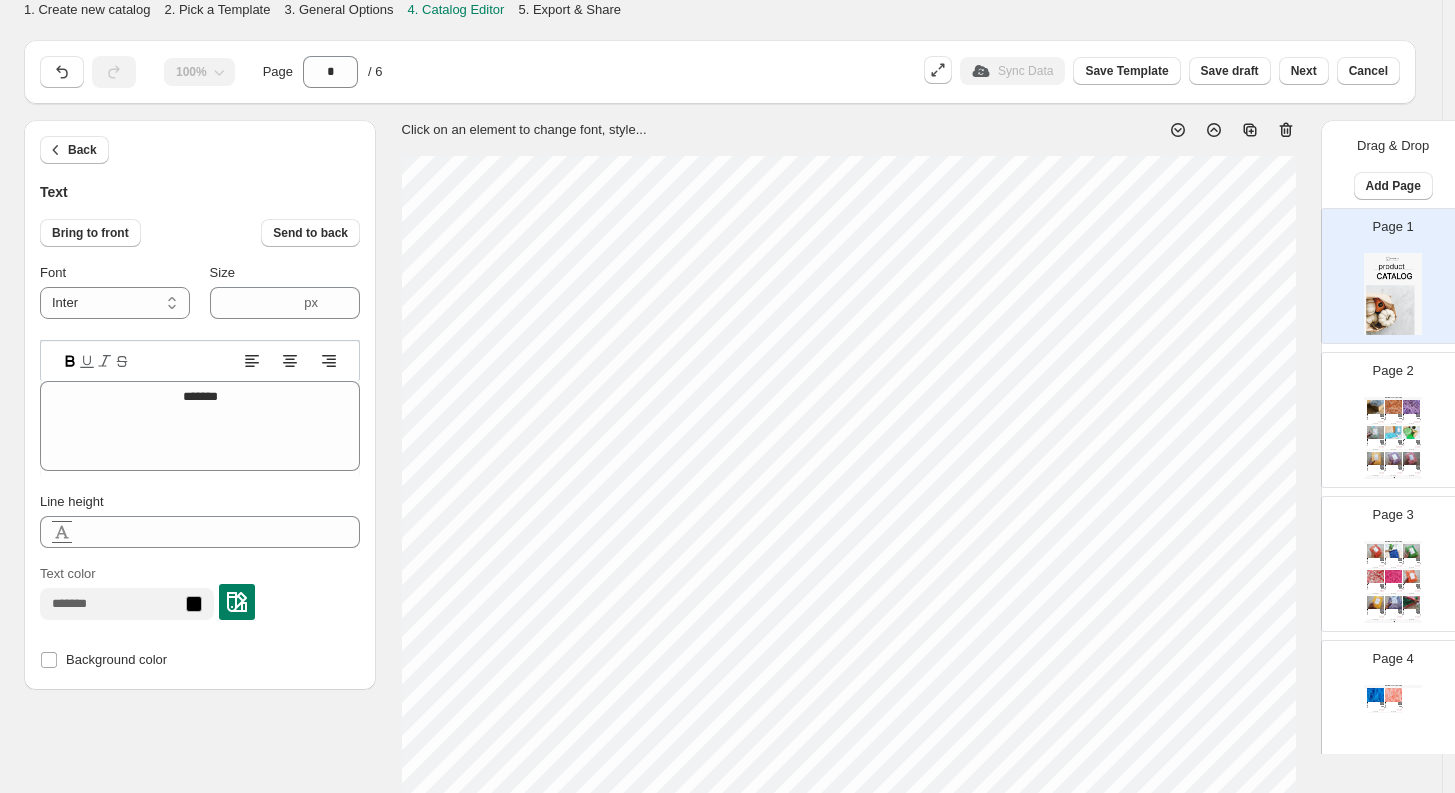 type on "********" 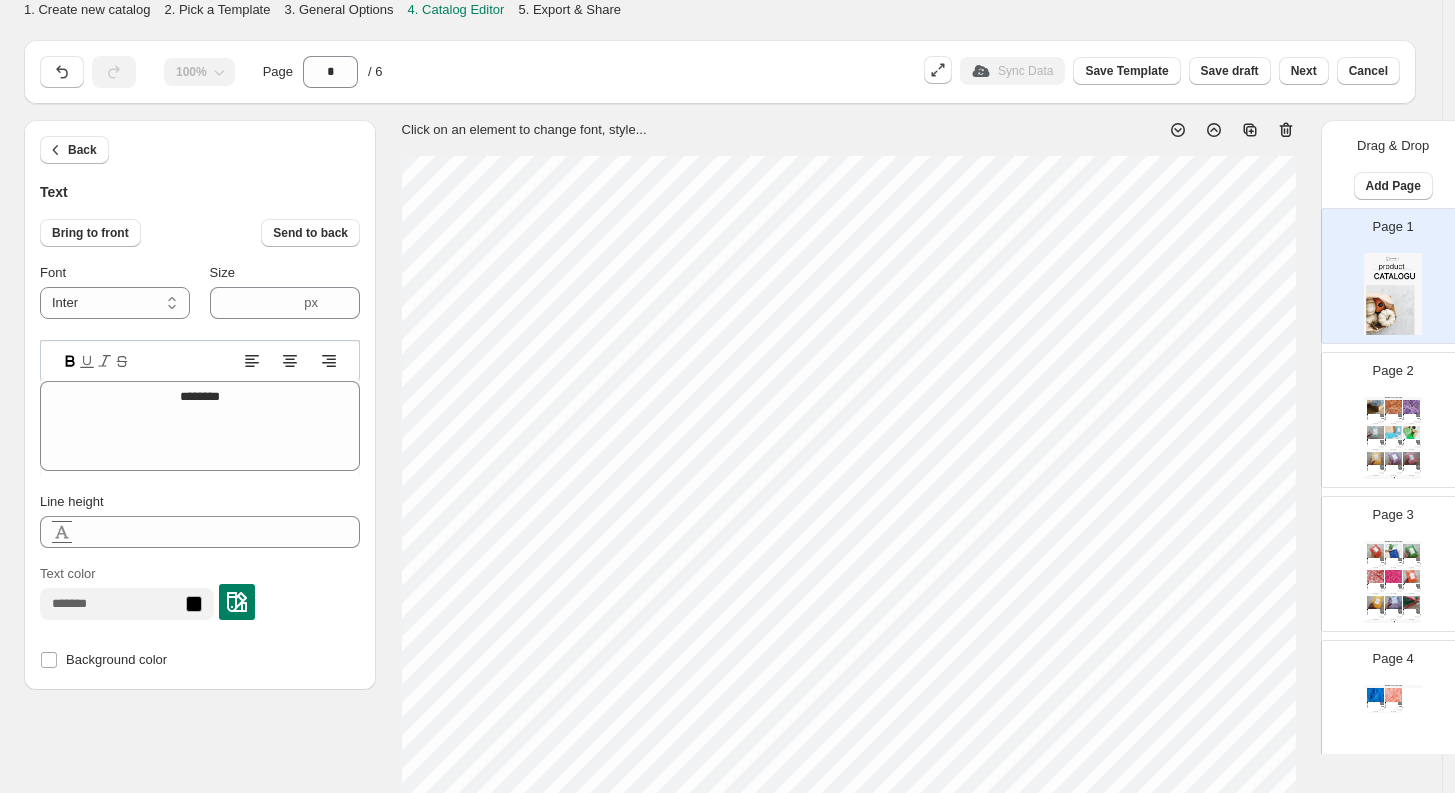 type on "*********" 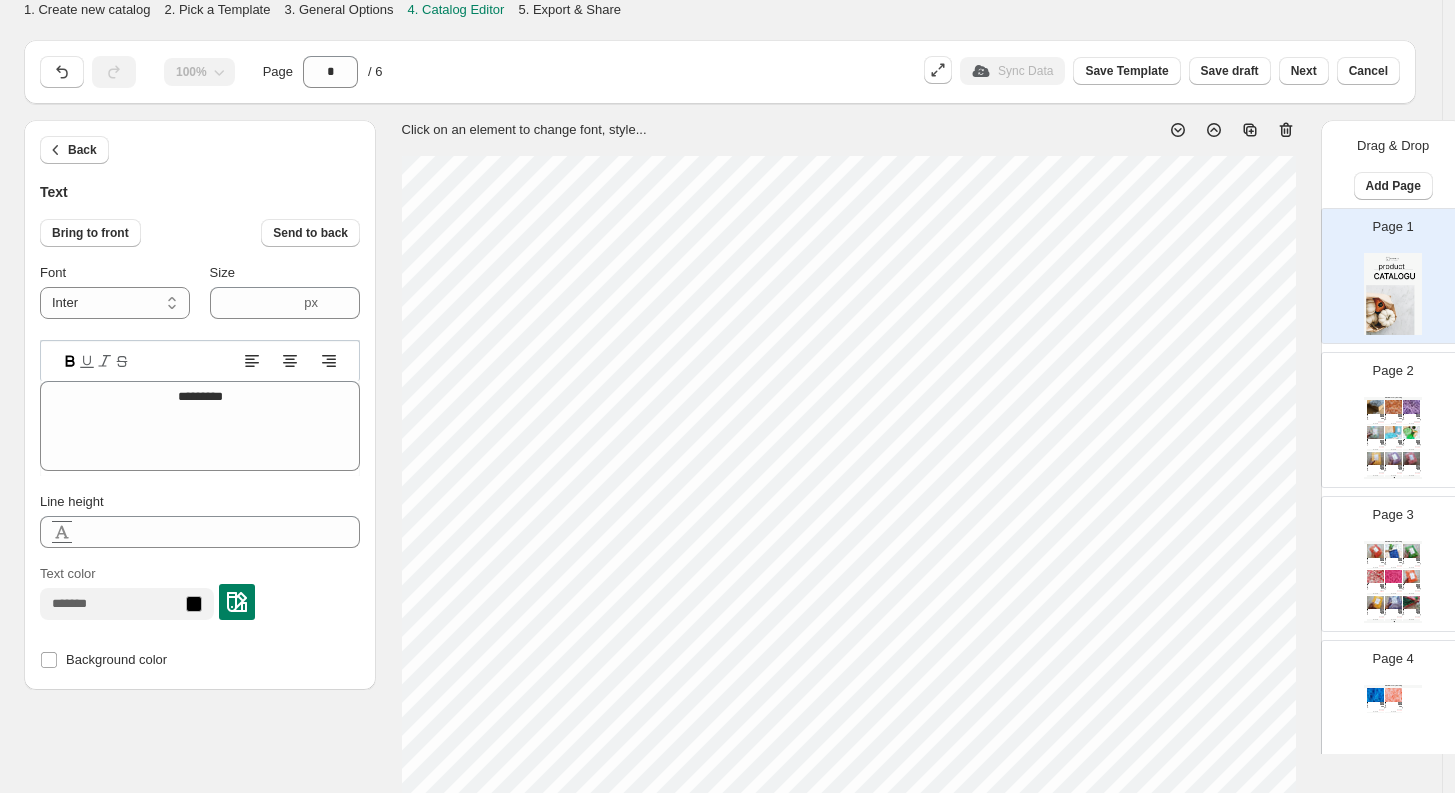 scroll, scrollTop: 17, scrollLeft: 5, axis: both 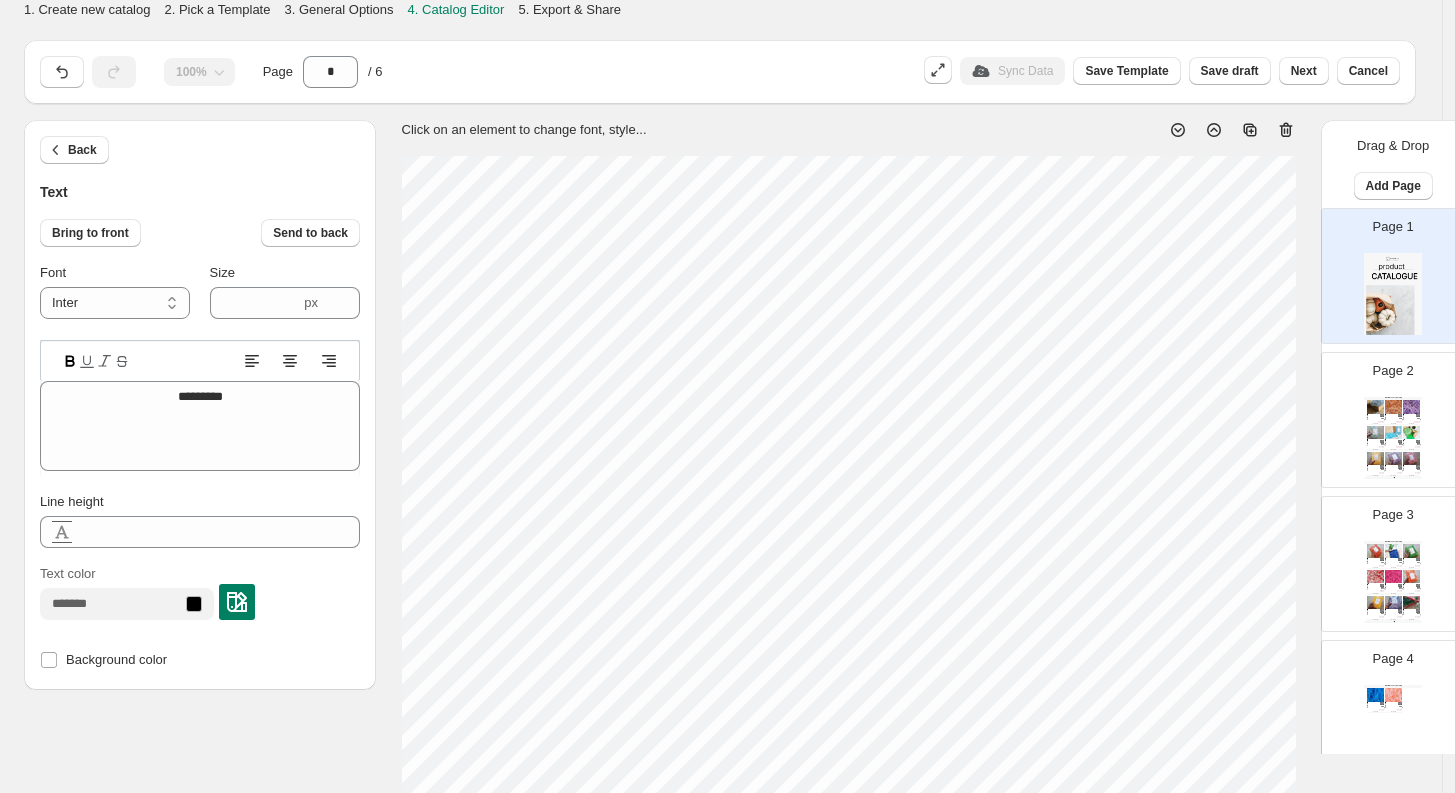 type on "*********" 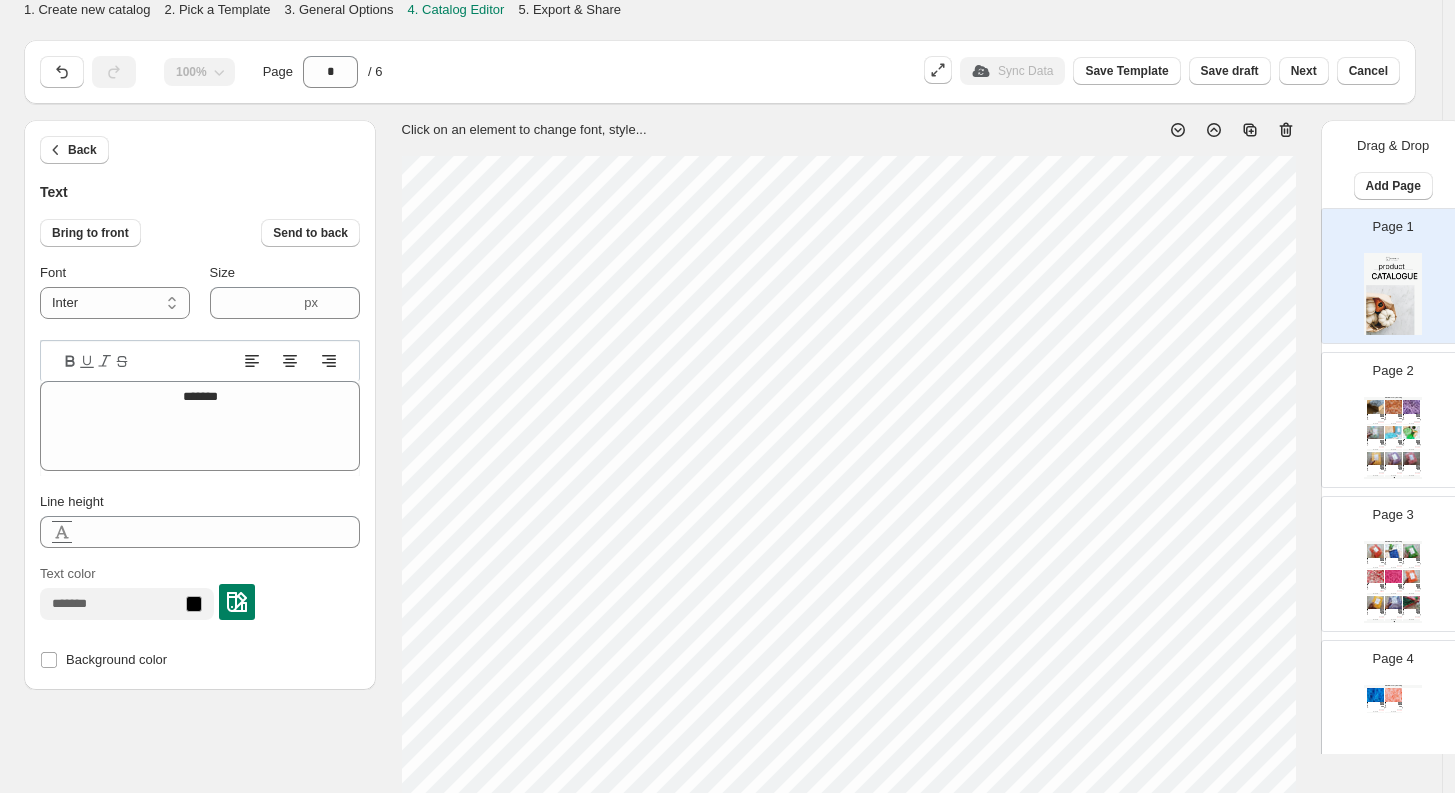 type on "*****" 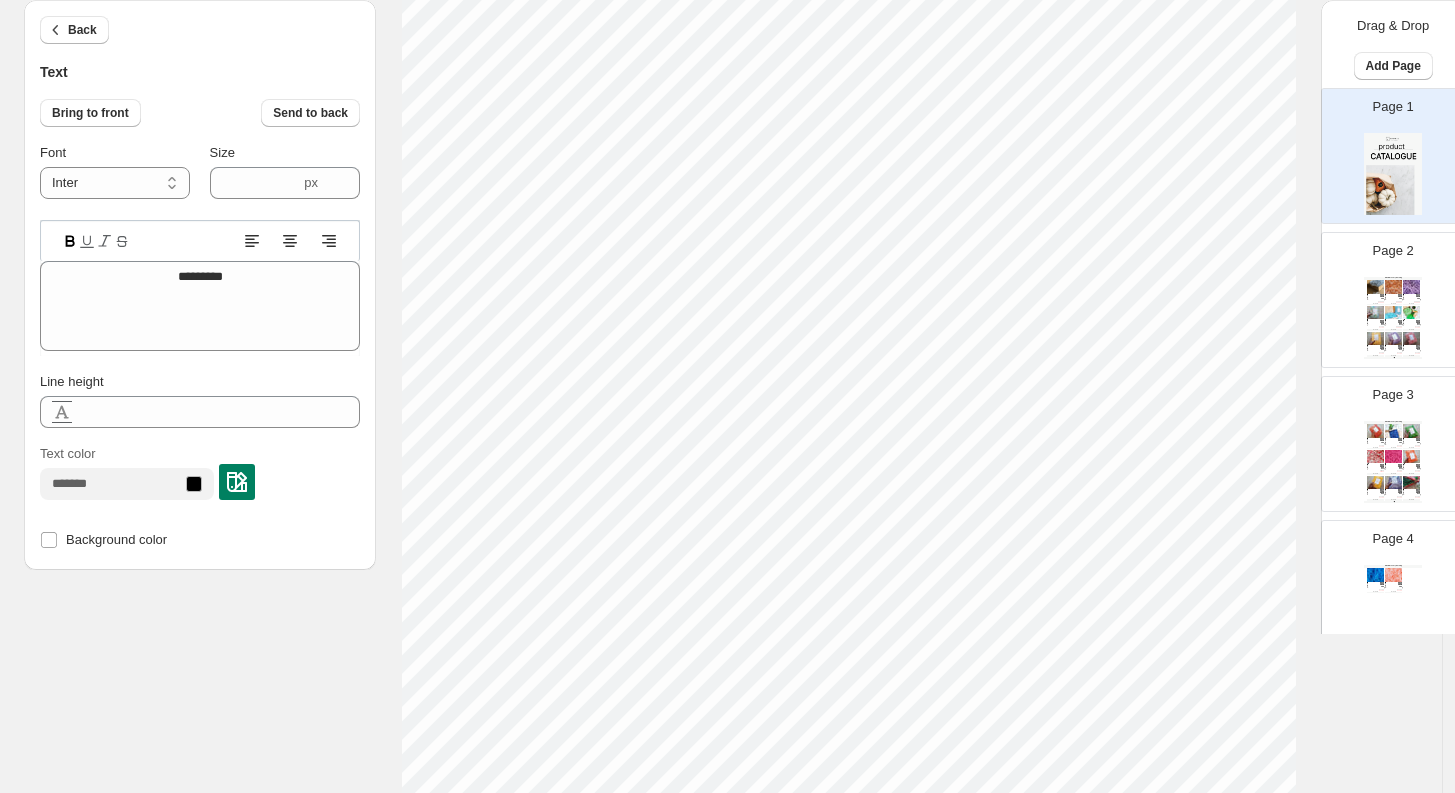 scroll, scrollTop: 707, scrollLeft: 0, axis: vertical 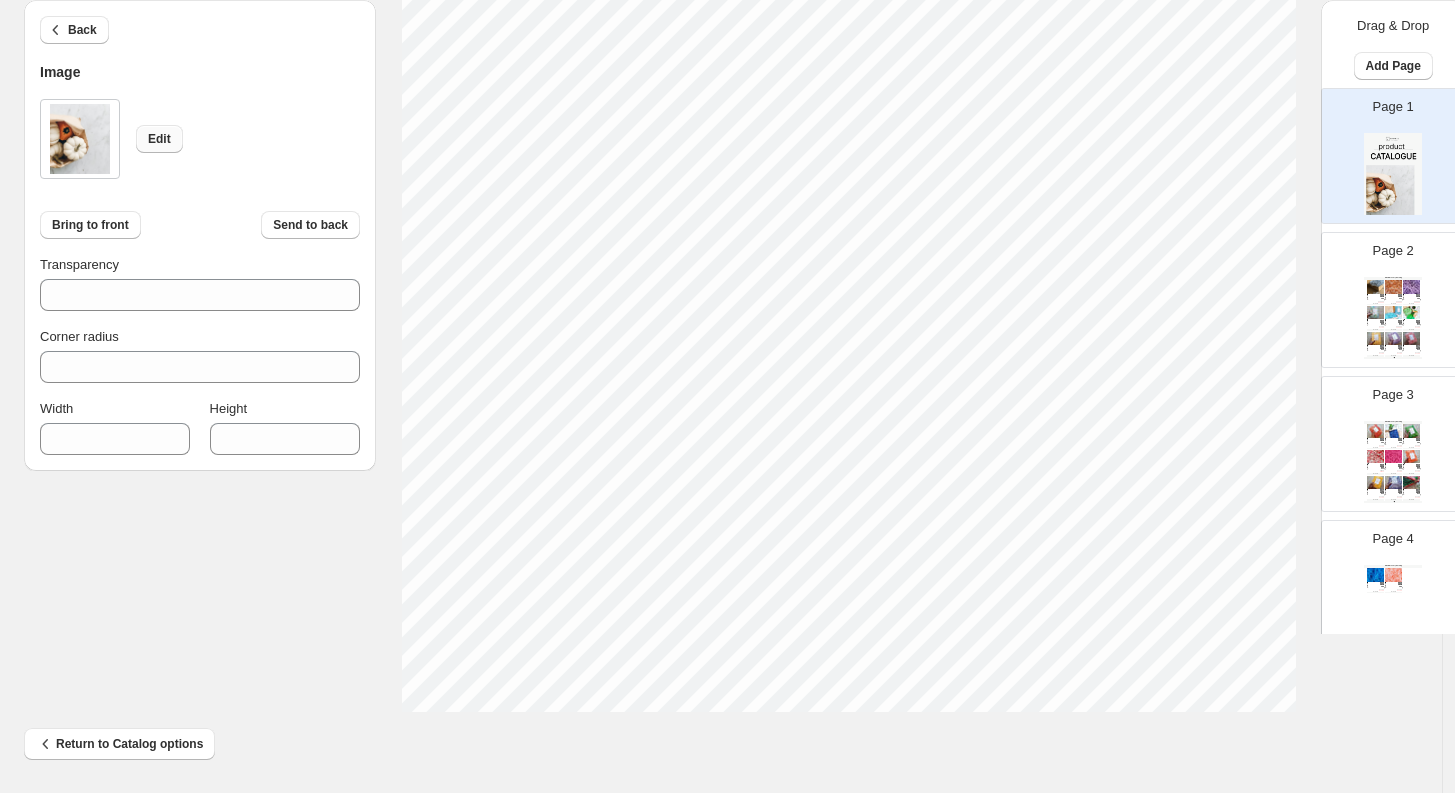 click on "Edit" at bounding box center (159, 139) 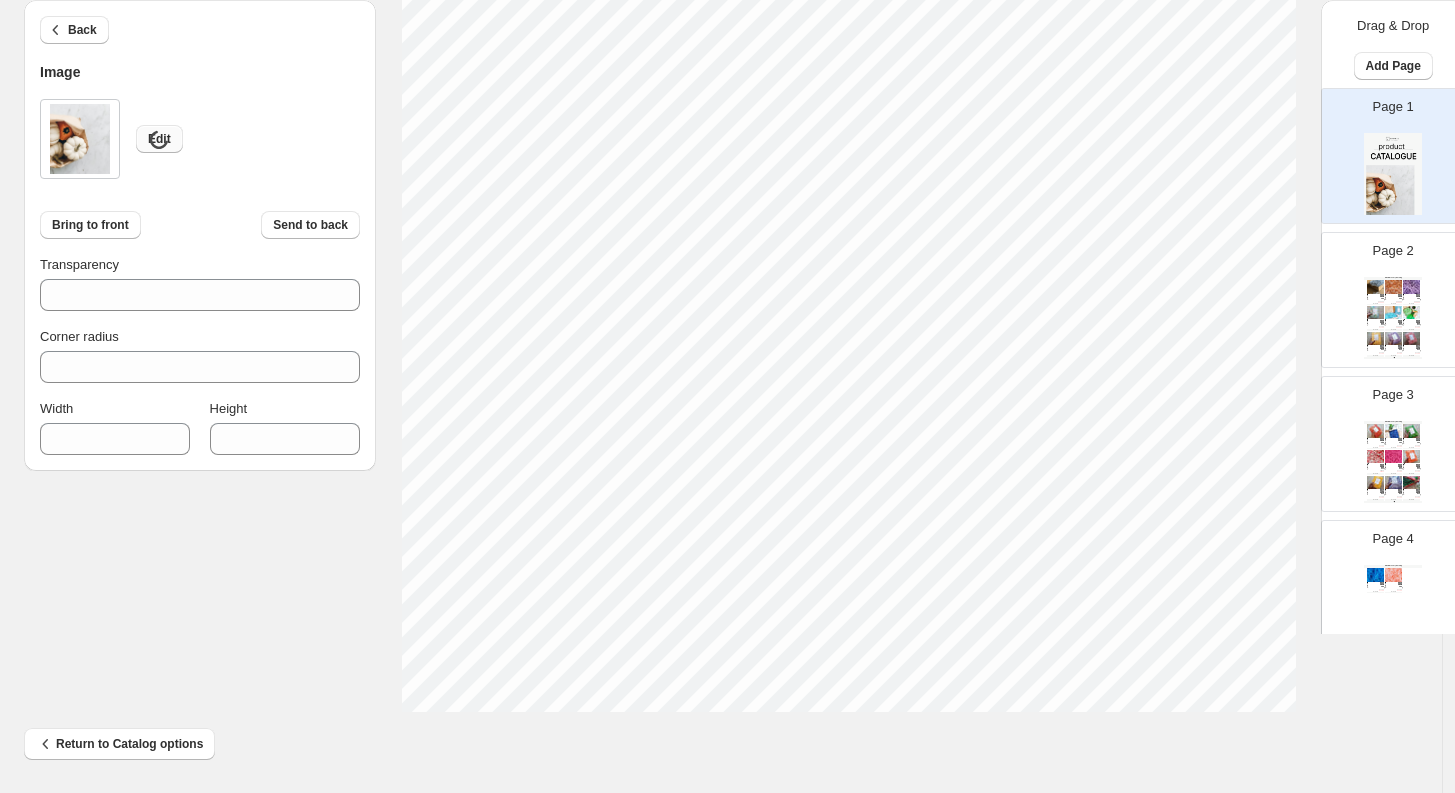 type on "***" 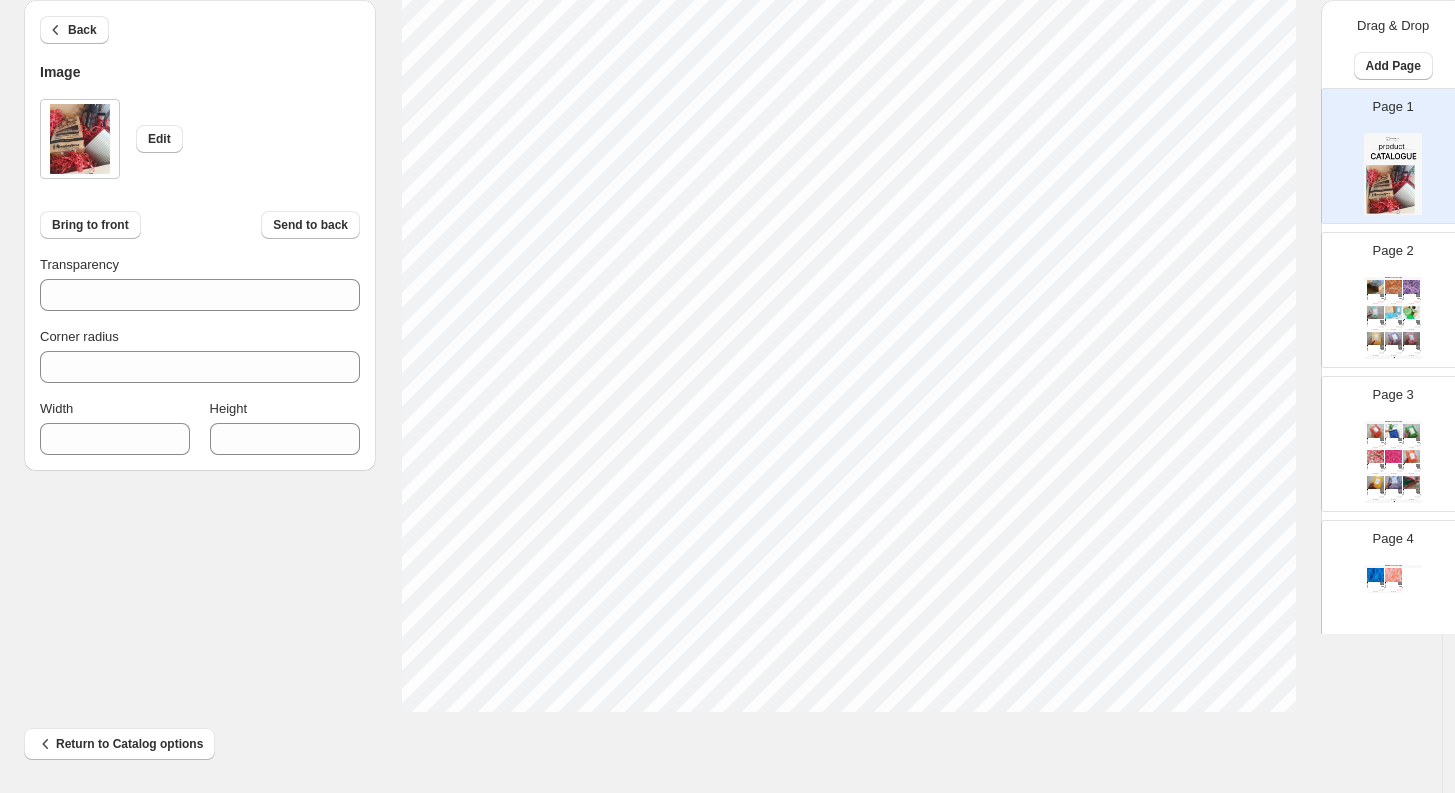 click on "Tags:  Confetti, crinkle, Crinkle Shred, [DATE], Paste..." at bounding box center [1409, 324] 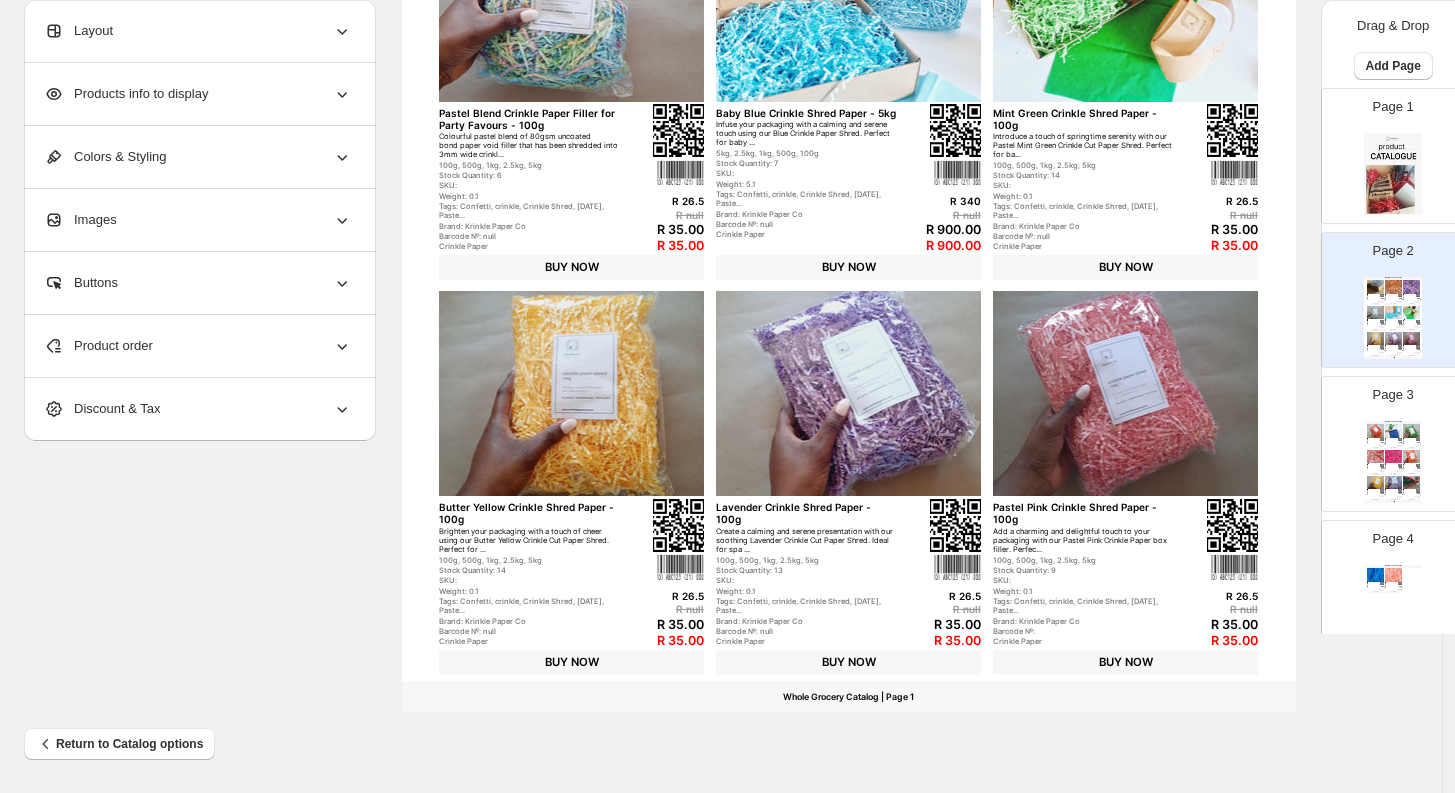 click on "SKU:" at bounding box center [530, 185] 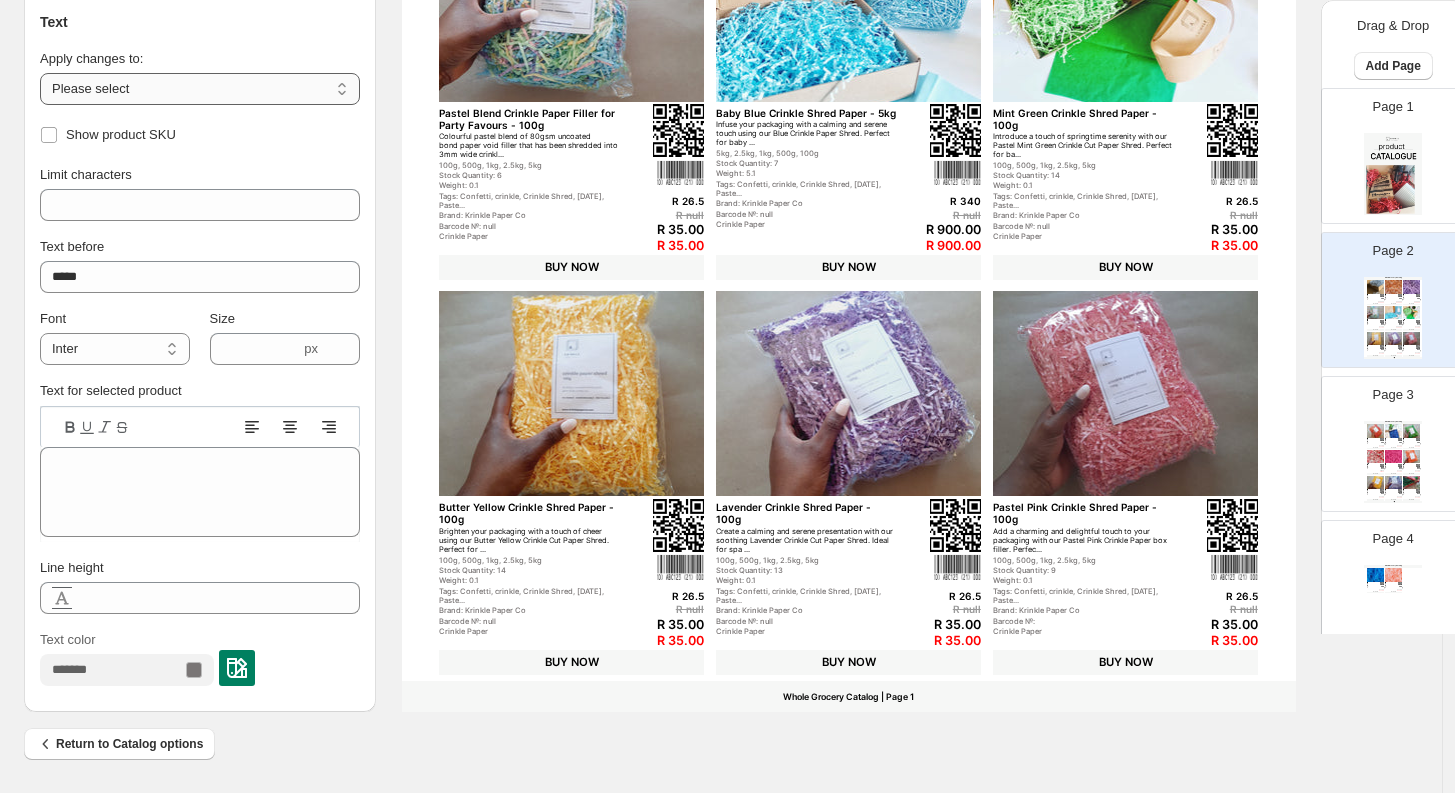 click on "**********" at bounding box center (200, 89) 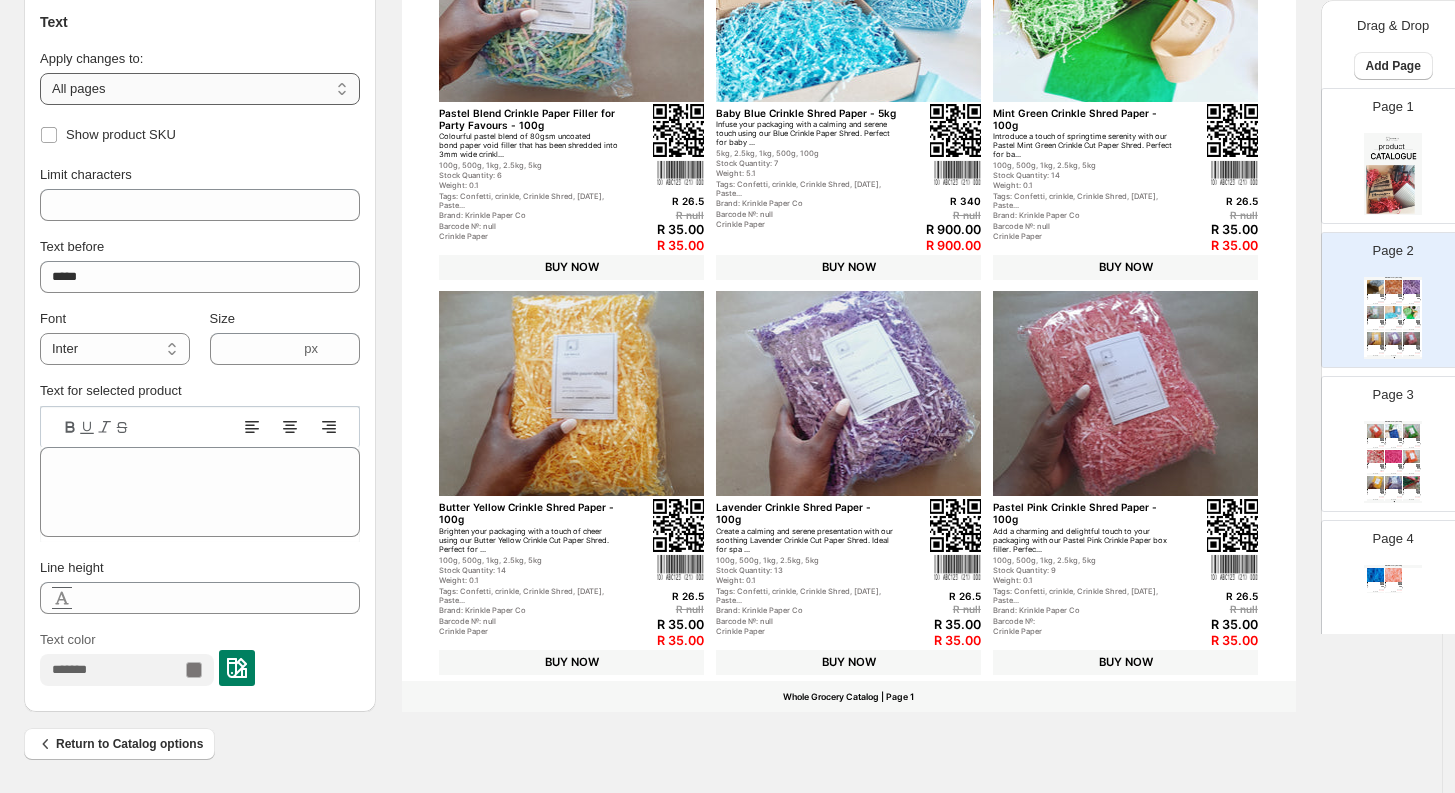 click on "**********" at bounding box center [200, 89] 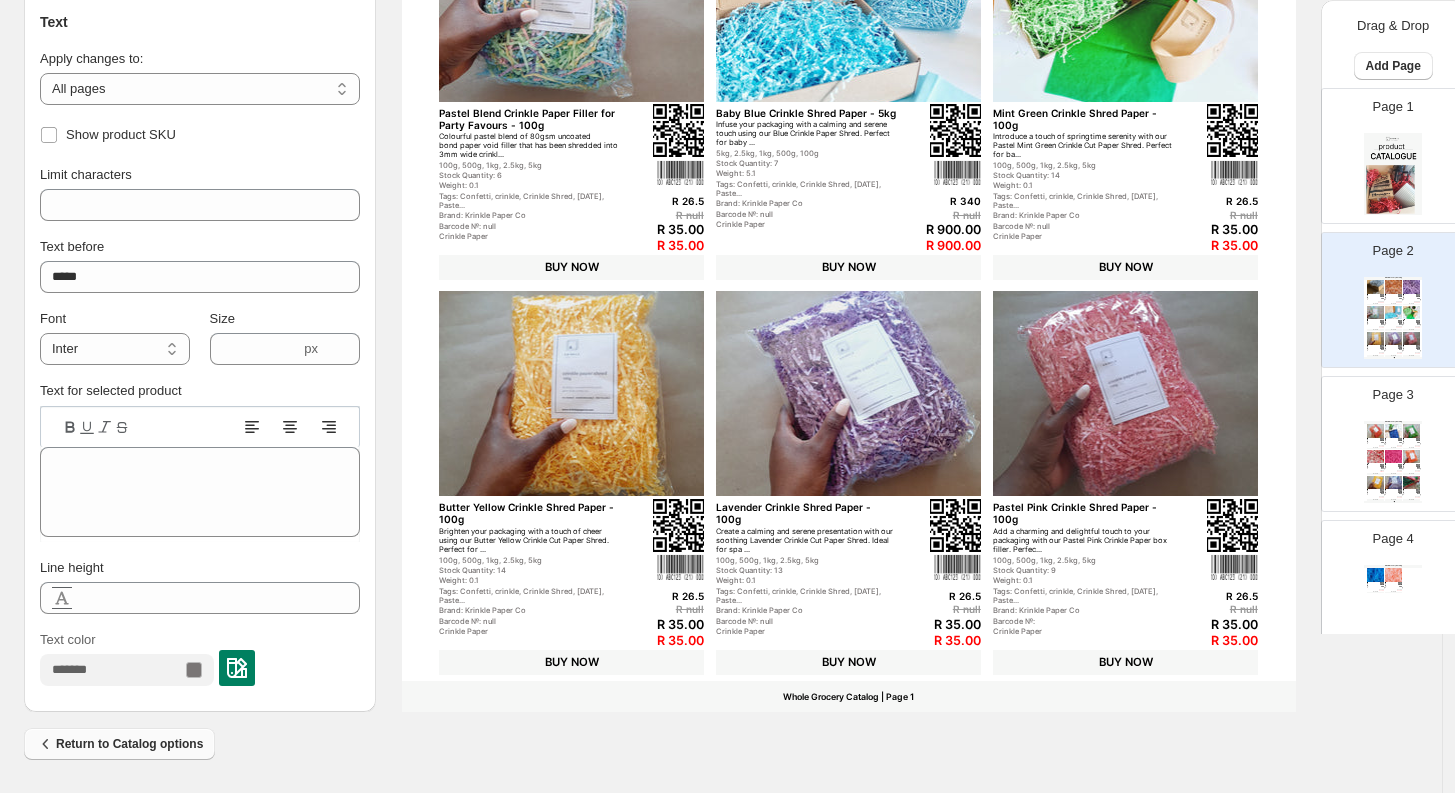 click on "Return to Catalog options" at bounding box center (119, 744) 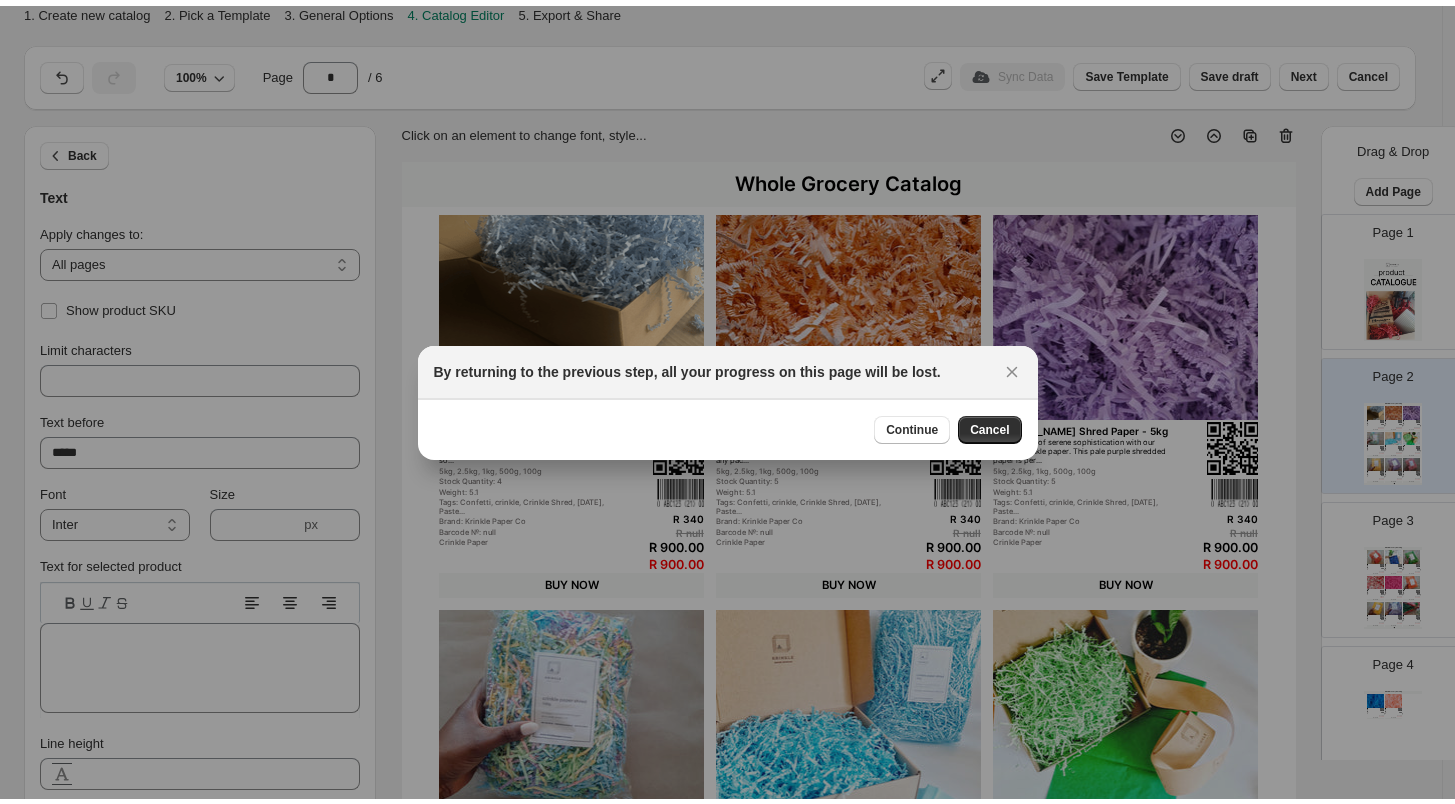 scroll, scrollTop: 0, scrollLeft: 0, axis: both 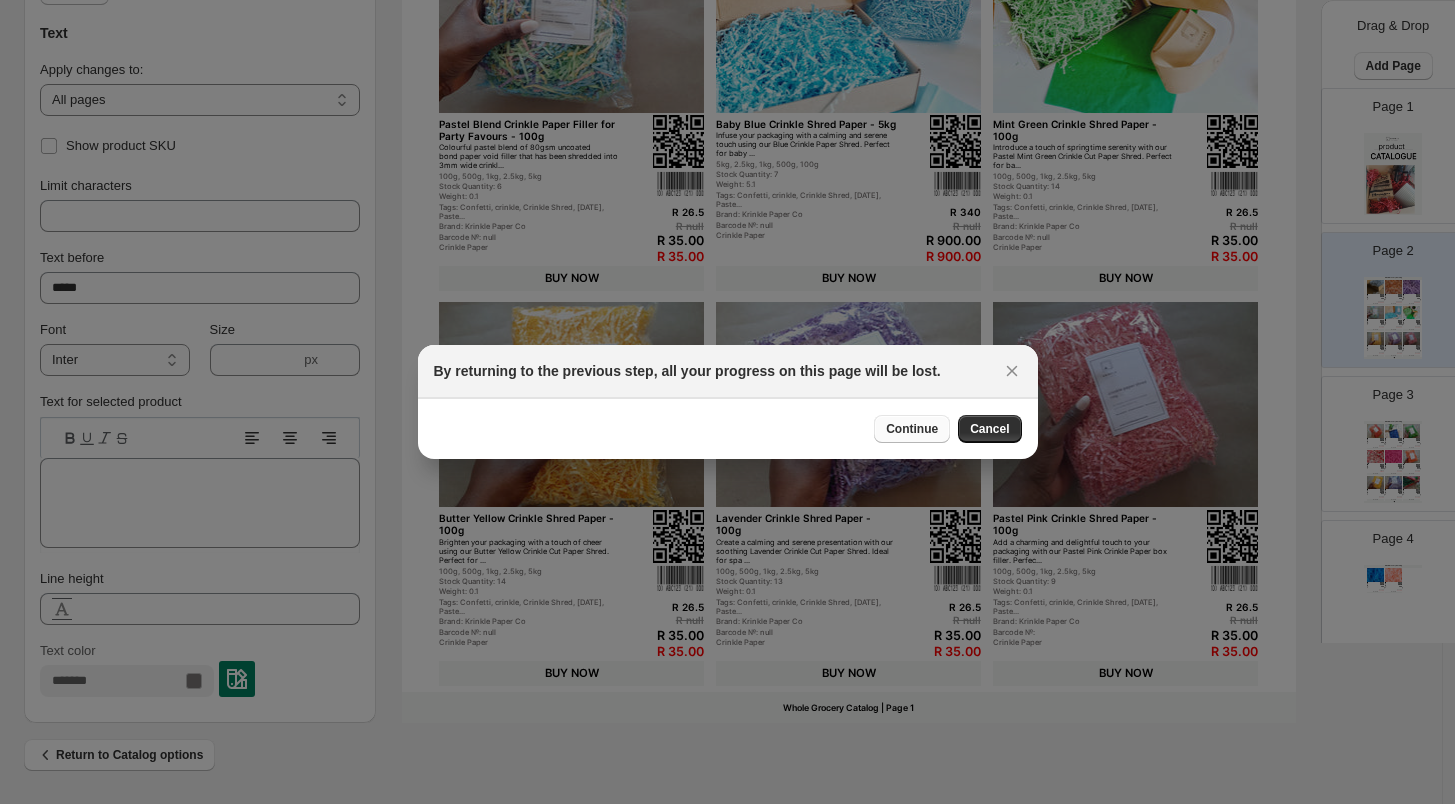 click on "Continue" at bounding box center [912, 429] 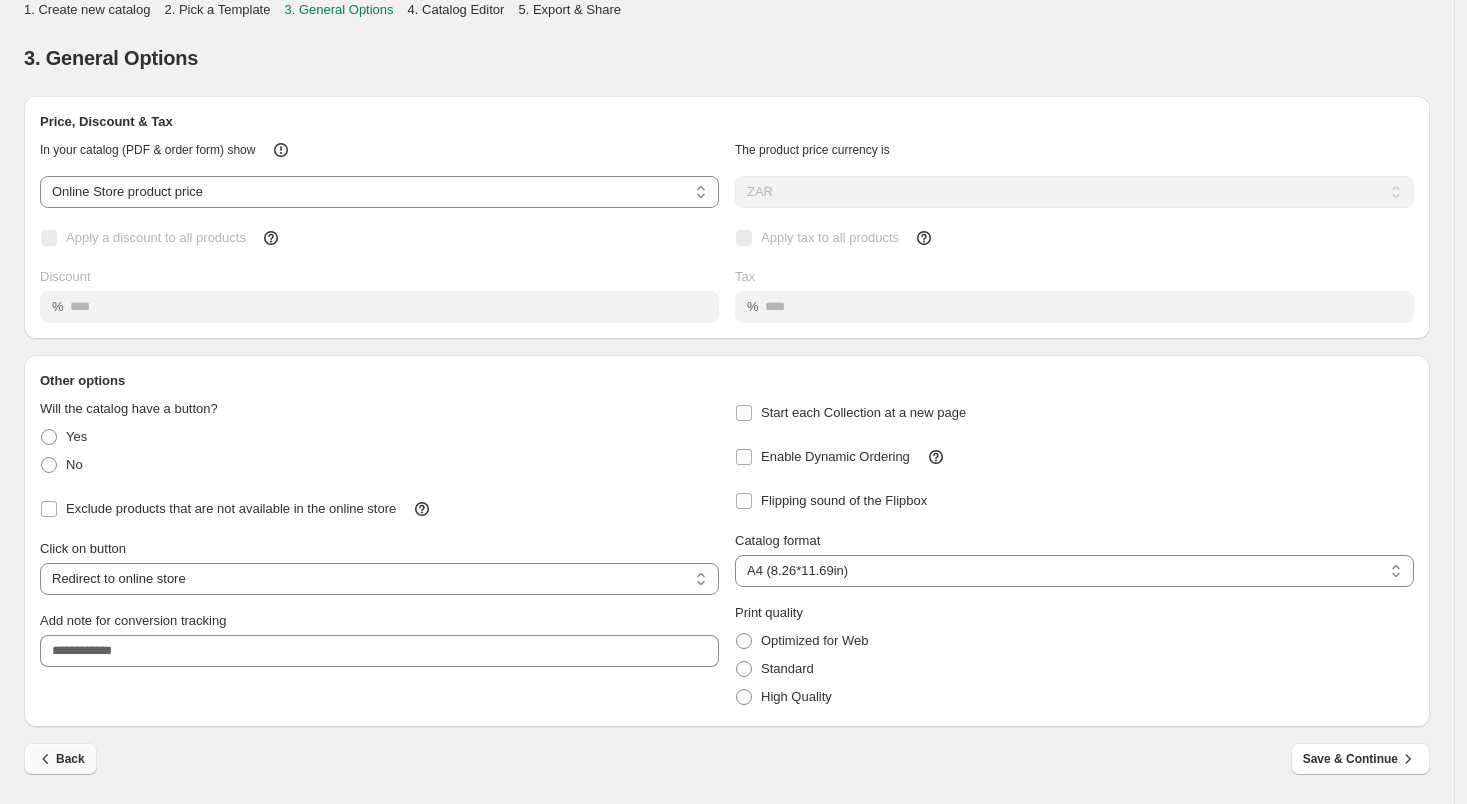 click 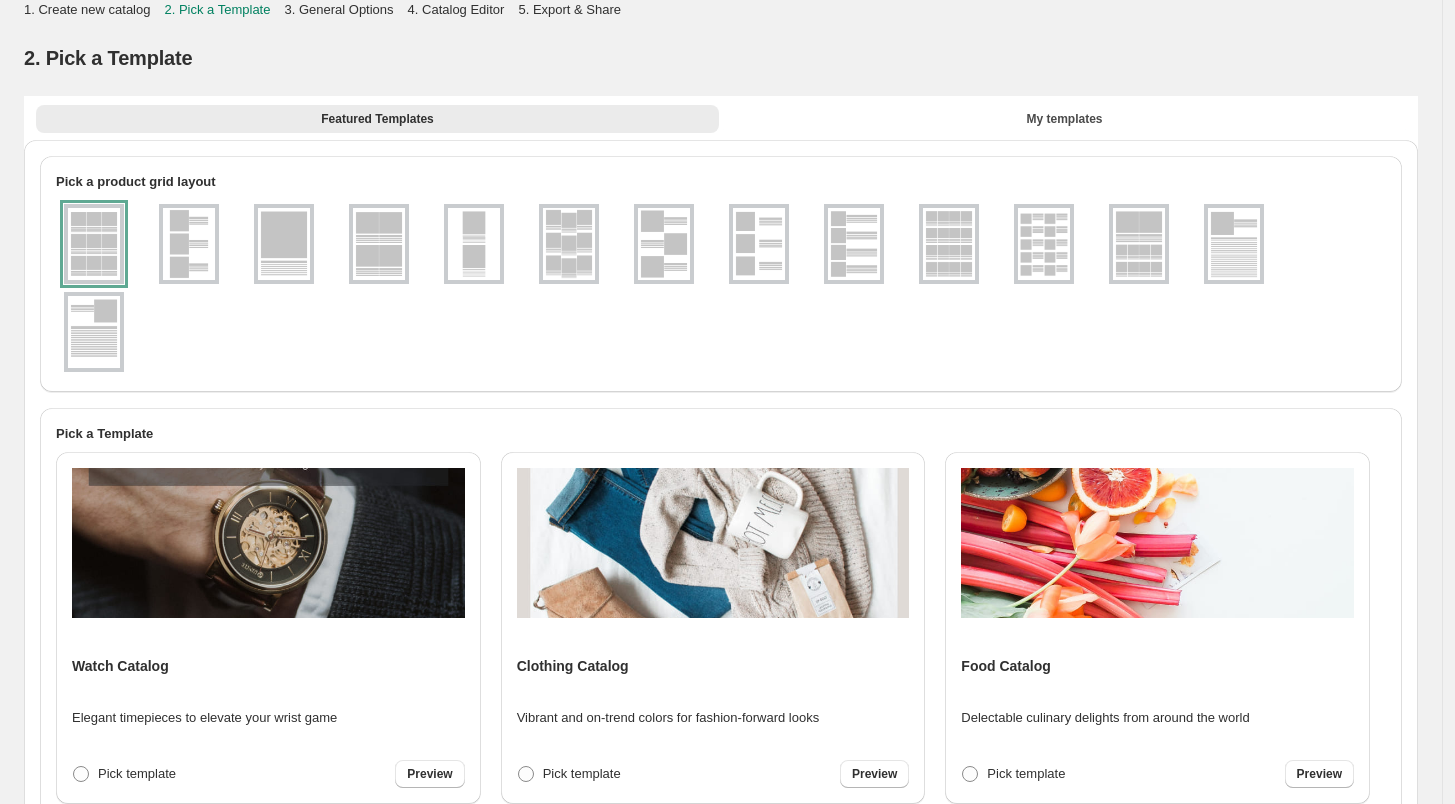 click at bounding box center [854, 244] 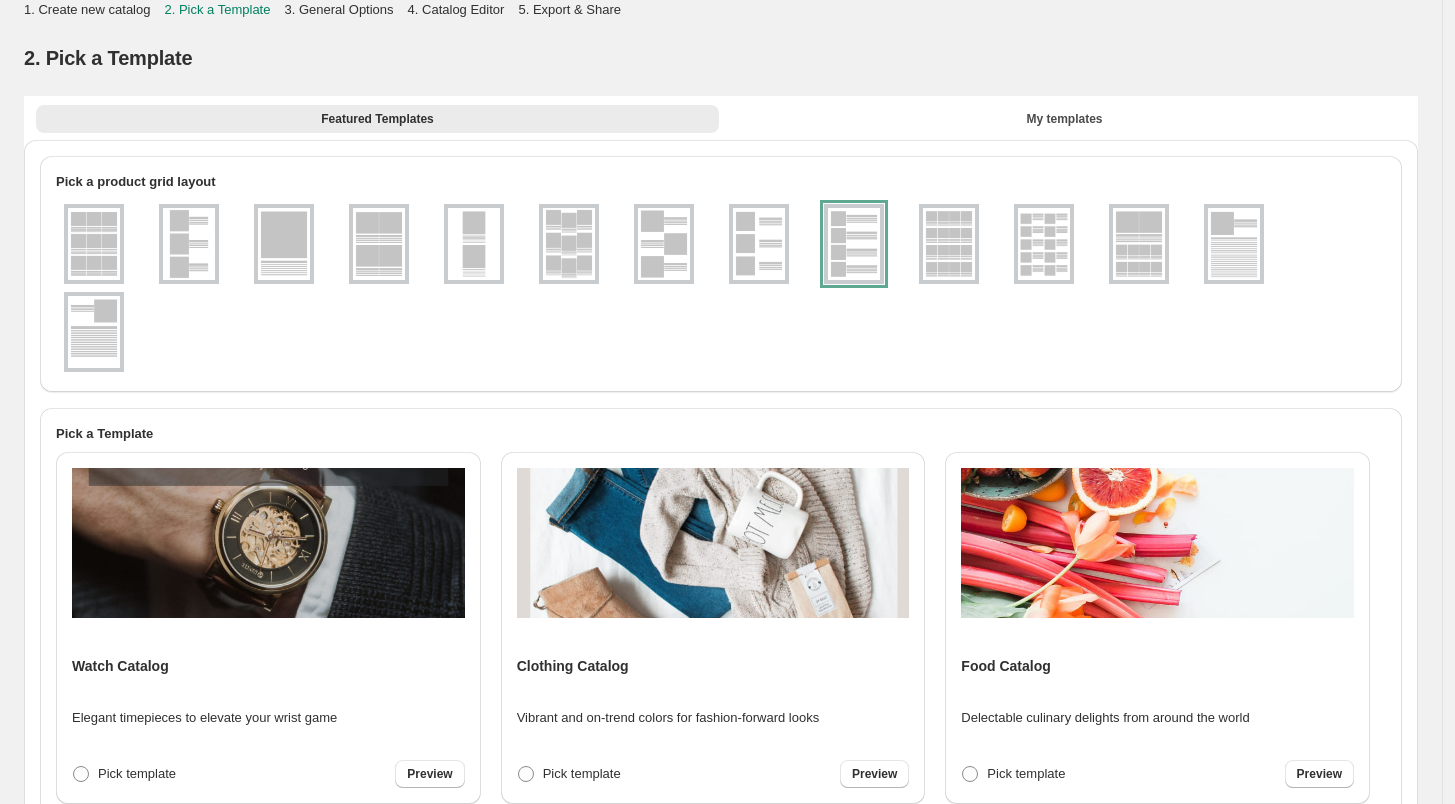 click at bounding box center (1044, 244) 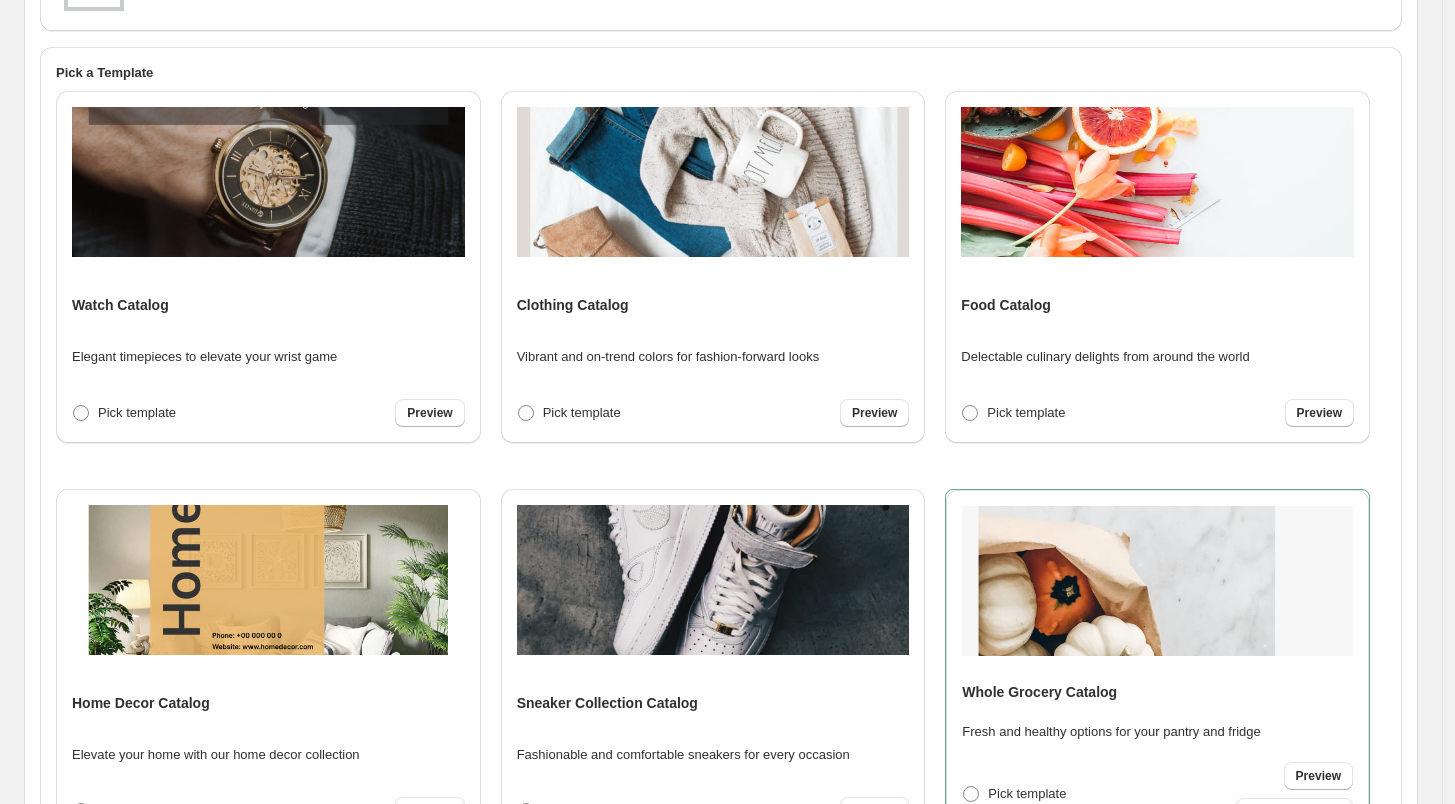 scroll, scrollTop: 363, scrollLeft: 0, axis: vertical 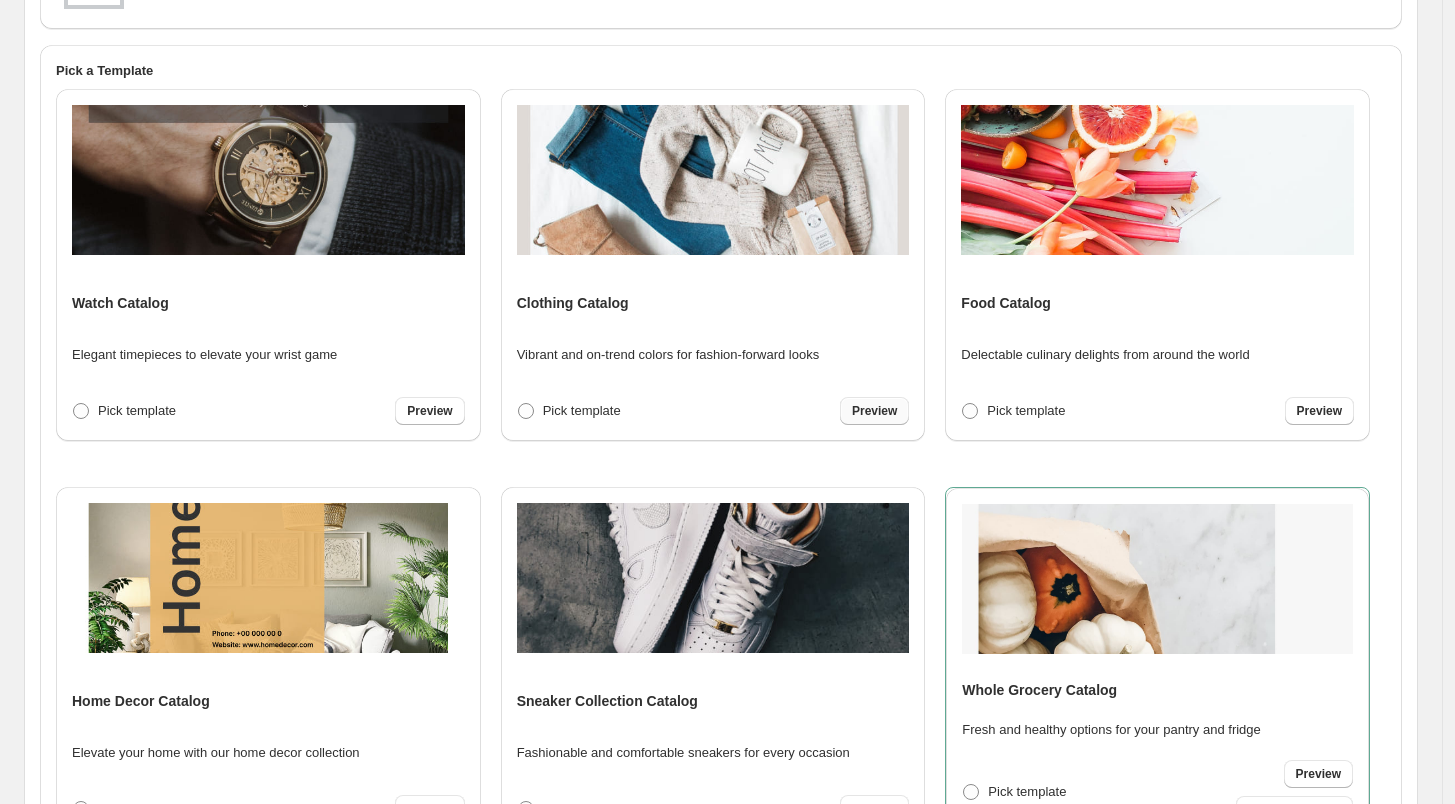 click on "Preview" at bounding box center (874, 411) 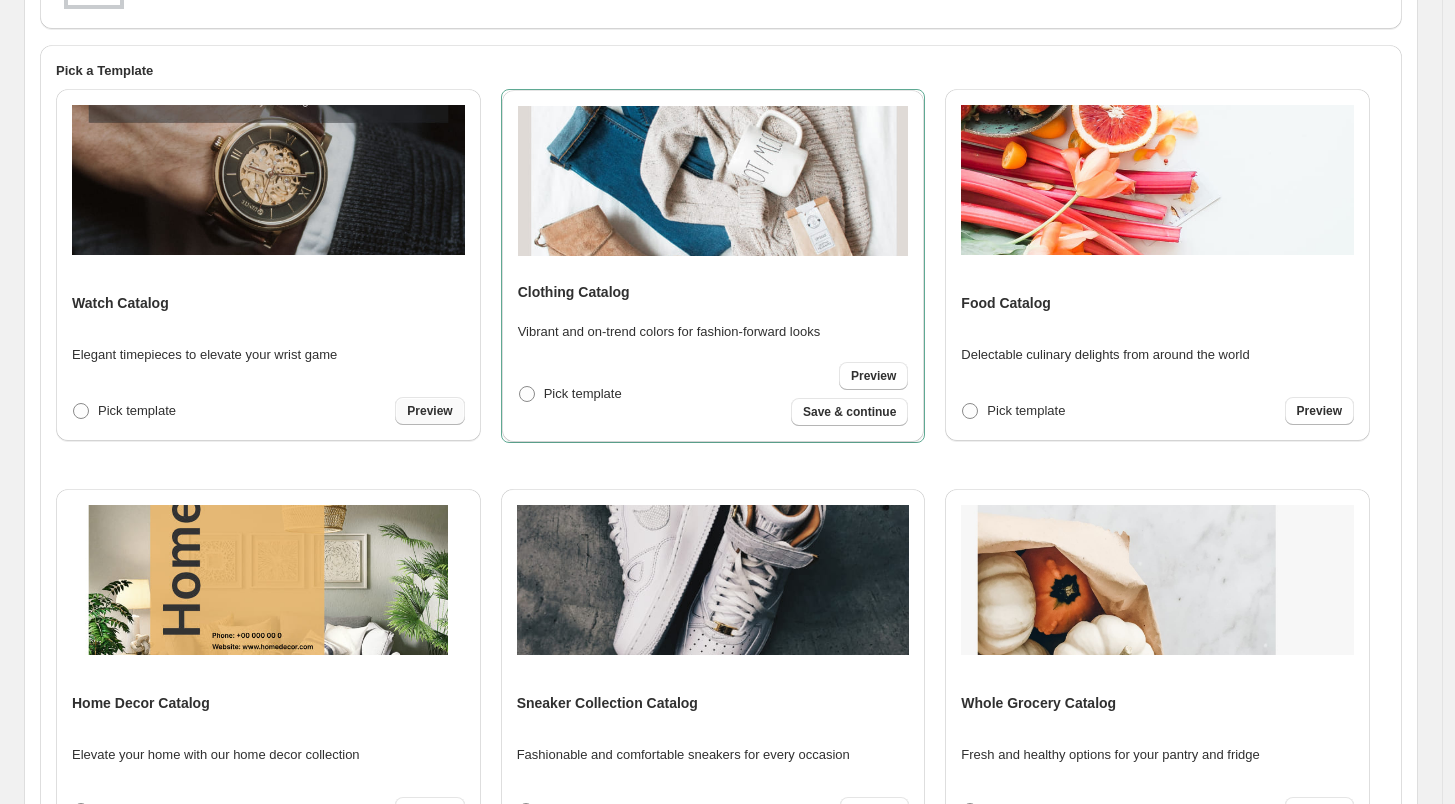 click on "Preview" at bounding box center (429, 411) 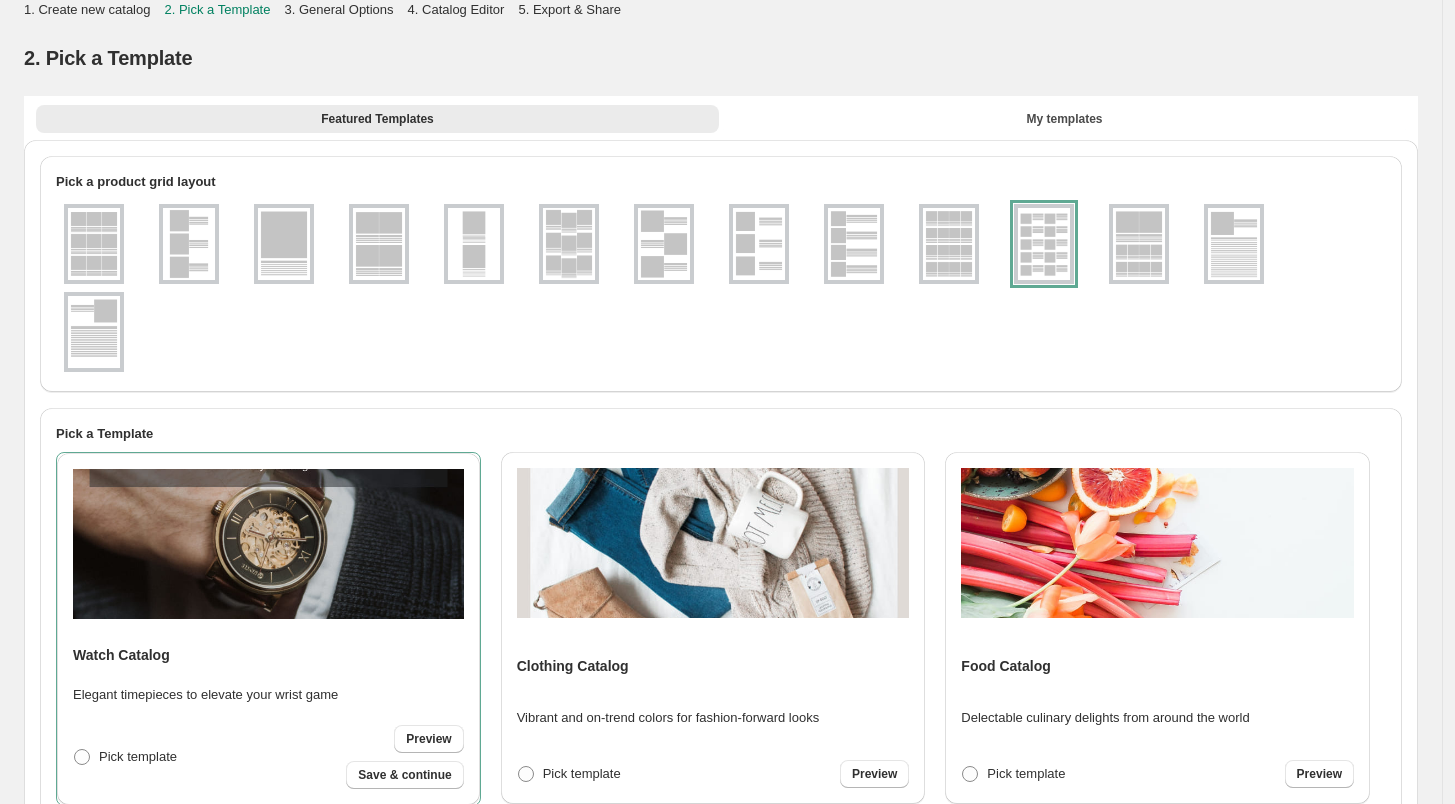 scroll, scrollTop: 363, scrollLeft: 0, axis: vertical 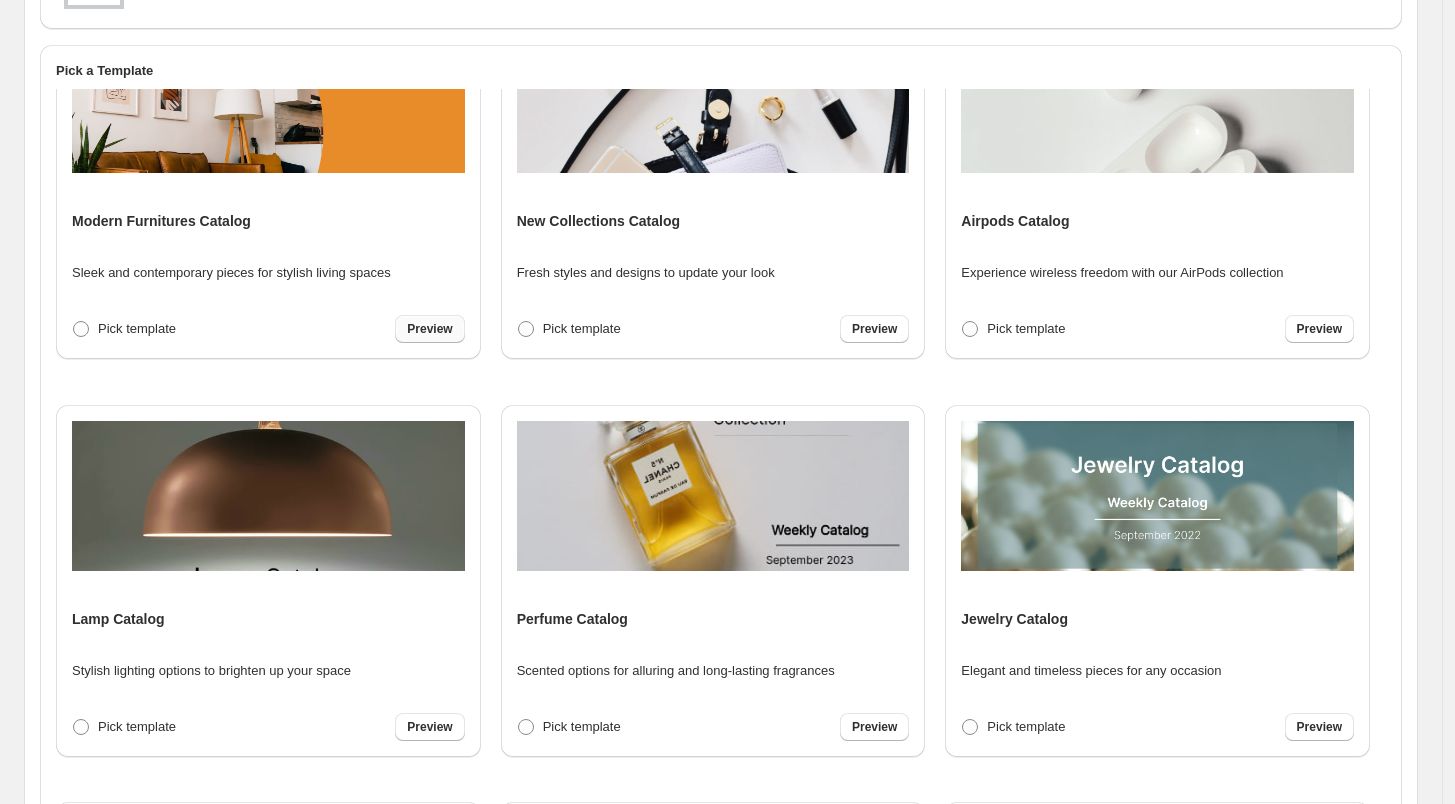 click on "Preview" at bounding box center [429, 329] 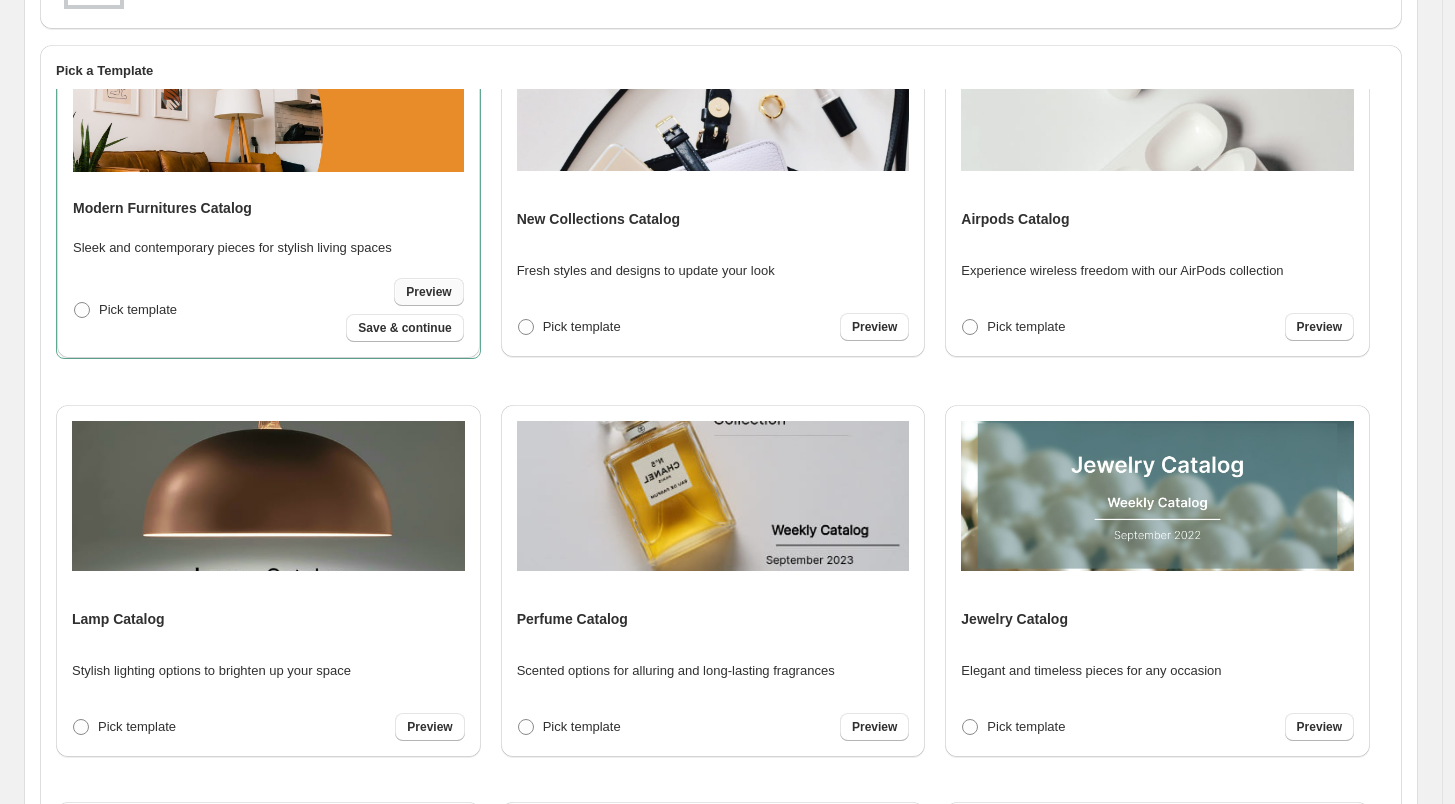 scroll, scrollTop: 878, scrollLeft: 0, axis: vertical 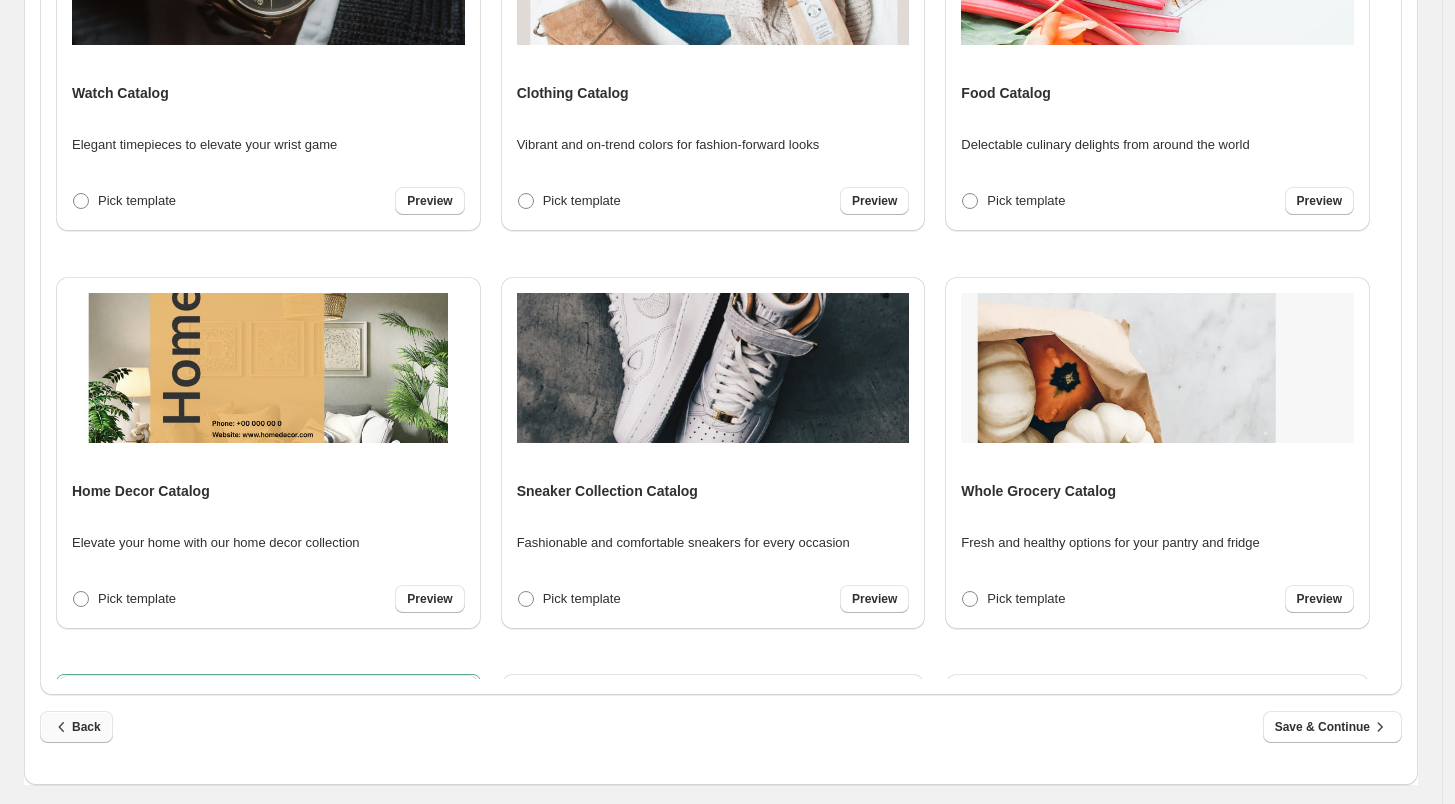 click 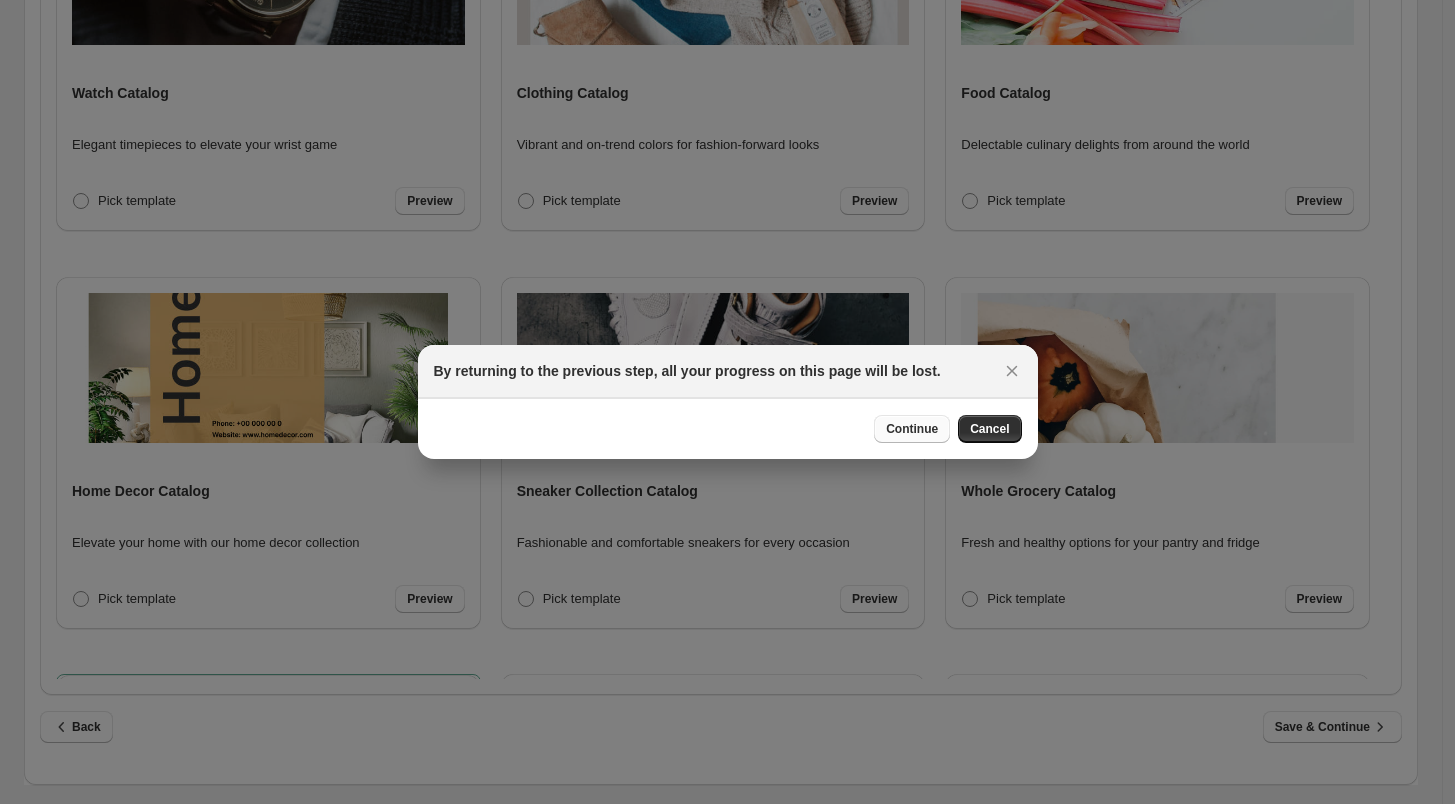 click on "Continue" at bounding box center [912, 429] 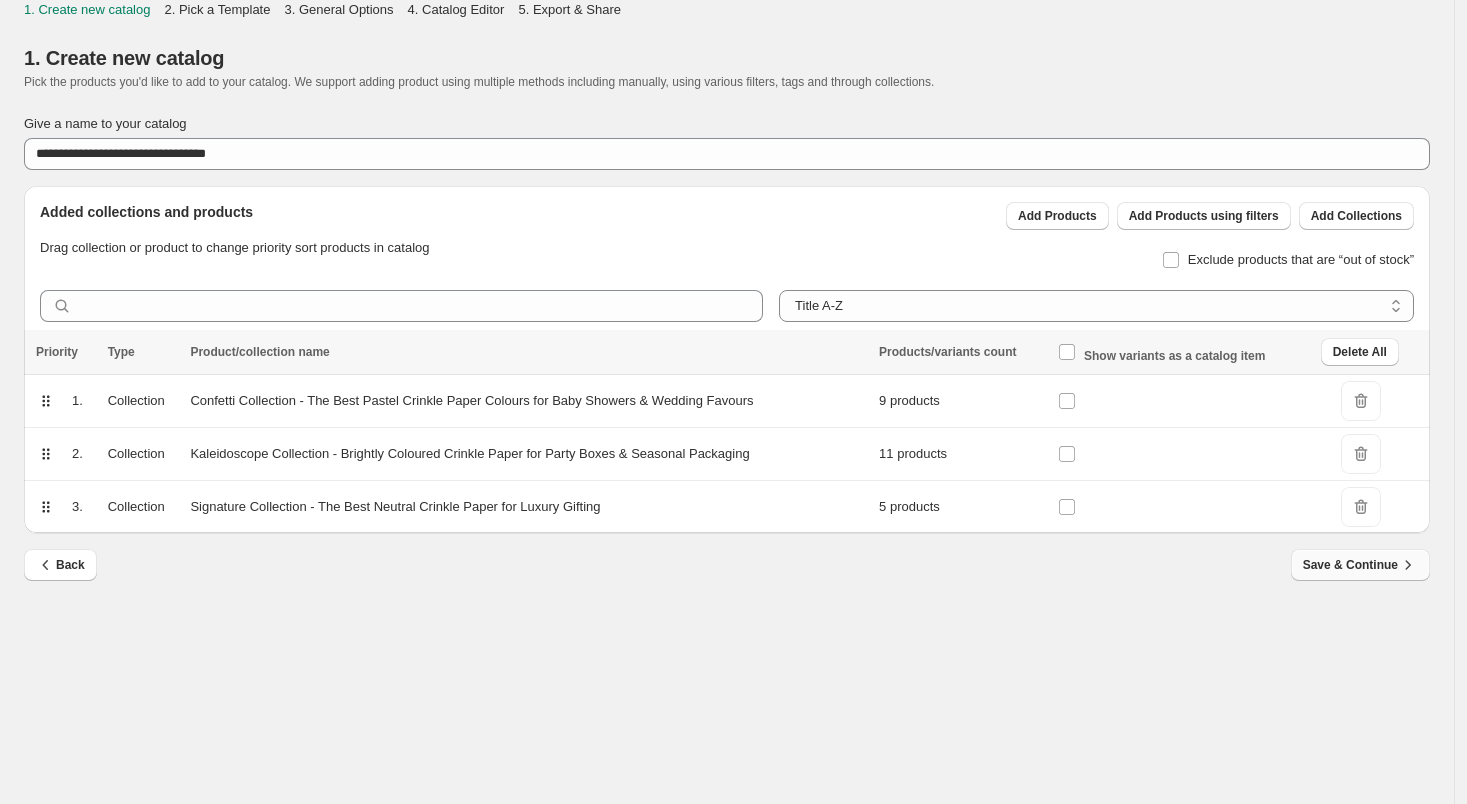click on "Save & Continue" at bounding box center [1360, 565] 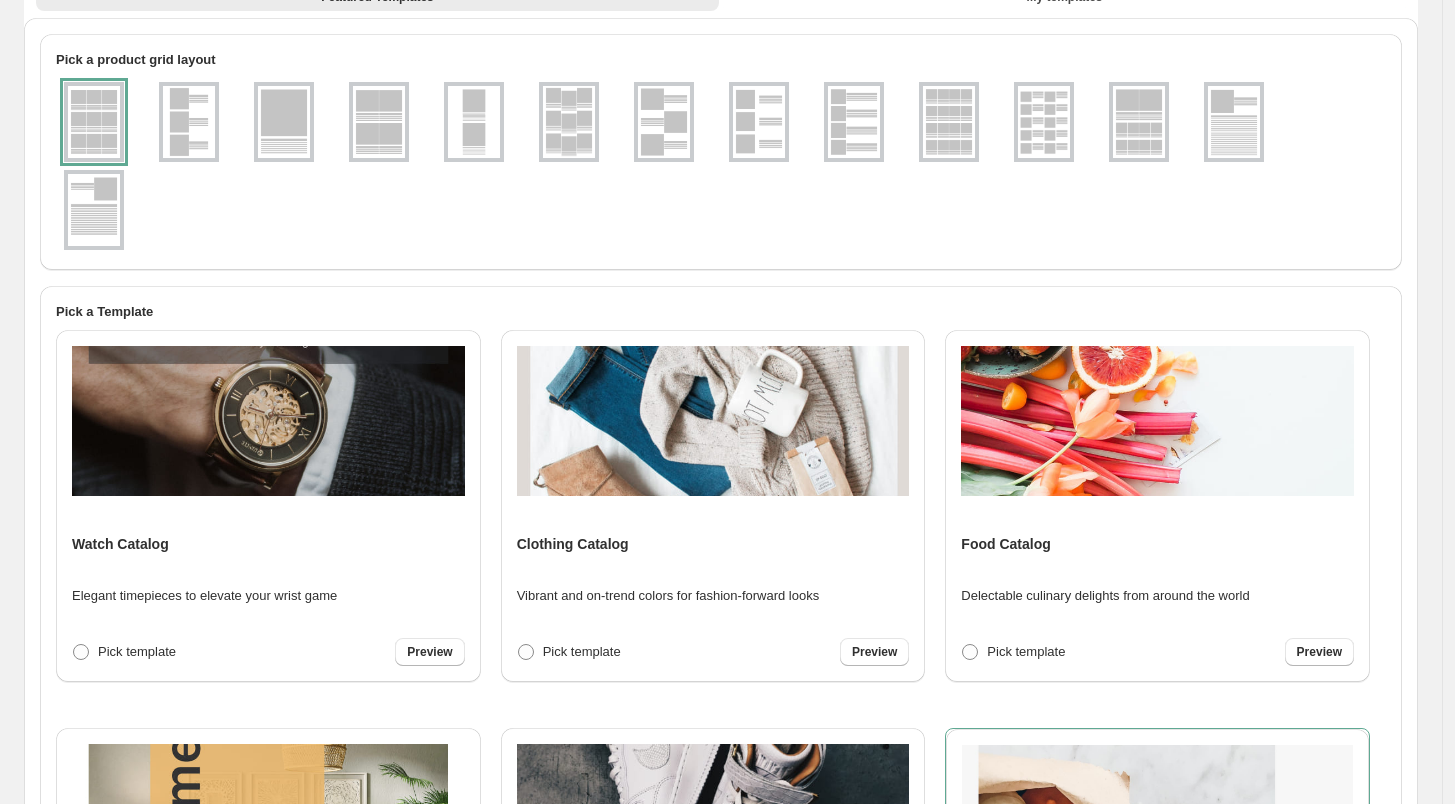 scroll, scrollTop: 131, scrollLeft: 0, axis: vertical 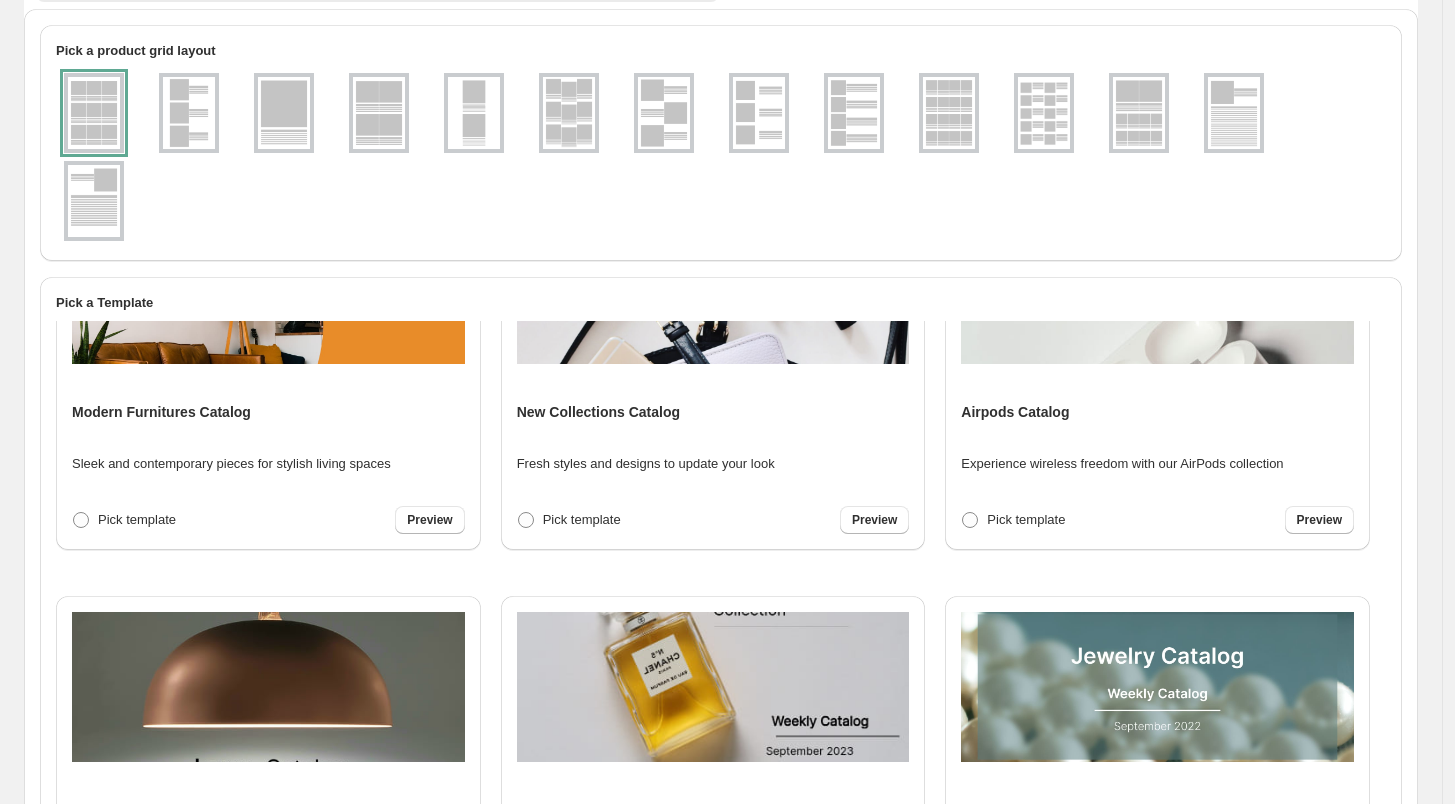 click at bounding box center (1044, 113) 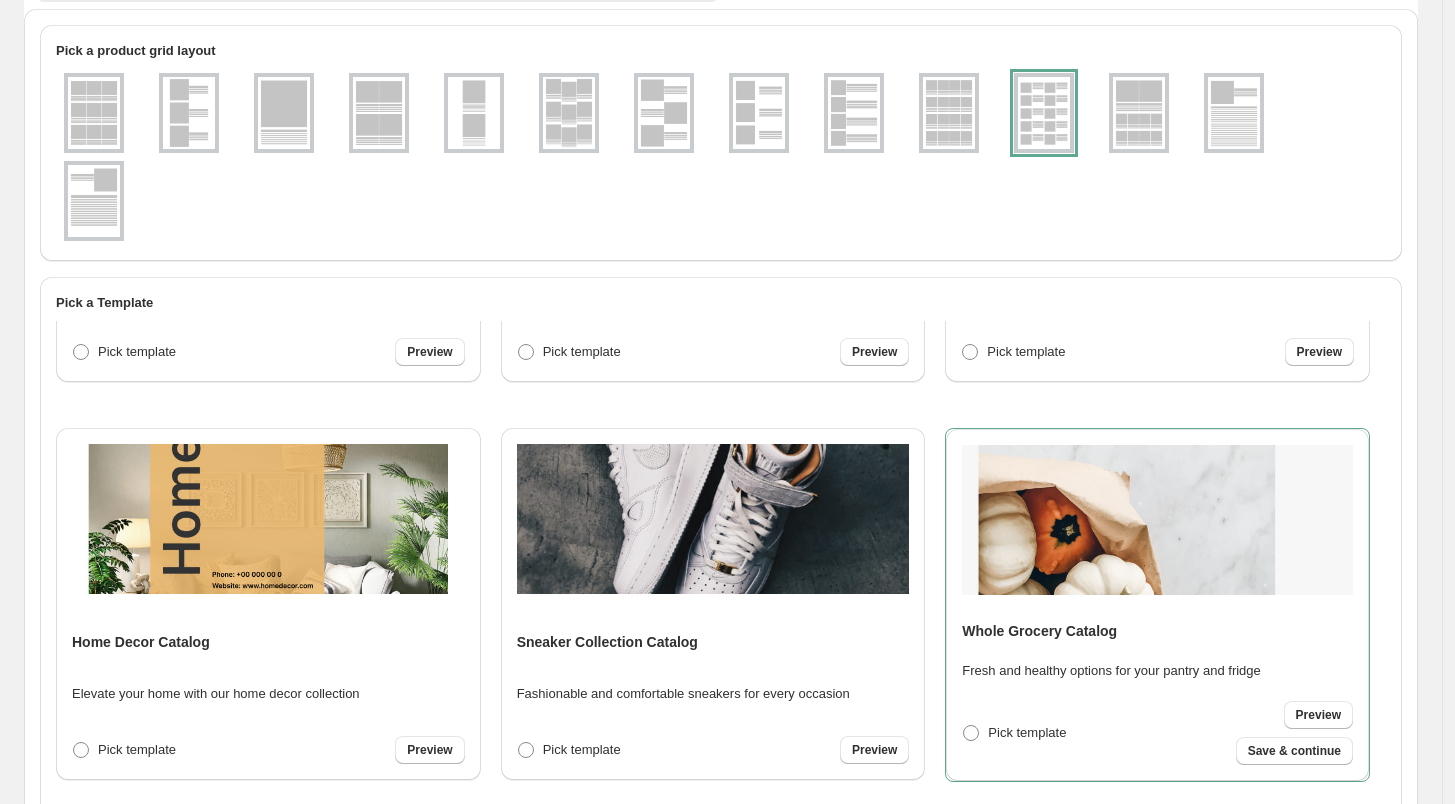 scroll, scrollTop: 0, scrollLeft: 0, axis: both 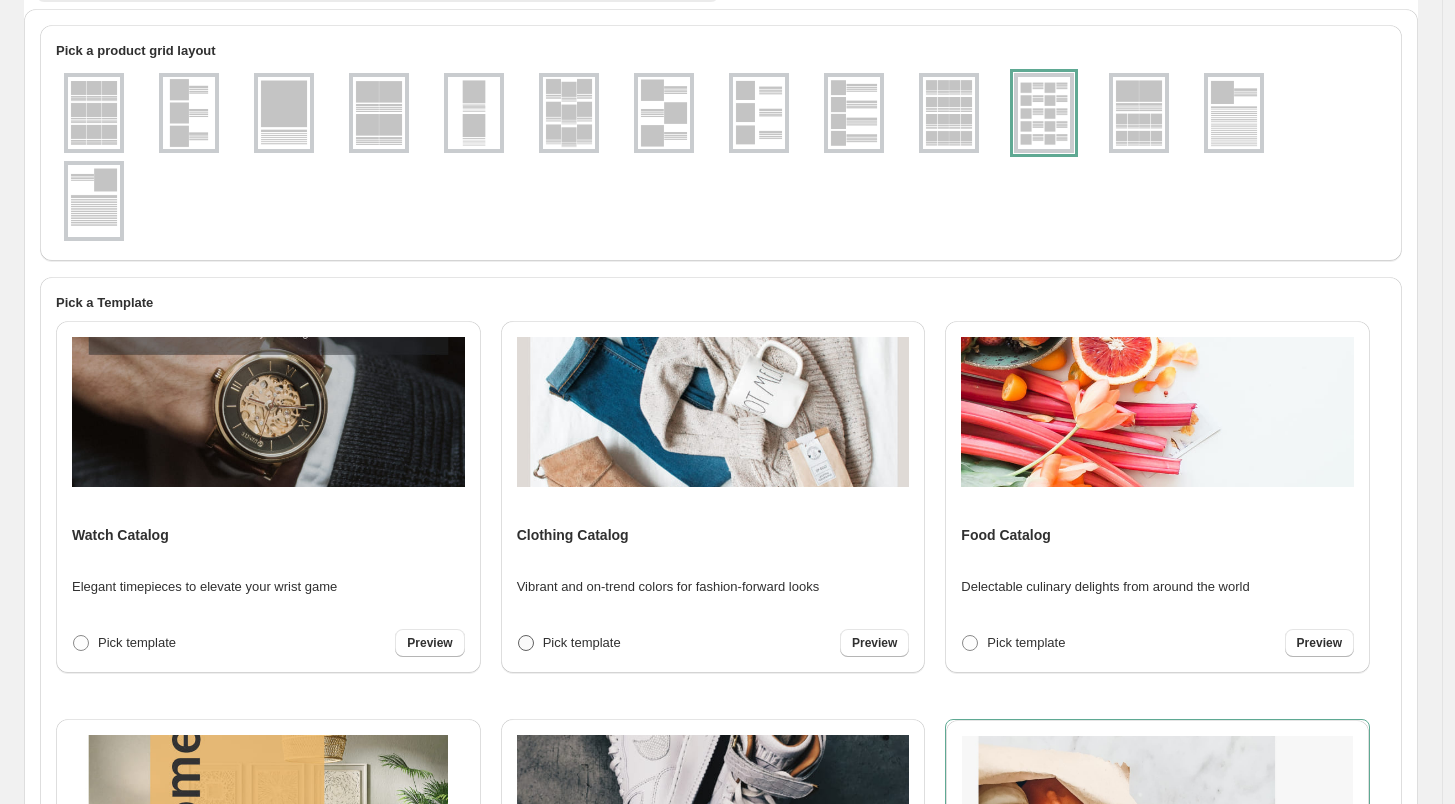 click on "Pick template" at bounding box center [582, 642] 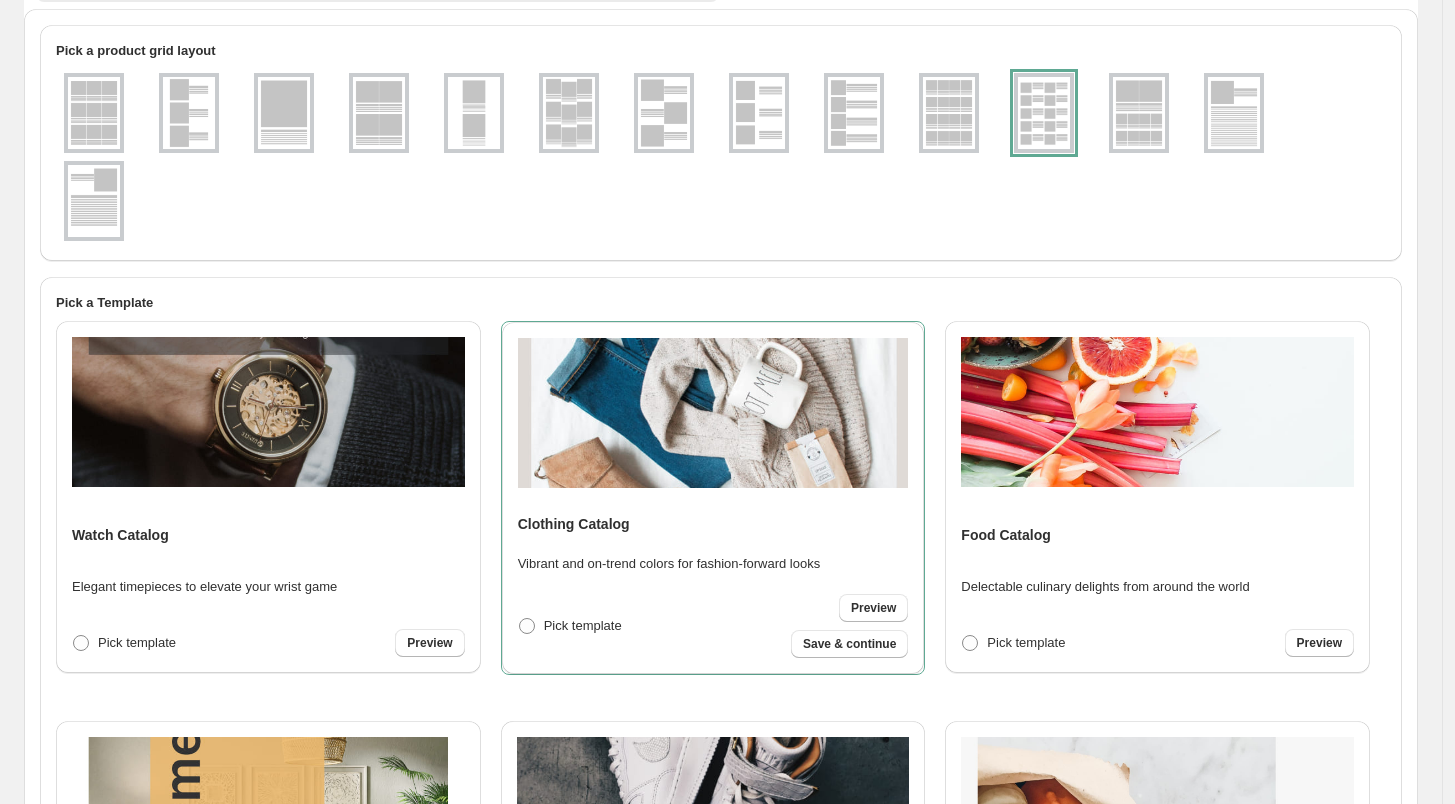 scroll, scrollTop: 573, scrollLeft: 0, axis: vertical 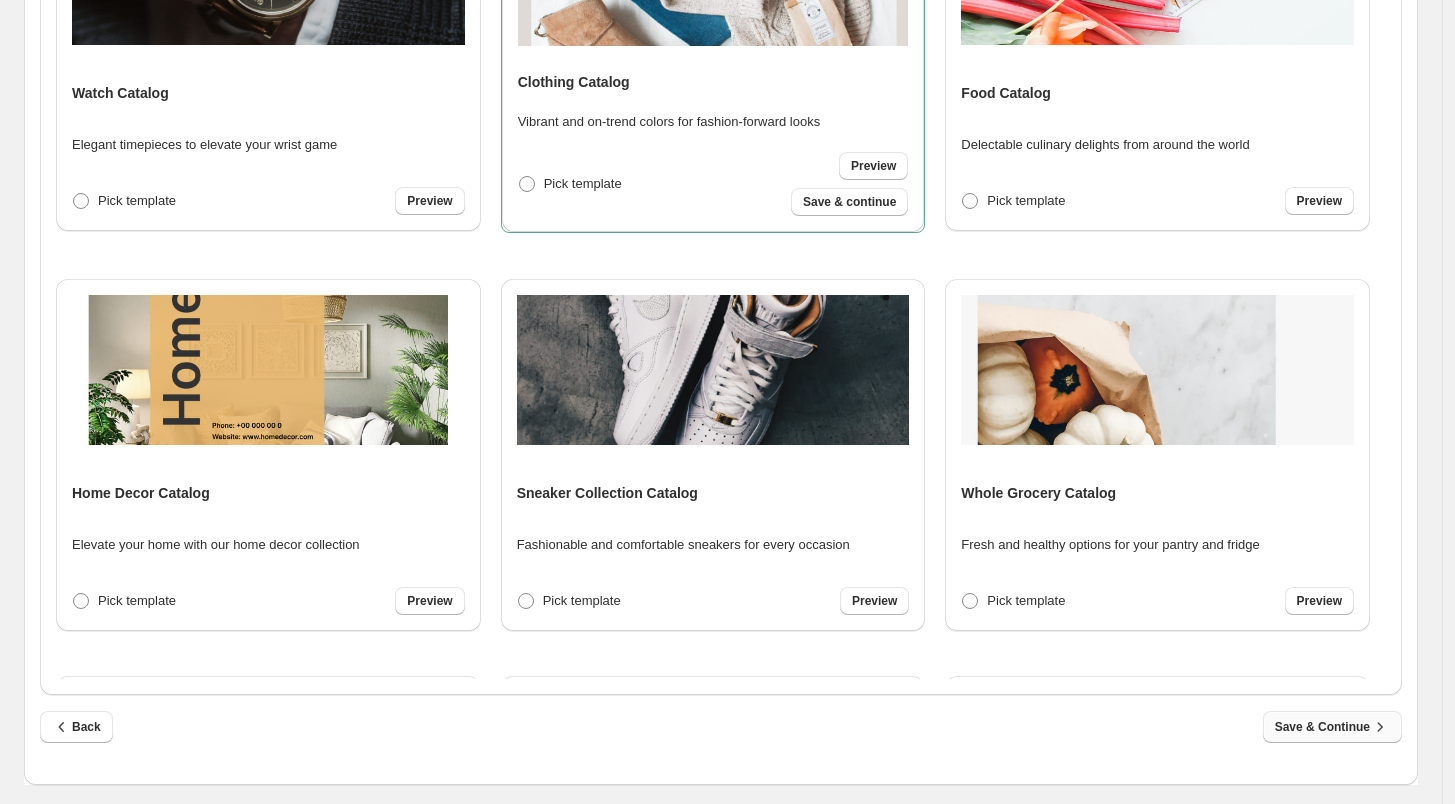 click on "Save & Continue" at bounding box center (1332, 727) 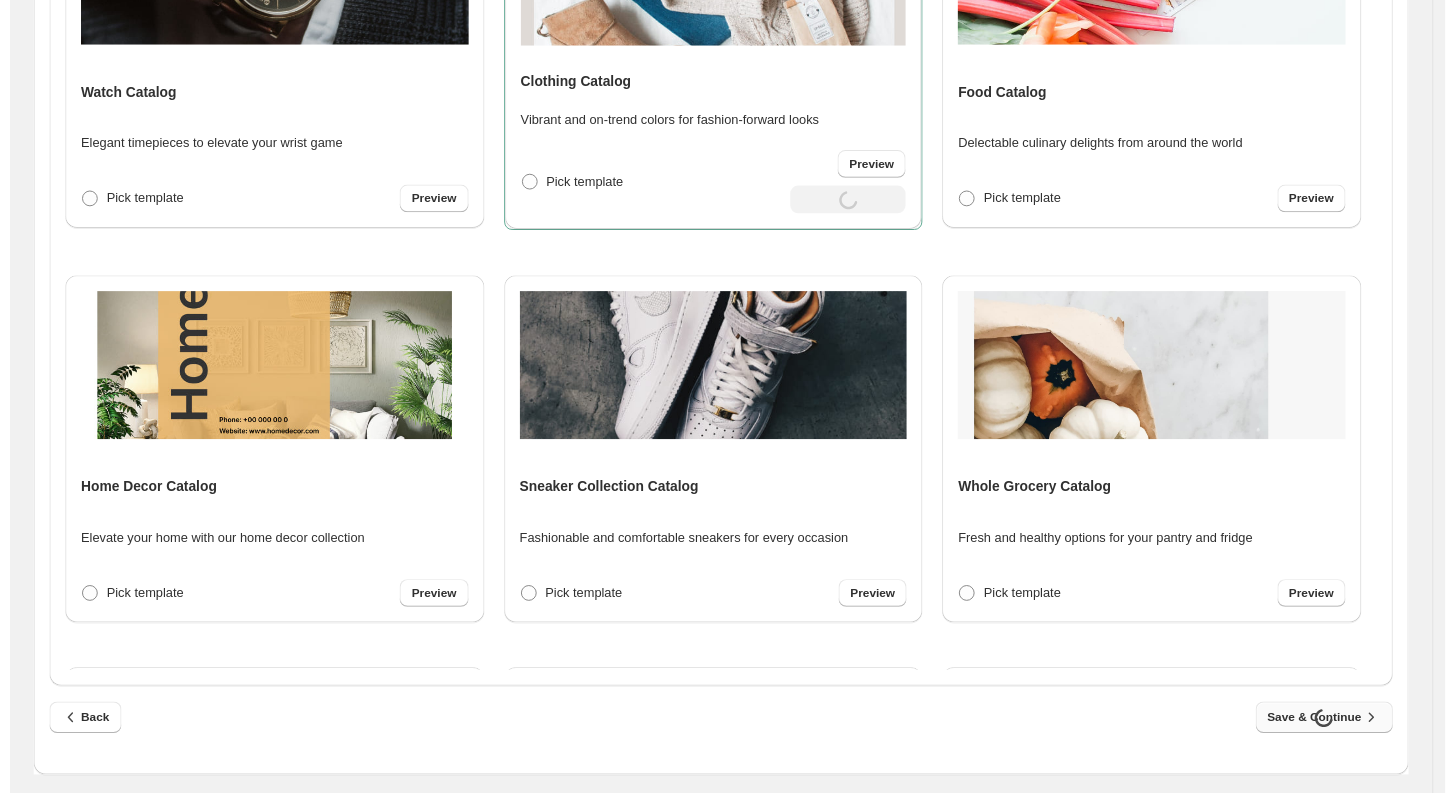 scroll, scrollTop: 0, scrollLeft: 0, axis: both 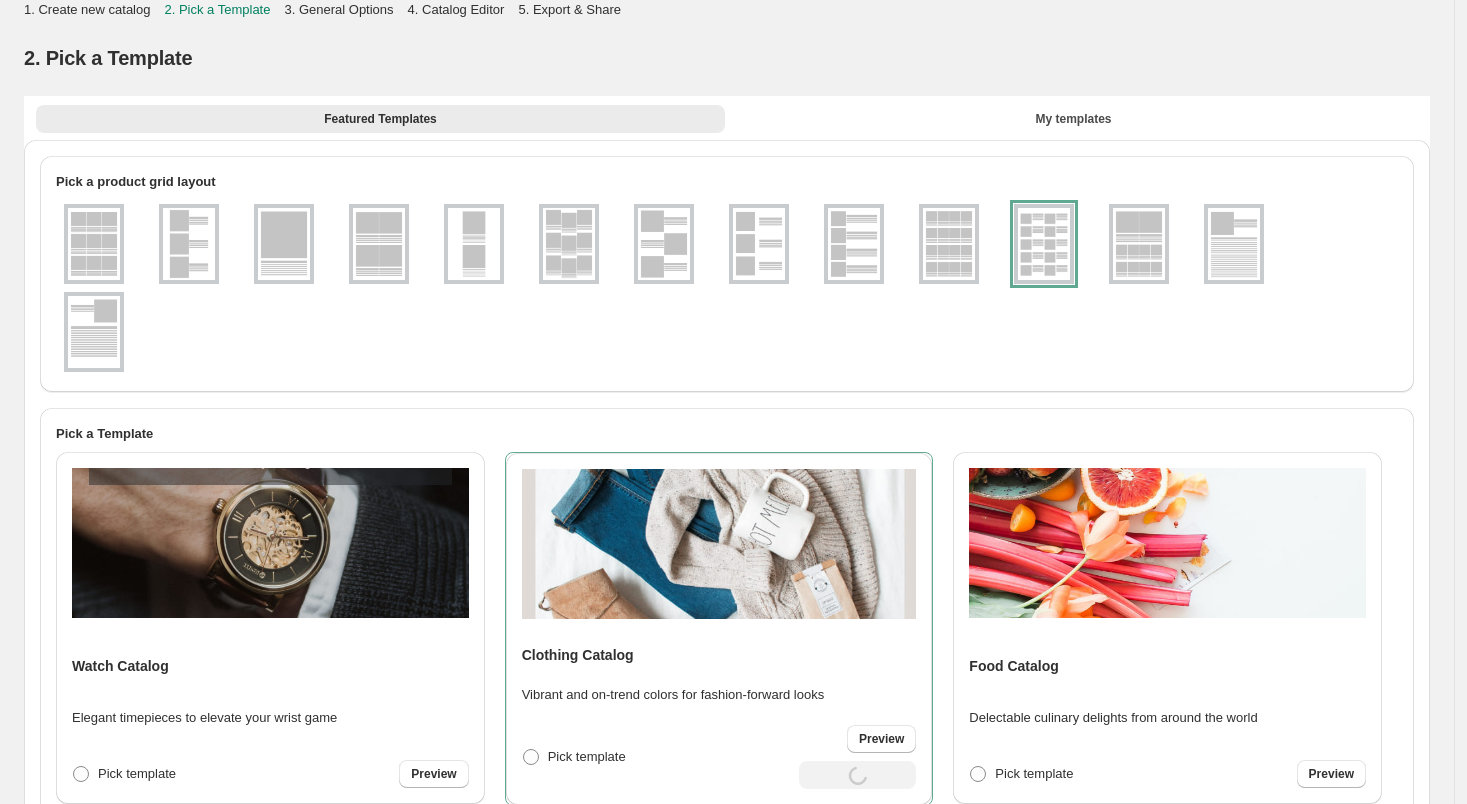 select on "**********" 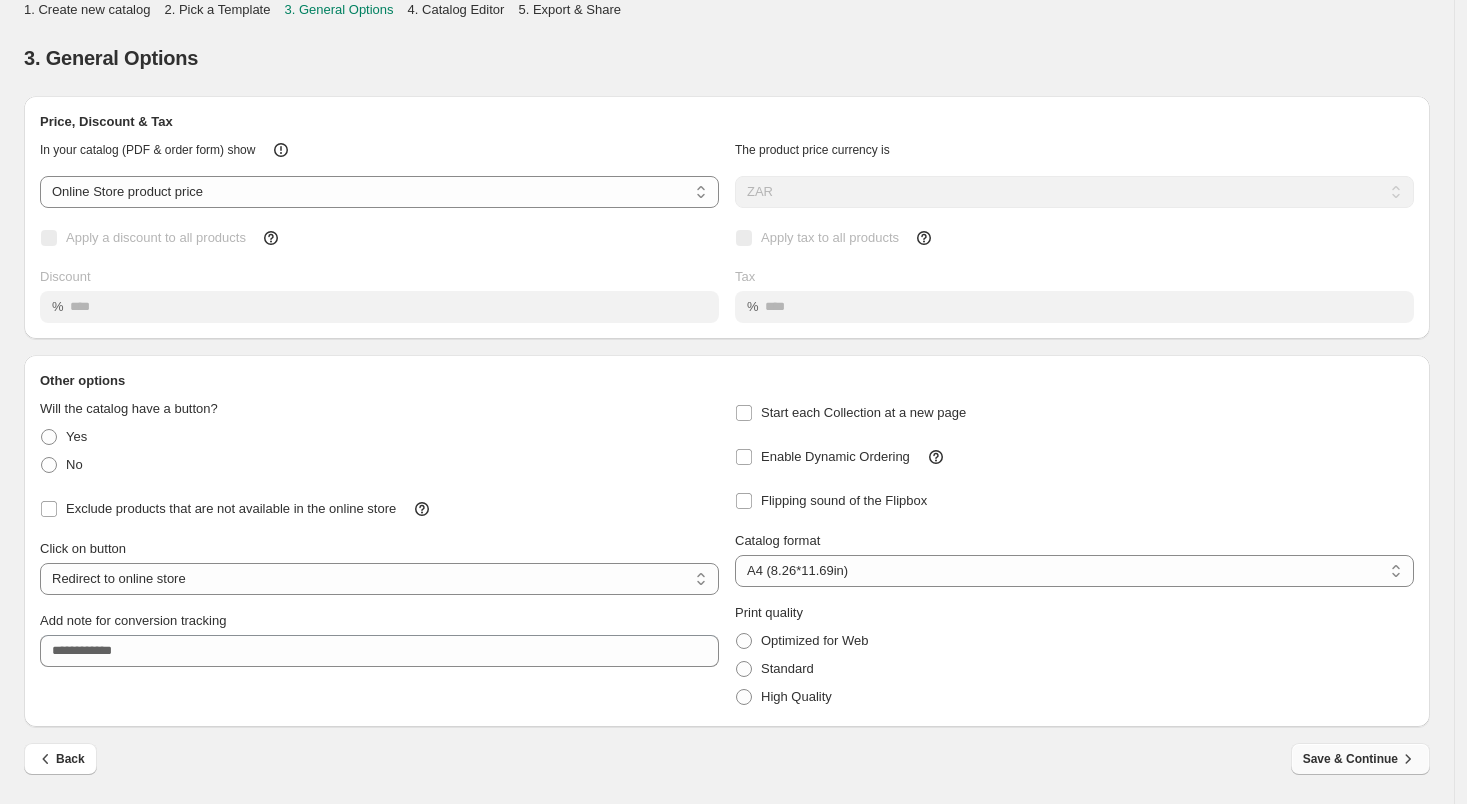 click on "Save & Continue" at bounding box center [1360, 759] 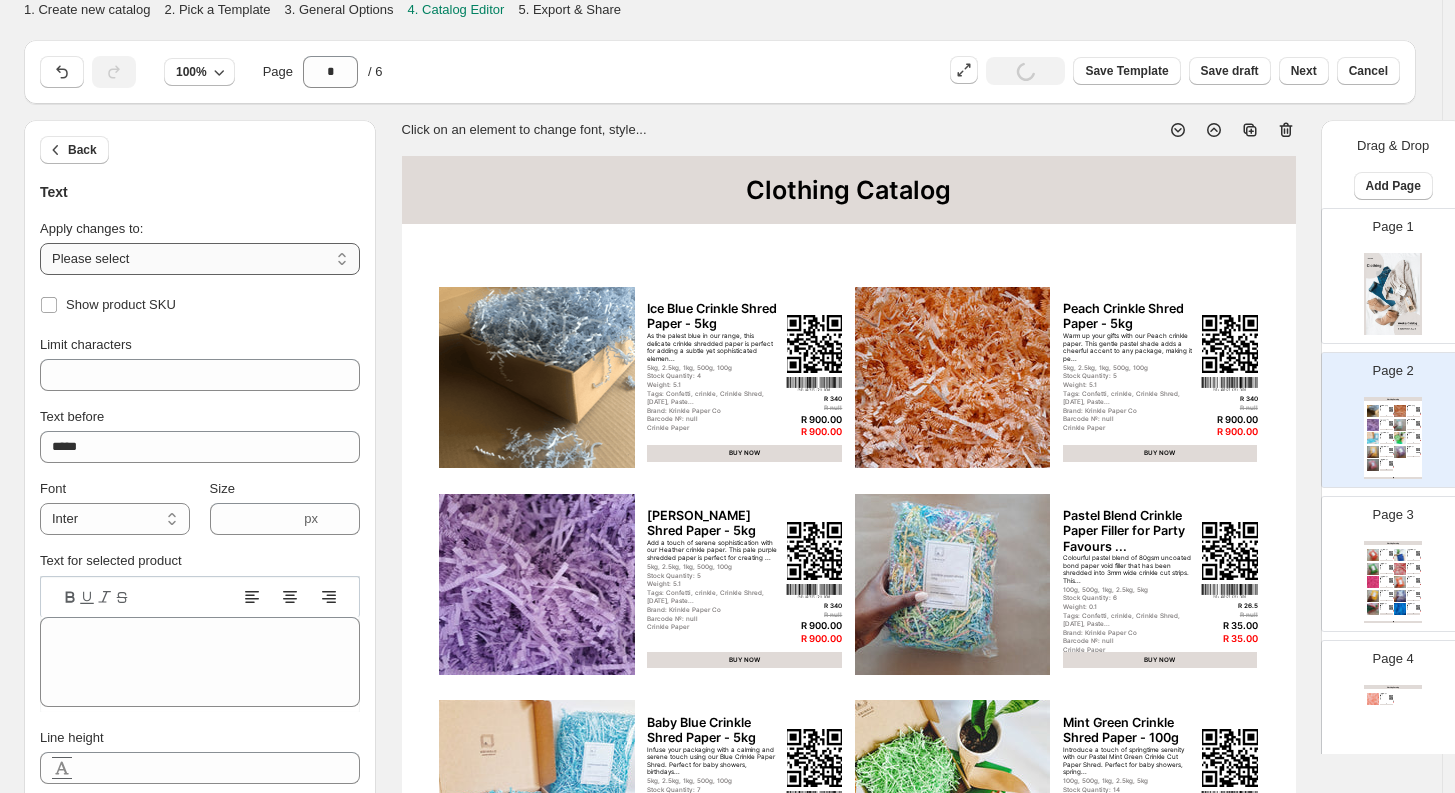 click on "**********" at bounding box center (200, 259) 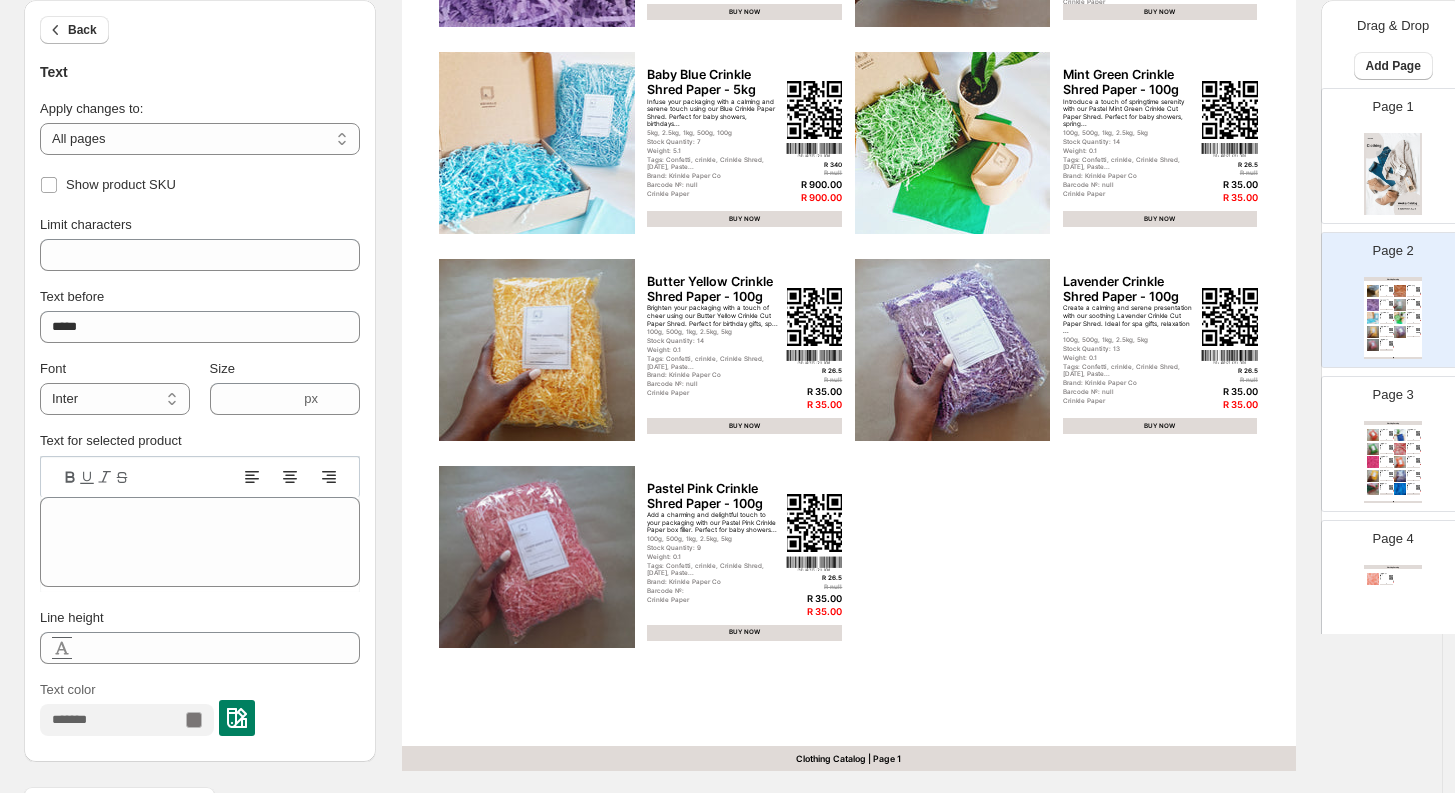 scroll, scrollTop: 653, scrollLeft: 0, axis: vertical 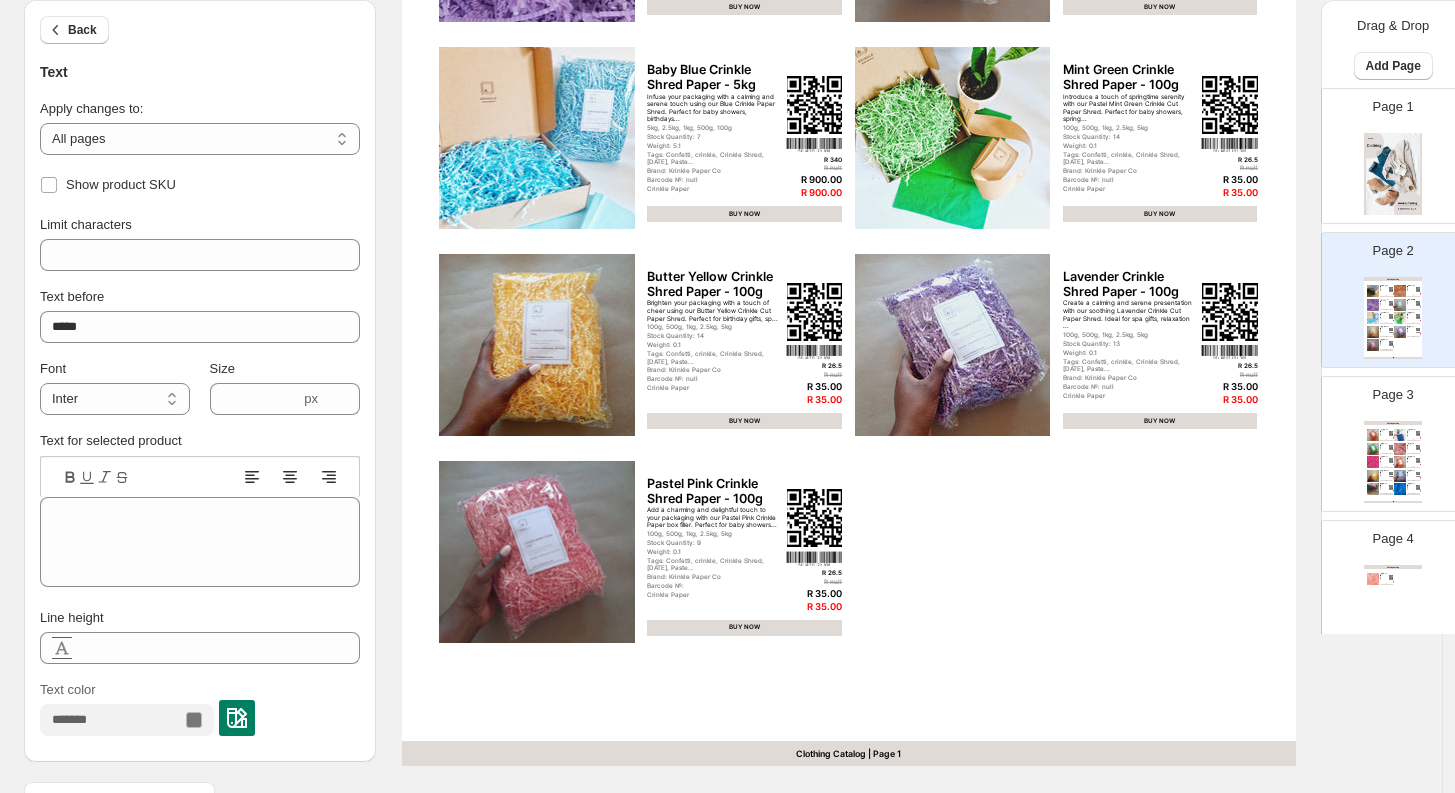 click on "Clothing Catalog Ice Blue Crinkle Shred Paper - 5kg As the palest blue in our range, this delicate crinkle shredded paper is perfect for adding a subtle yet sophisticated elemen... 5kg, 2.5kg, 1kg, 500g, 100g Stock Quantity:  4 Weight:  5.1 Tags:  Confetti, crinkle, Crinkle Shred, [DATE], Paste... Brand:  Krinkle Paper Co Barcode №:  null Crinkle Paper R 340 R null R 900.00 R 900.00 BUY NOW Peach Crinkle Shred Paper - 5kg Warm up your gifts with our Peach crinkle paper. This gentle pastel shade adds a cheerful accent to any package, making it pe... 5kg, 2.5kg, 1kg, 500g, 100g Stock Quantity:  5 Weight:  5.1 Tags:  Confetti, crinkle, Crinkle Shred, [DATE], Paste... Brand:  Krinkle Paper Co Barcode №:  null Crinkle Paper R 340 R null R 900.00 R 900.00 BUY NOW [PERSON_NAME] Shred Paper - 5kg Add a touch of serene sophistication with our Heather crinkle paper. This pale purple shredded paper is perfect for creating ... 5kg, 2.5kg, 1kg, 500g, 100g Stock Quantity:  5 Weight:  5.1 Brand:  Krinkle Paper Co" at bounding box center (849, 134) 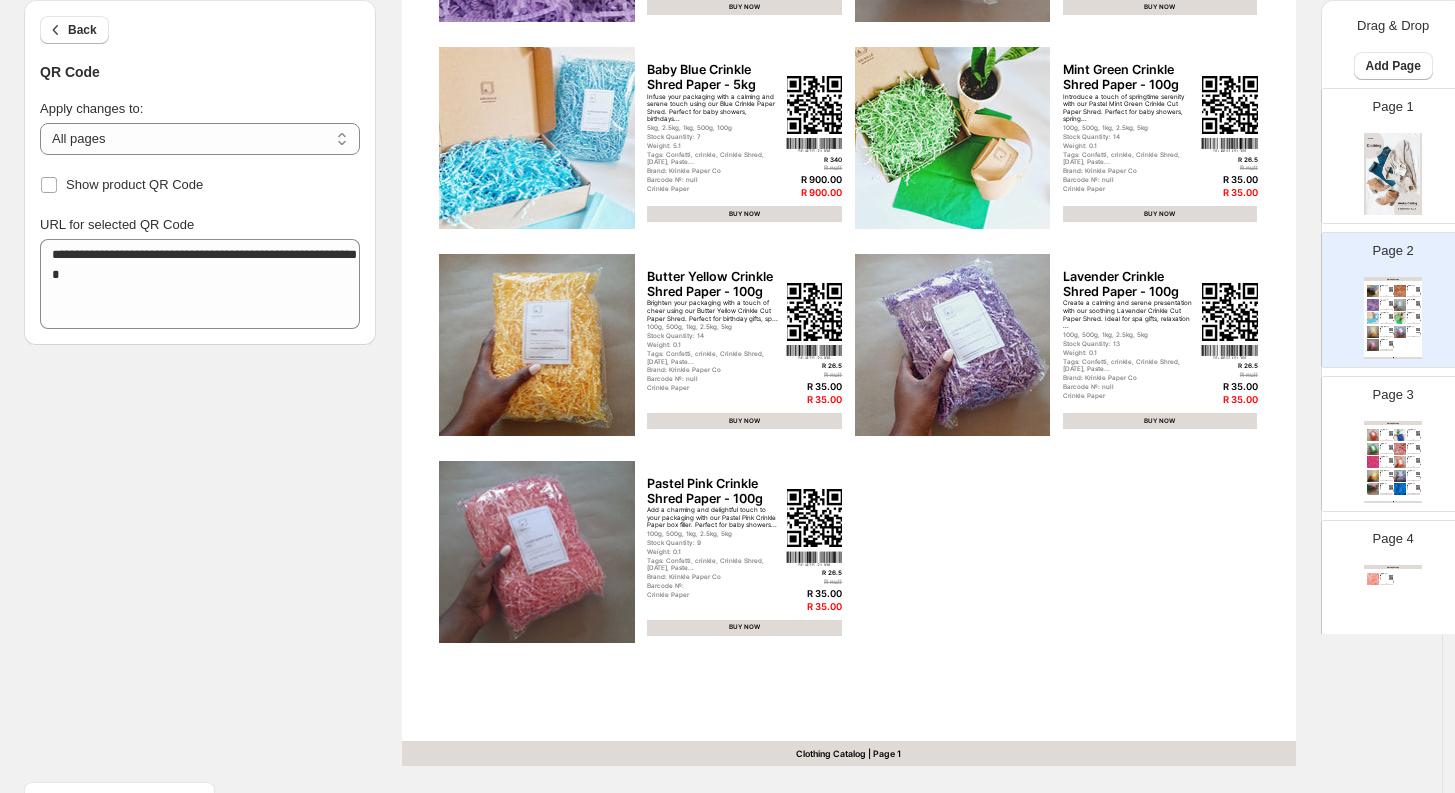 click at bounding box center (815, 518) 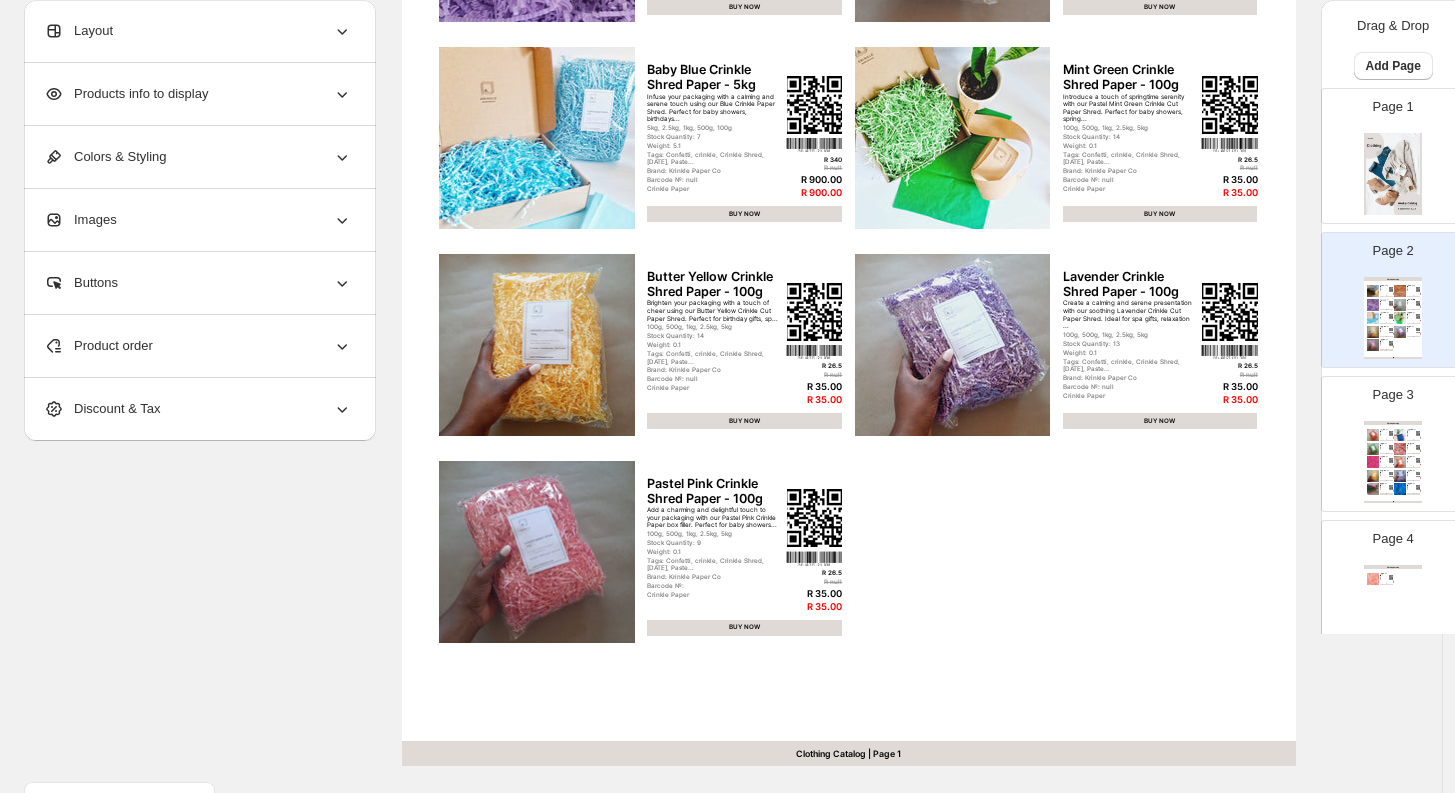 click 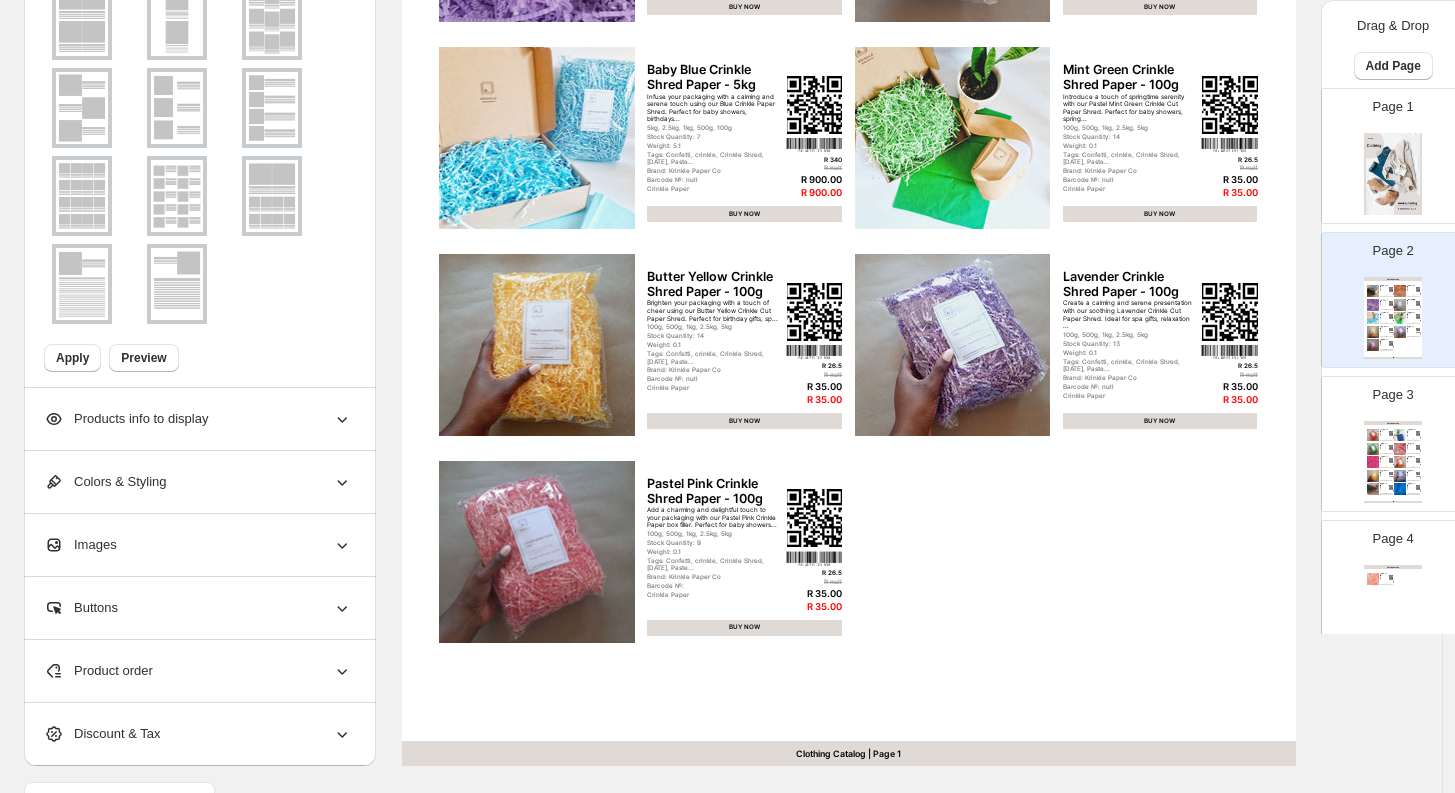 click 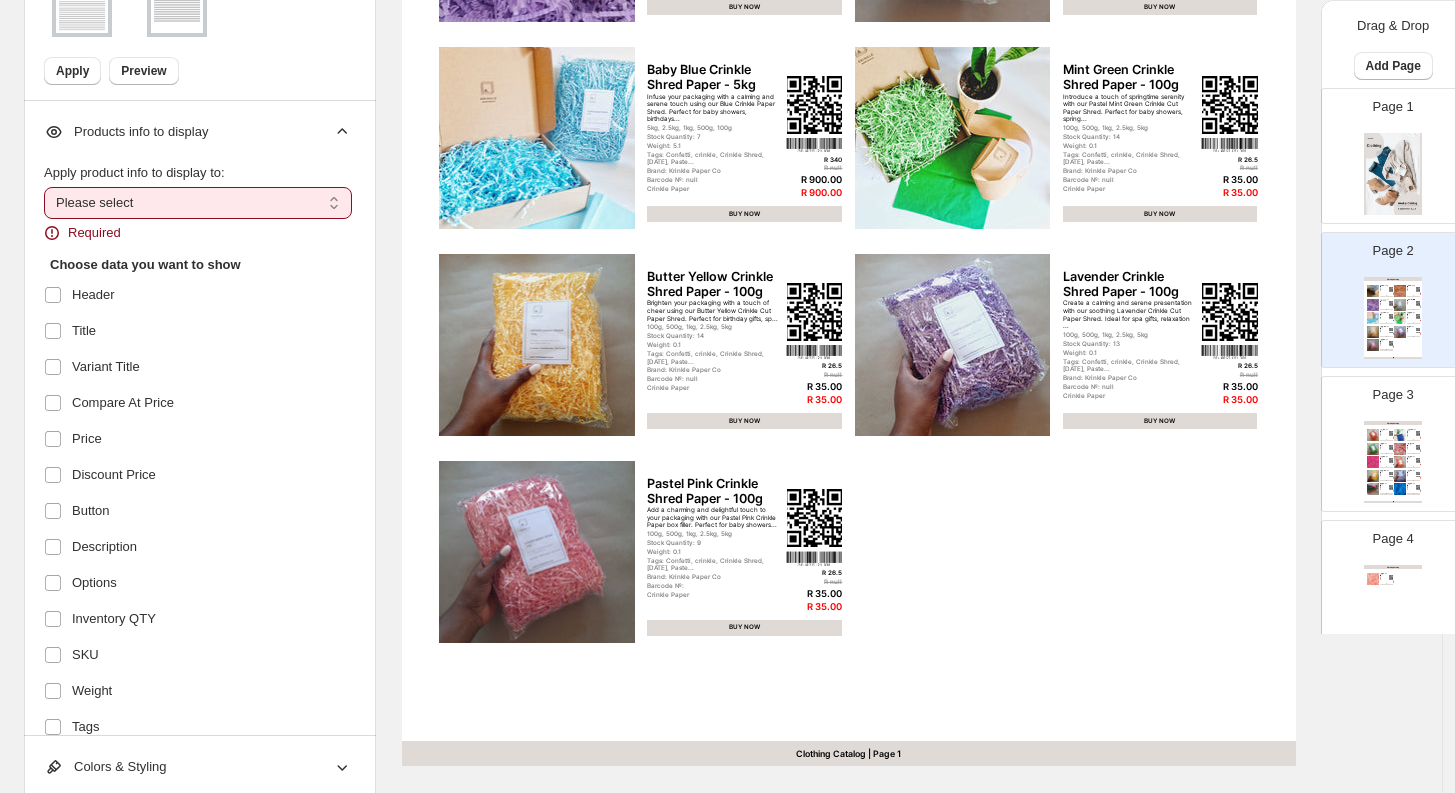 click on "**********" at bounding box center (198, 203) 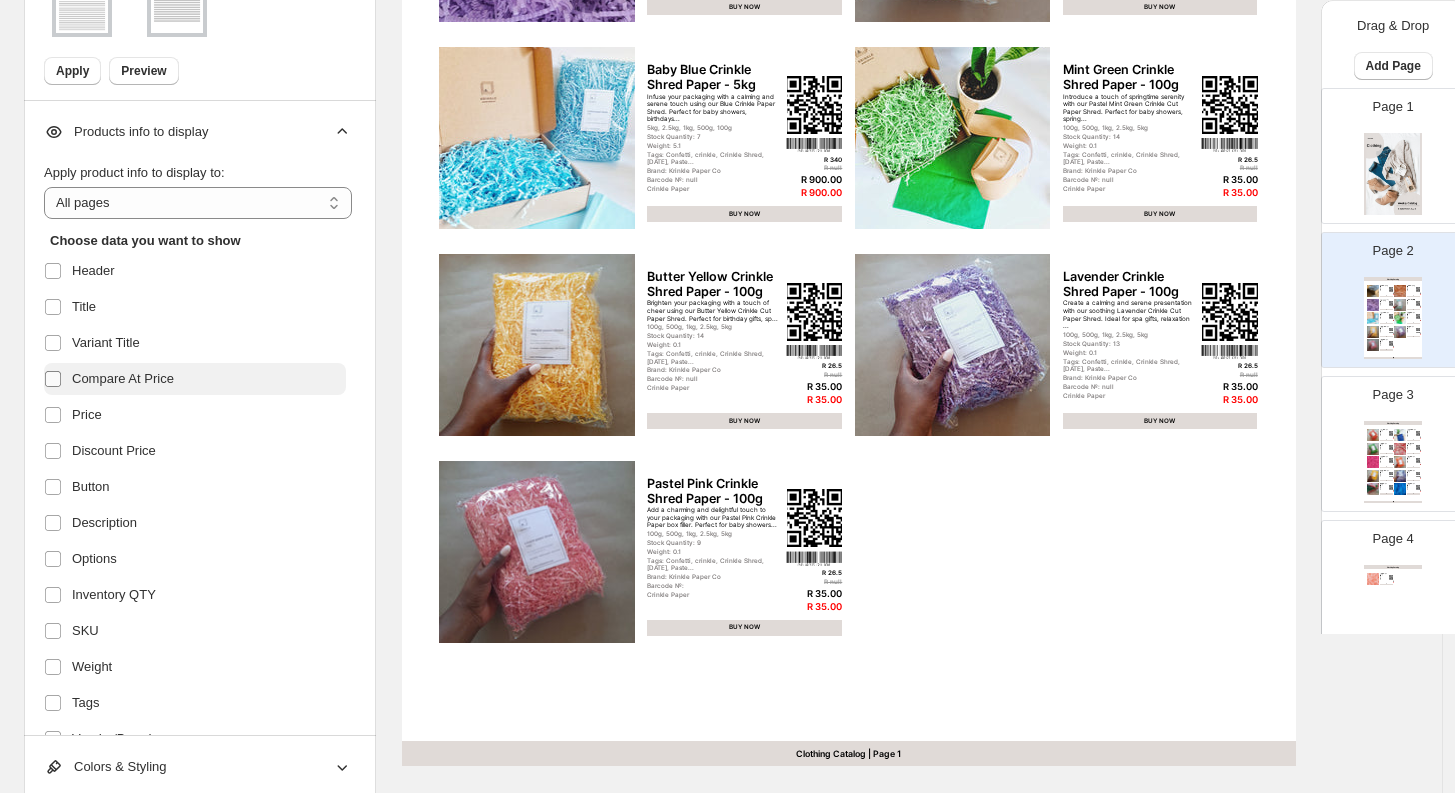 click at bounding box center [57, 379] 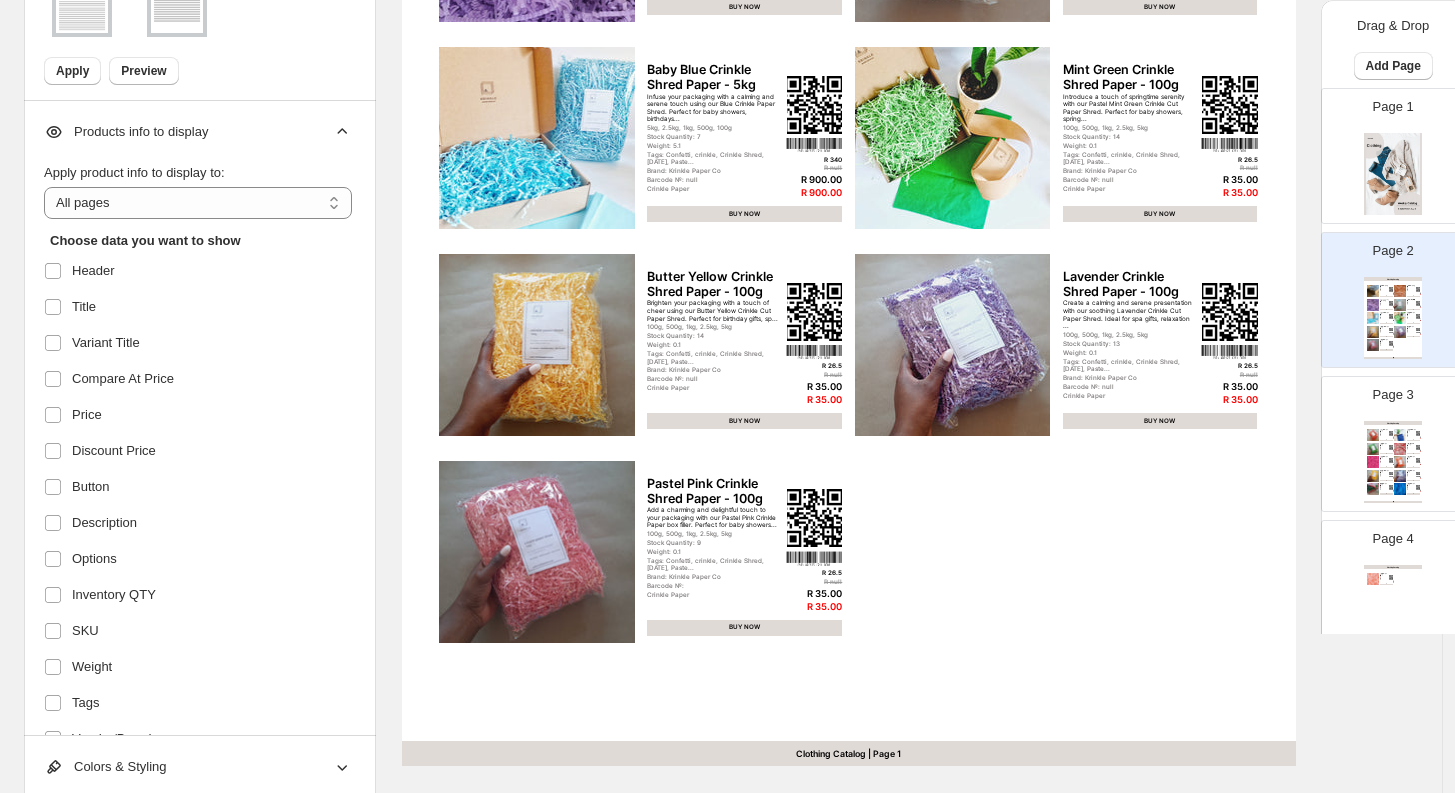 click on "**********" at bounding box center (200, 418) 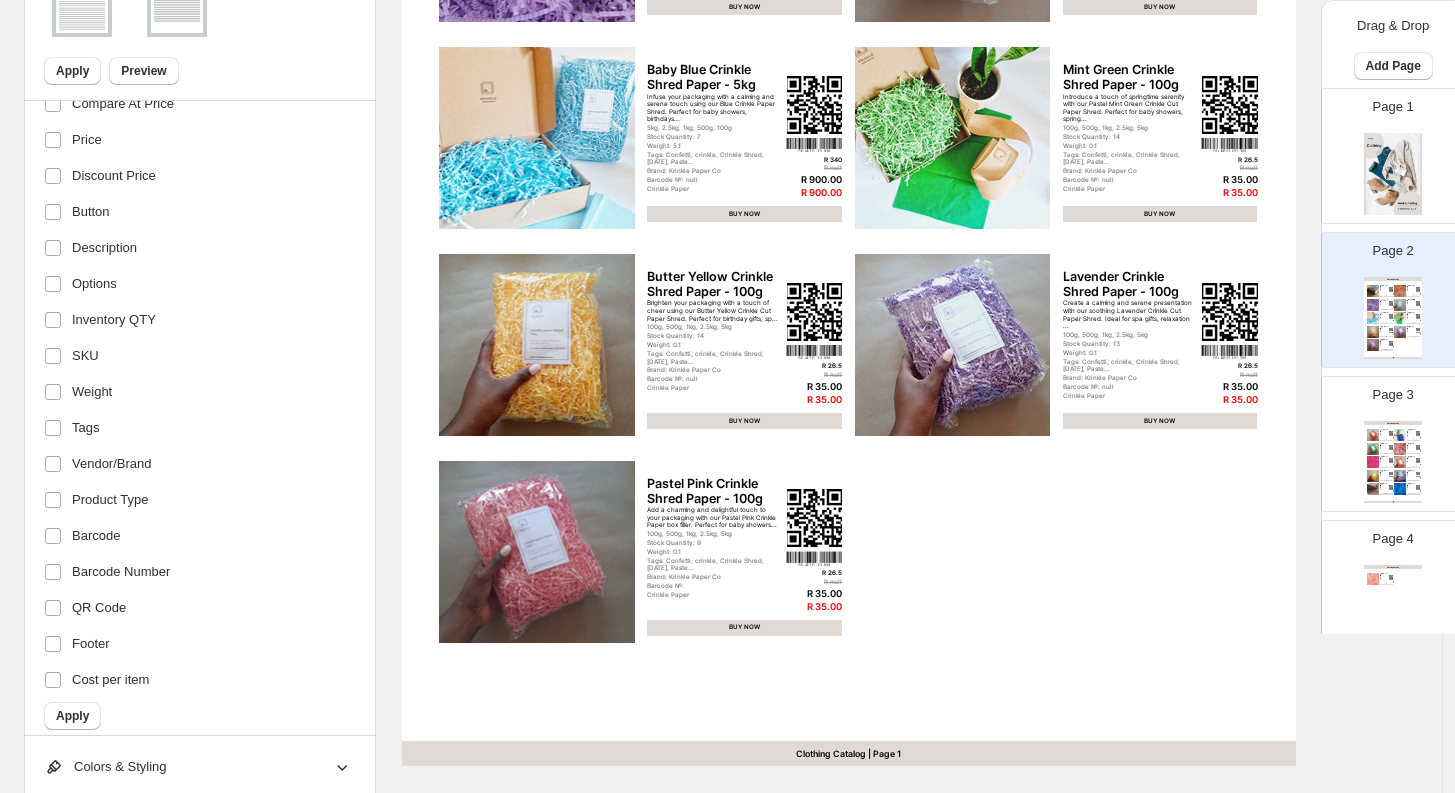 scroll, scrollTop: 281, scrollLeft: 0, axis: vertical 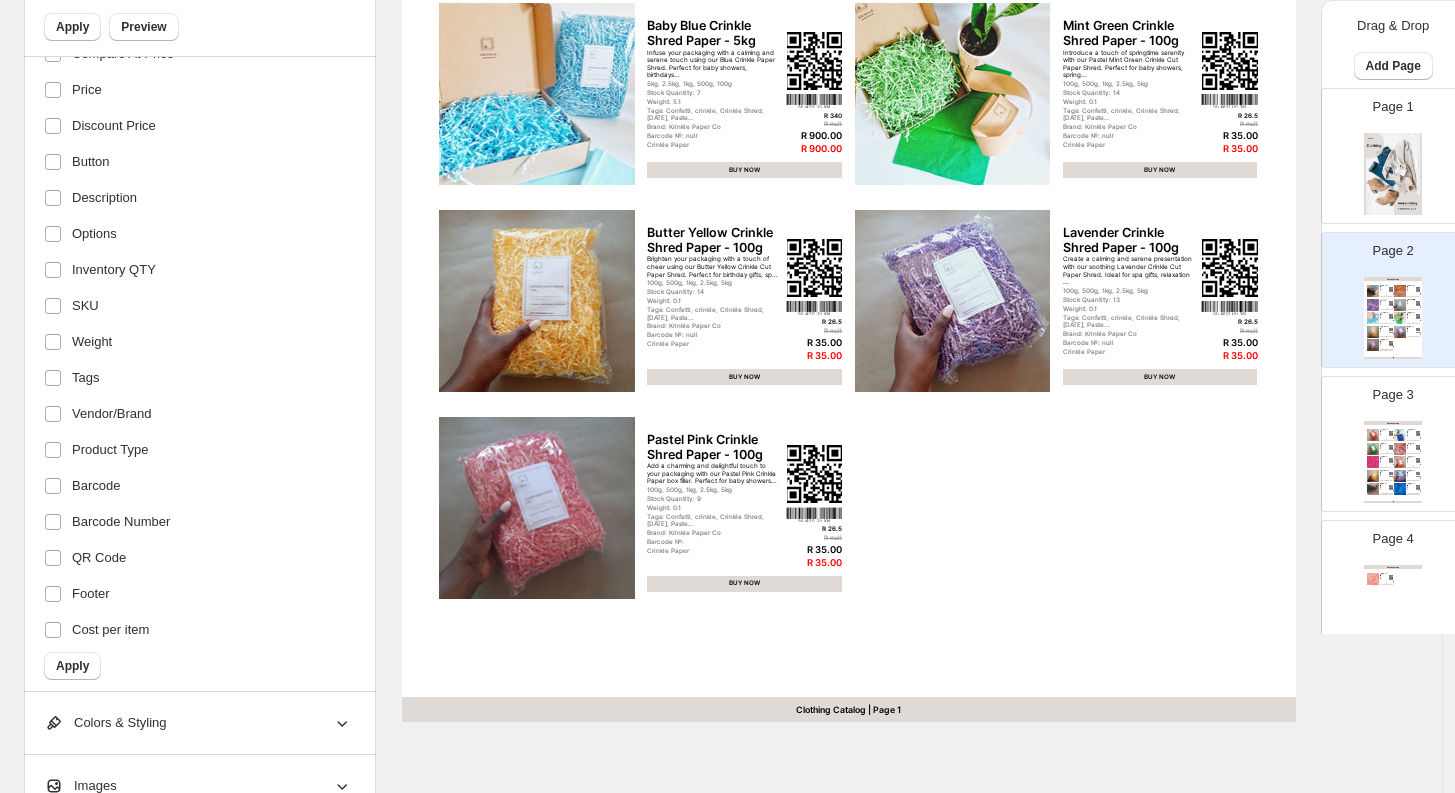 click on "Click on an element to change font, style... Clothing Catalog Ice Blue Crinkle Shred Paper - 5kg As the palest blue in our range, this delicate crinkle shredded paper is perfect for adding a subtle yet sophisticated elemen... 5kg, 2.5kg, 1kg, 500g, 100g Stock Quantity:  4 Weight:  5.1 Tags:  Confetti, crinkle, Crinkle Shred, [DATE], Paste... Brand:  Krinkle Paper Co Barcode №:  null Crinkle Paper R 340 R null R 900.00 R 900.00 BUY NOW Peach Crinkle Shred Paper - 5kg Warm up your gifts with our Peach crinkle paper. This gentle pastel shade adds a cheerful accent to any package, making it pe... 5kg, 2.5kg, 1kg, 500g, 100g Stock Quantity:  5 Weight:  5.1 Tags:  Confetti, crinkle, Crinkle Shred, [DATE], Paste... Brand:  Krinkle Paper Co Barcode №:  null Crinkle Paper R 340 R null R 900.00 R 900.00 BUY NOW [PERSON_NAME] Shred Paper - 5kg Add a touch of serene sophistication with our Heather crinkle paper. This pale purple shredded paper is perfect for creating ... 5kg, 2.5kg, 1kg, 500g, 100g Weight:  5.1" at bounding box center [848, 72] 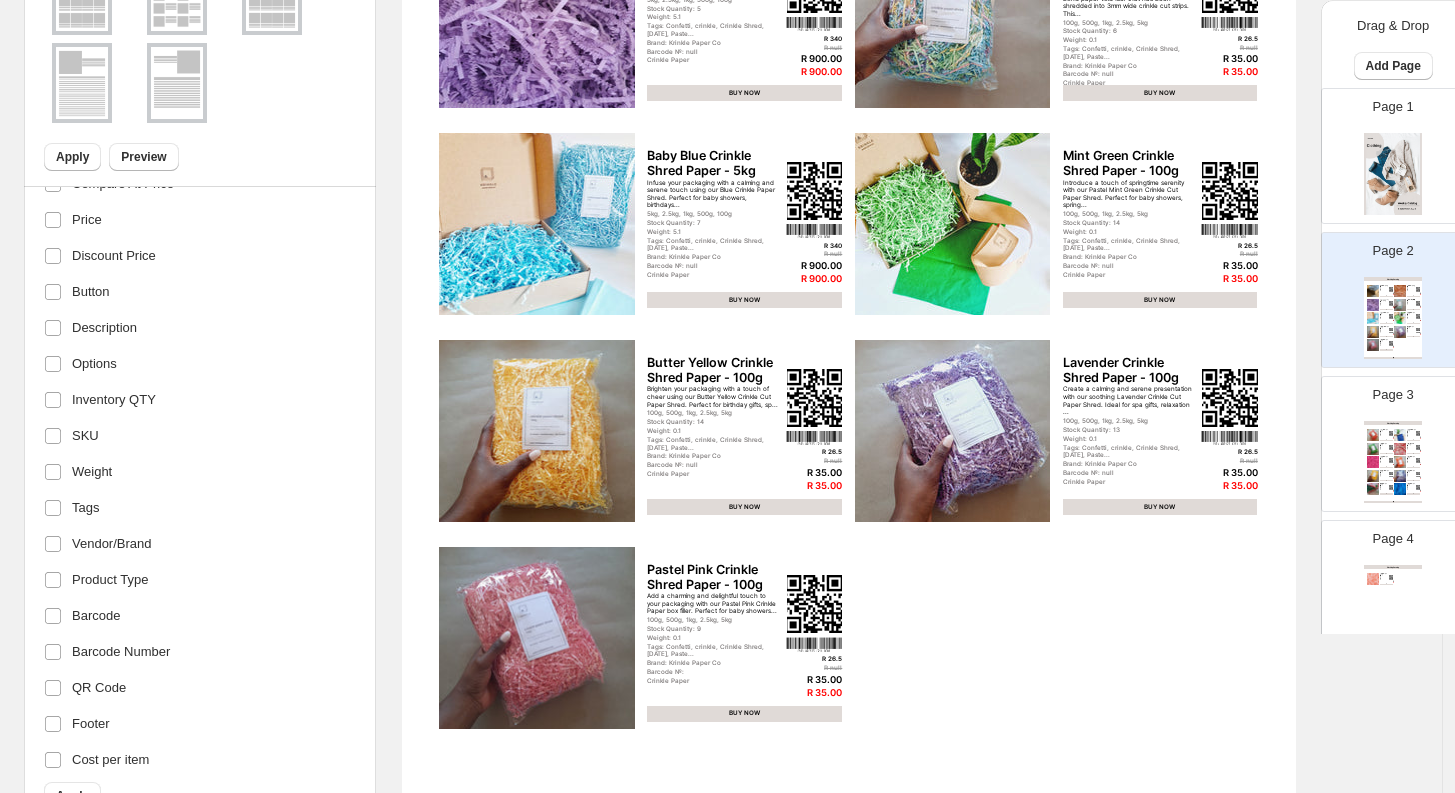scroll, scrollTop: 564, scrollLeft: 0, axis: vertical 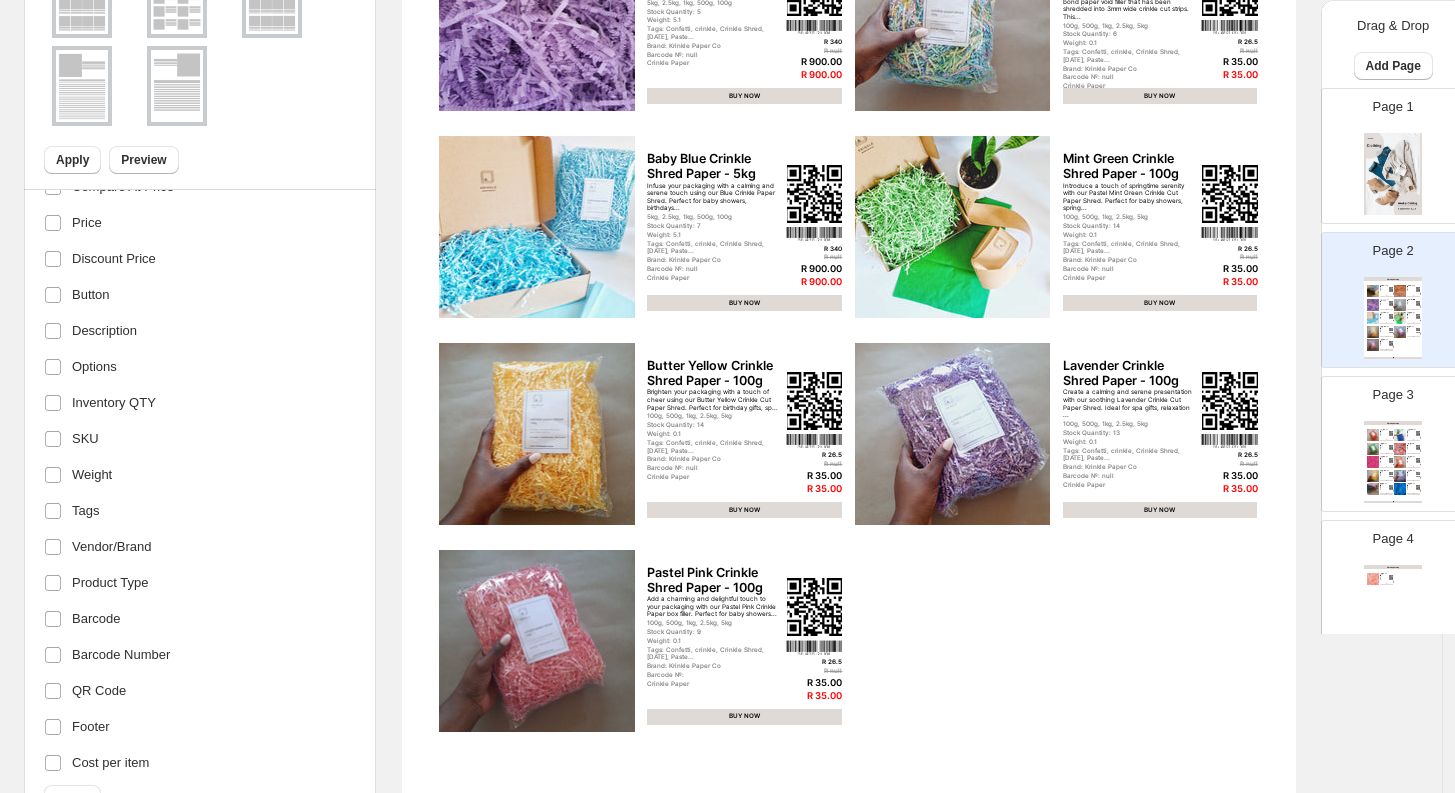 click on "Click on an element to change font, style... Clothing Catalog Ice Blue Crinkle Shred Paper - 5kg As the palest blue in our range, this delicate crinkle shredded paper is perfect for adding a subtle yet sophisticated elemen... 5kg, 2.5kg, 1kg, 500g, 100g Stock Quantity:  4 Weight:  5.1 Tags:  Confetti, crinkle, Crinkle Shred, [DATE], Paste... Brand:  Krinkle Paper Co Barcode №:  null Crinkle Paper R 340 R null R 900.00 R 900.00 BUY NOW Peach Crinkle Shred Paper - 5kg Warm up your gifts with our Peach crinkle paper. This gentle pastel shade adds a cheerful accent to any package, making it pe... 5kg, 2.5kg, 1kg, 500g, 100g Stock Quantity:  5 Weight:  5.1 Tags:  Confetti, crinkle, Crinkle Shred, [DATE], Paste... Brand:  Krinkle Paper Co Barcode №:  null Crinkle Paper R 340 R null R 900.00 R 900.00 BUY NOW [PERSON_NAME] Shred Paper - 5kg Add a touch of serene sophistication with our Heather crinkle paper. This pale purple shredded paper is perfect for creating ... 5kg, 2.5kg, 1kg, 500g, 100g Weight:  5.1" at bounding box center (848, 205) 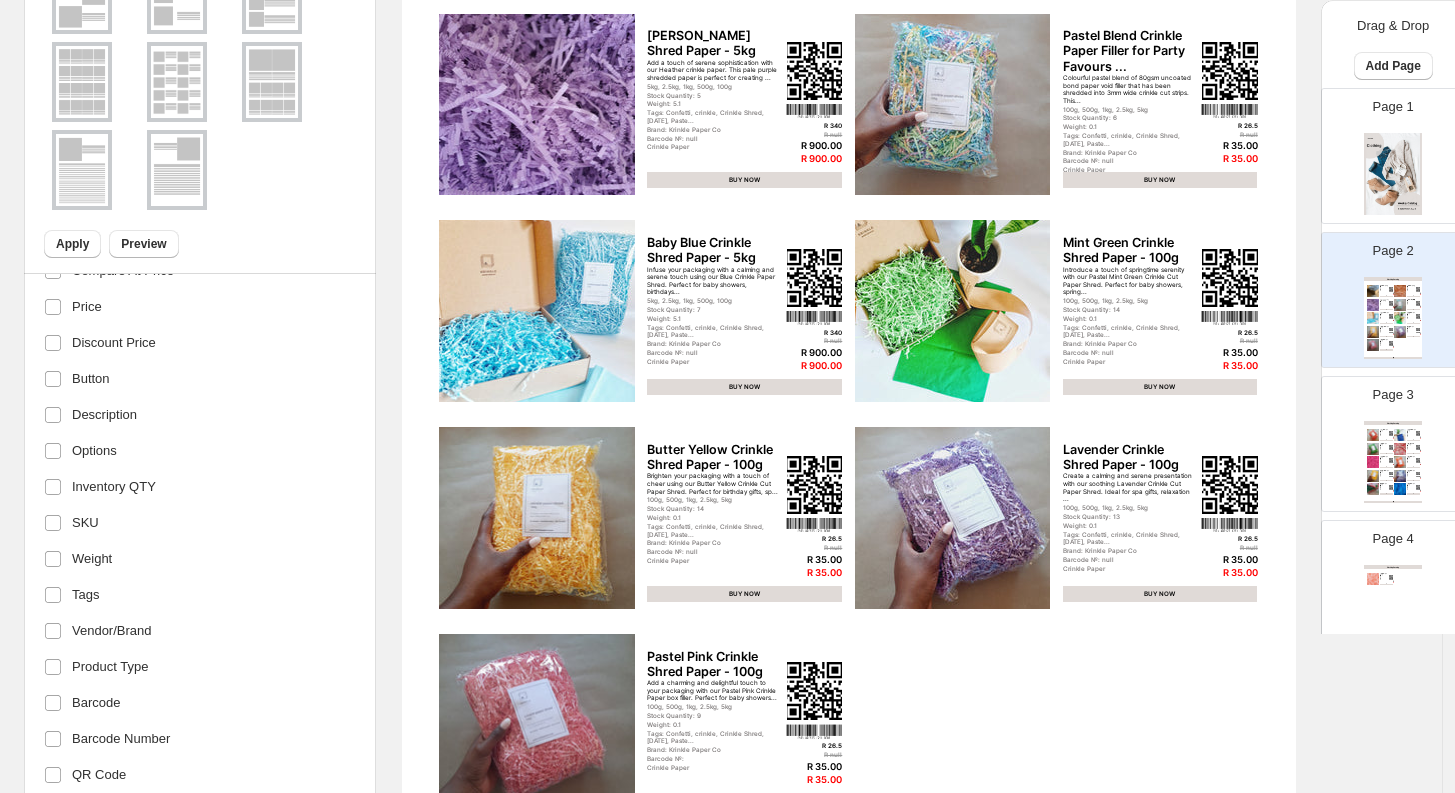 scroll, scrollTop: 475, scrollLeft: 0, axis: vertical 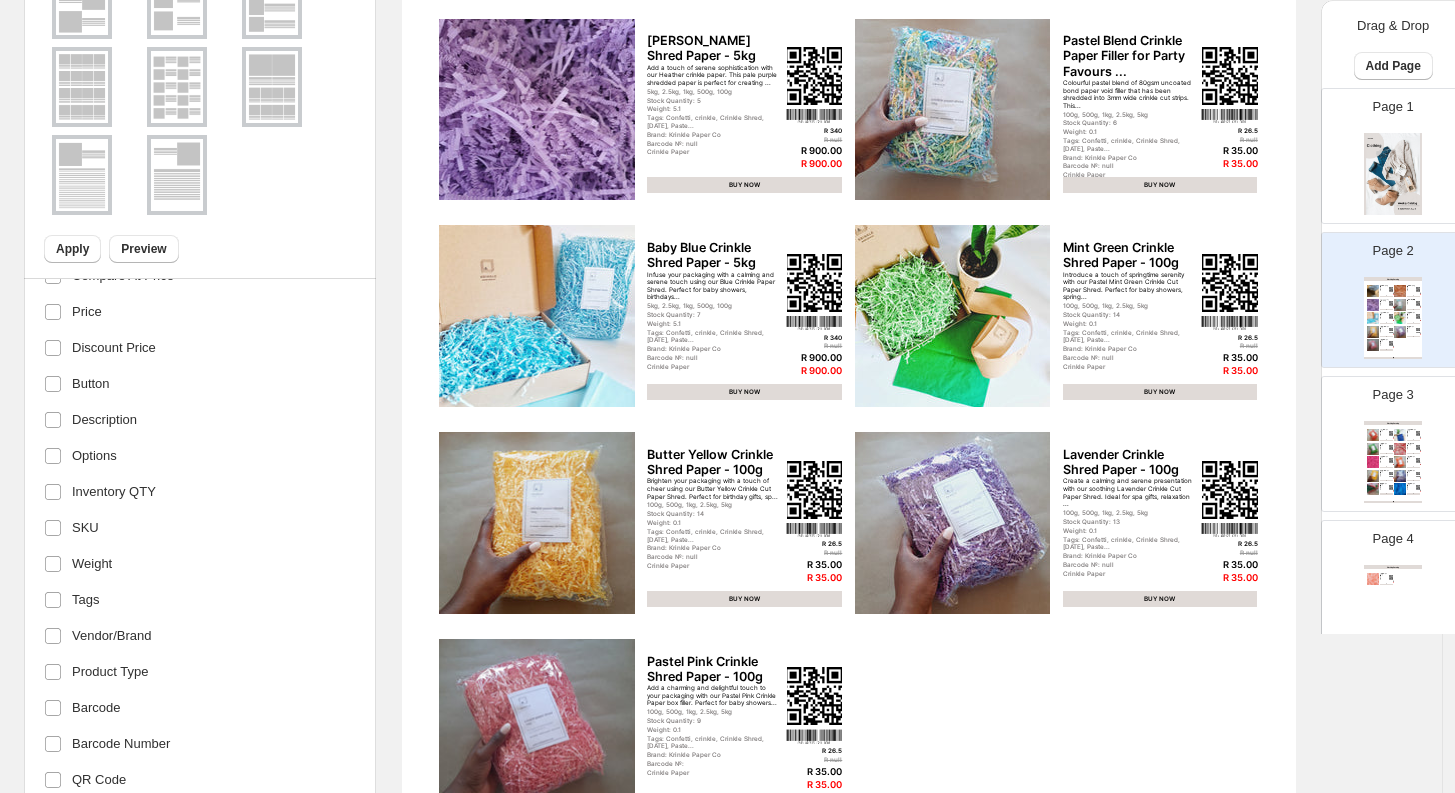 click on "Click on an element to change font, style... Clothing Catalog Ice Blue Crinkle Shred Paper - 5kg As the palest blue in our range, this delicate crinkle shredded paper is perfect for adding a subtle yet sophisticated elemen... 5kg, 2.5kg, 1kg, 500g, 100g Stock Quantity:  4 Weight:  5.1 Tags:  Confetti, crinkle, Crinkle Shred, [DATE], Paste... Brand:  Krinkle Paper Co Barcode №:  null Crinkle Paper R 340 R null R 900.00 R 900.00 BUY NOW Peach Crinkle Shred Paper - 5kg Warm up your gifts with our Peach crinkle paper. This gentle pastel shade adds a cheerful accent to any package, making it pe... 5kg, 2.5kg, 1kg, 500g, 100g Stock Quantity:  5 Weight:  5.1 Tags:  Confetti, crinkle, Crinkle Shred, [DATE], Paste... Brand:  Krinkle Paper Co Barcode №:  null Crinkle Paper R 340 R null R 900.00 R 900.00 BUY NOW [PERSON_NAME] Shred Paper - 5kg Add a touch of serene sophistication with our Heather crinkle paper. This pale purple shredded paper is perfect for creating ... 5kg, 2.5kg, 1kg, 500g, 100g Weight:  5.1" at bounding box center (848, 294) 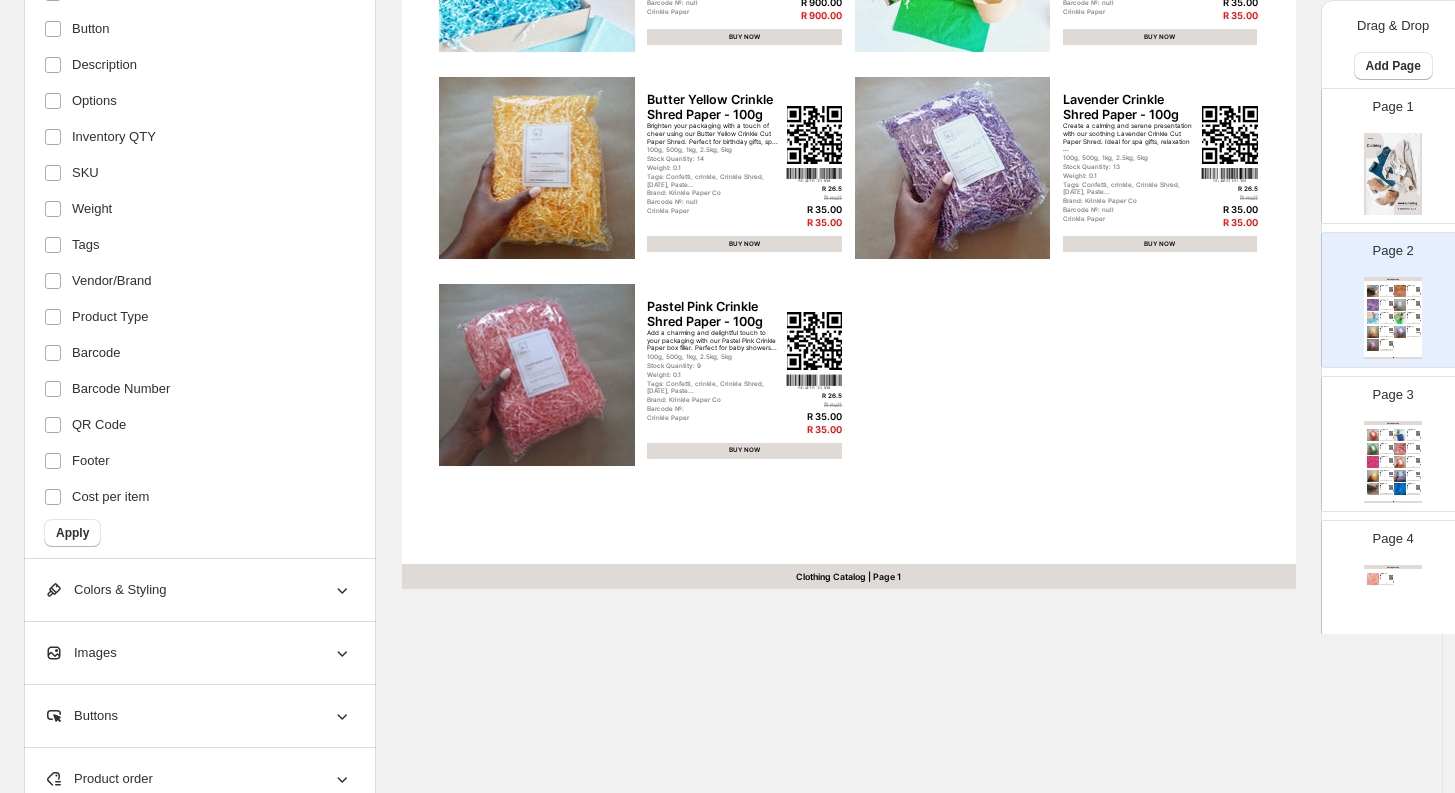 scroll, scrollTop: 831, scrollLeft: 0, axis: vertical 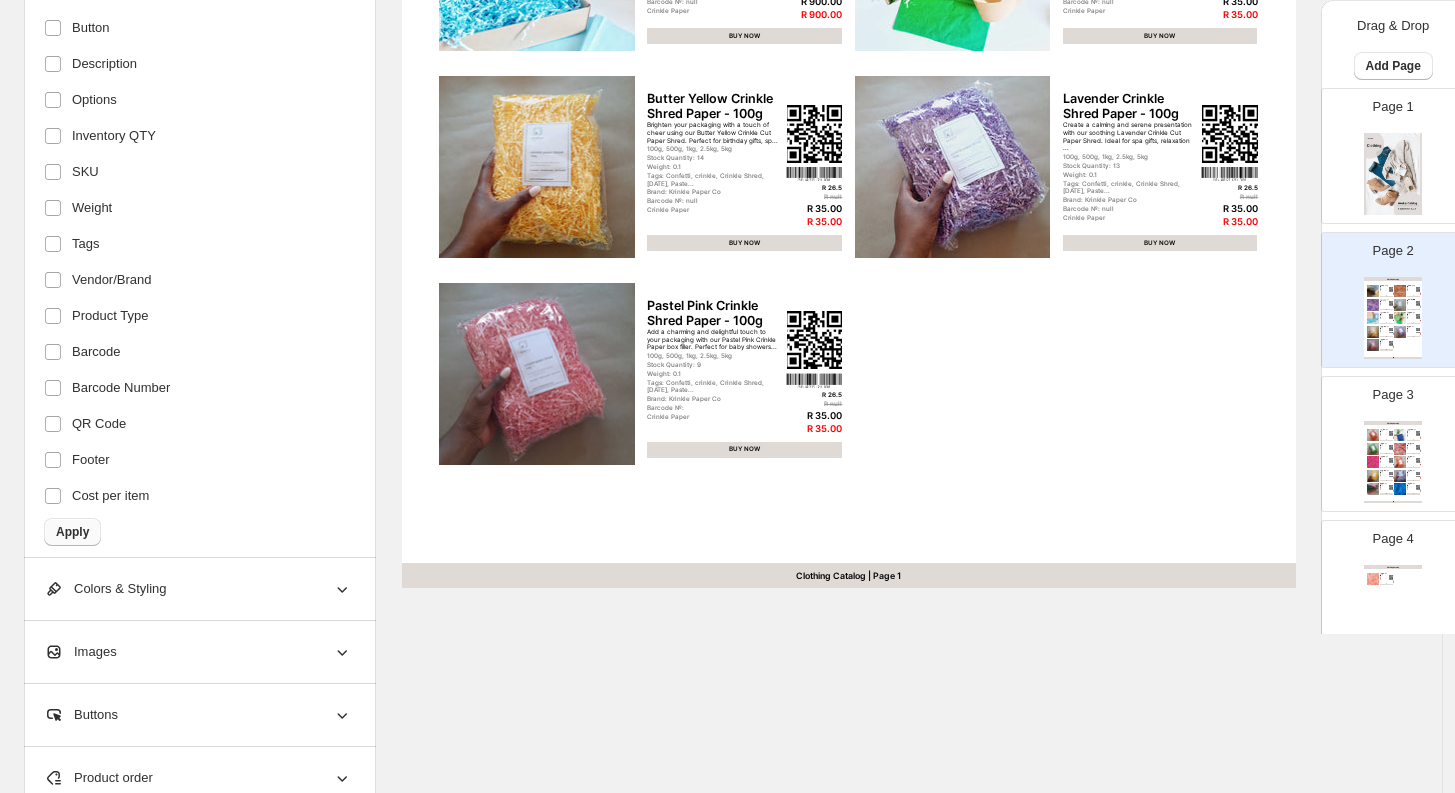 click on "Apply" at bounding box center [72, 532] 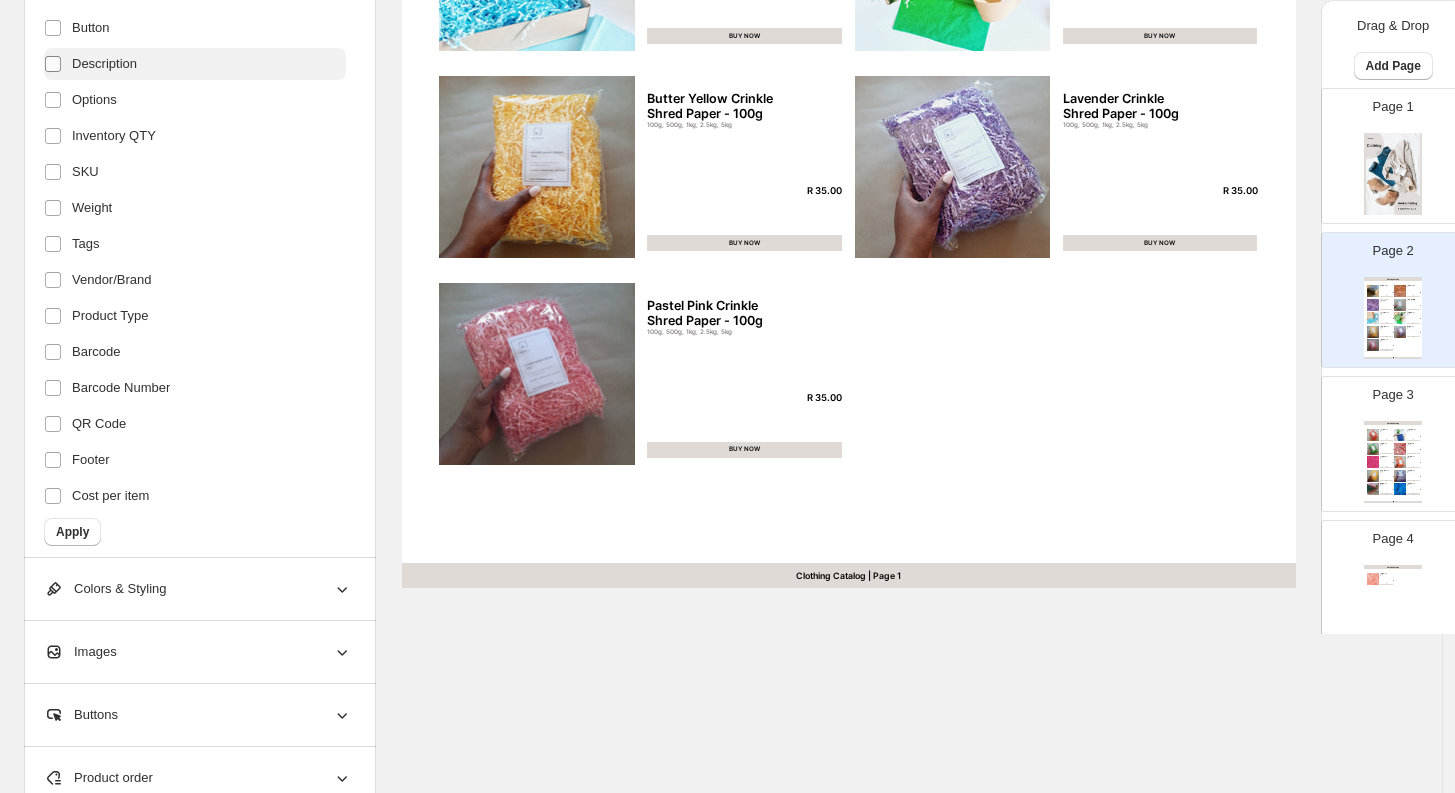 click at bounding box center (53, 64) 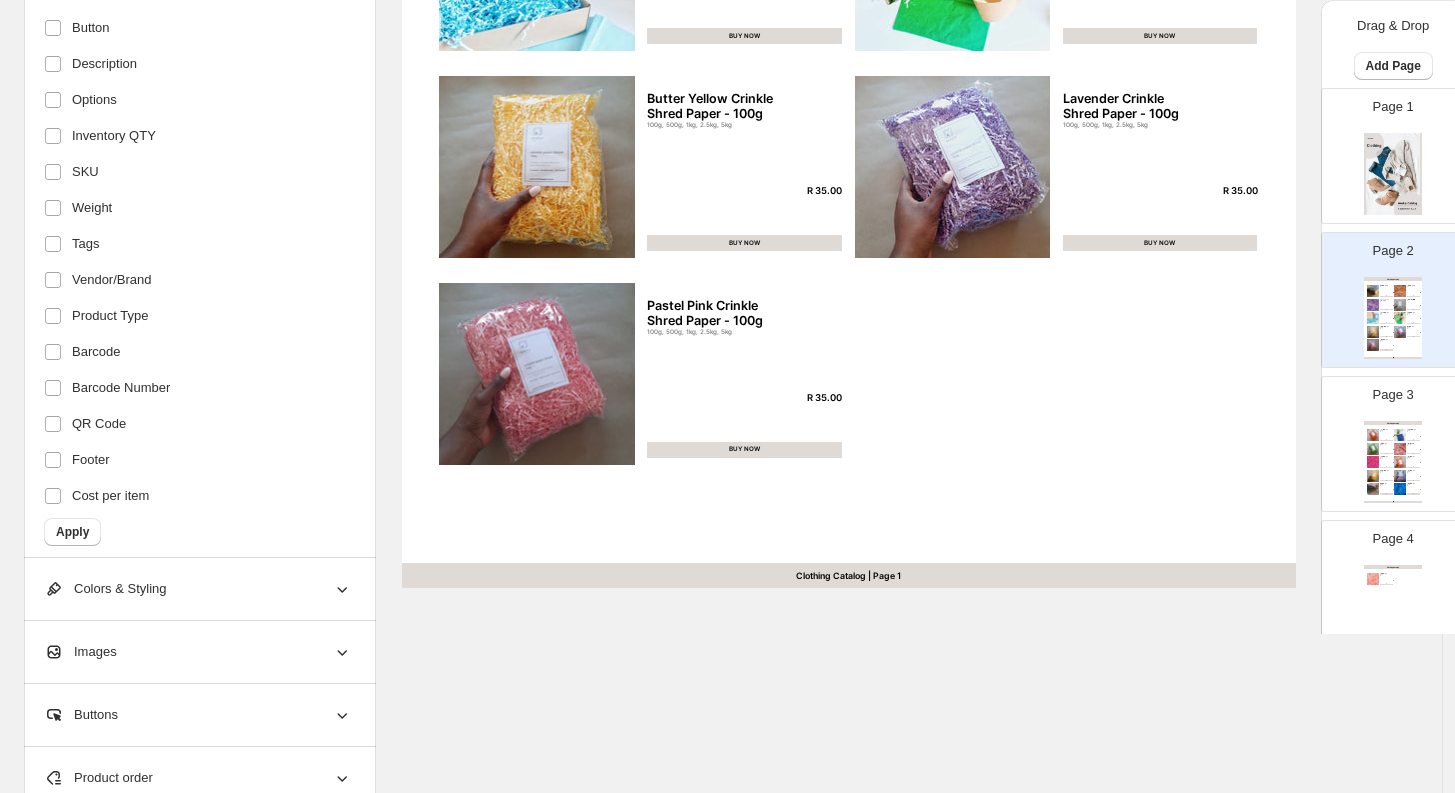click on "Click on an element to change font, style... Clothing Catalog Ice Blue Crinkle Shred Paper - 5kg 5kg, 2.5kg, 1kg, 500g, 100g R 900.00 BUY NOW Peach Crinkle Shred Paper - 5kg 5kg, 2.5kg, 1kg, 500g, 100g R 900.00 BUY NOW [PERSON_NAME] Shred Paper - 5kg 5kg, 2.5kg, 1kg, 500g, 100g R 900.00 BUY NOW Pastel Blend Crinkle Paper Filler for Party Favours ... 100g, 500g, 1kg, 2.5kg, 5kg R 35.00 BUY NOW Baby Blue Crinkle Shred Paper - 5kg 5kg, 2.5kg, 1kg, 500g, 100g R 900.00 BUY NOW Mint Green Crinkle Shred Paper - 100g 100g, 500g, 1kg, 2.5kg, 5kg R 35.00 BUY NOW Butter Yellow Crinkle Shred Paper - 100g 100g, 500g, 1kg, 2.5kg, 5kg R 35.00 BUY NOW Lavender Crinkle Shred Paper - 100g 100g, 500g, 1kg, 2.5kg, 5kg R 35.00 BUY NOW Pastel Pink Crinkle Shred Paper - 100g 100g, 500g, 1kg, 2.5kg, 5kg R 35.00 BUY NOW Clothing Catalog | Page 1" at bounding box center [848, -62] 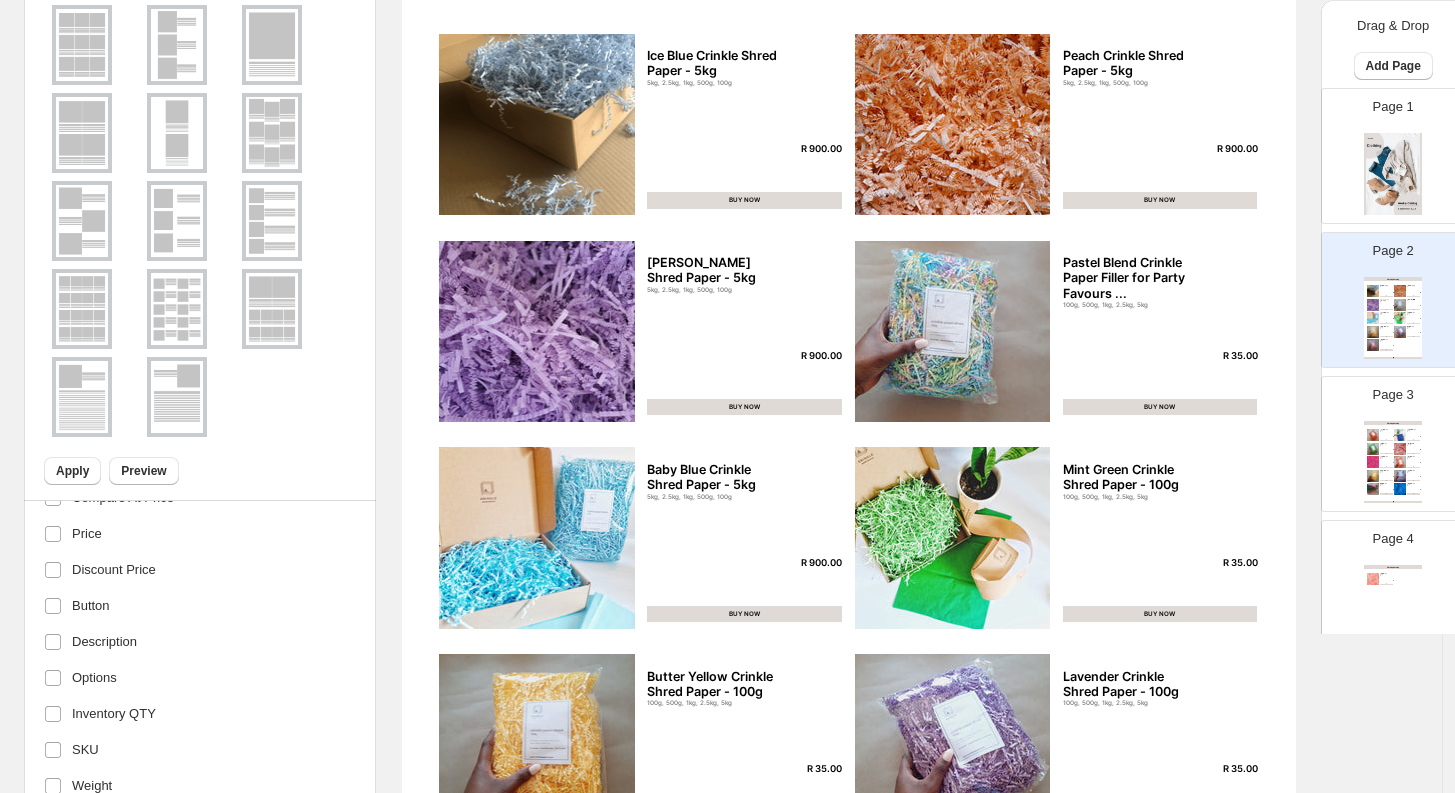 scroll, scrollTop: 208, scrollLeft: 0, axis: vertical 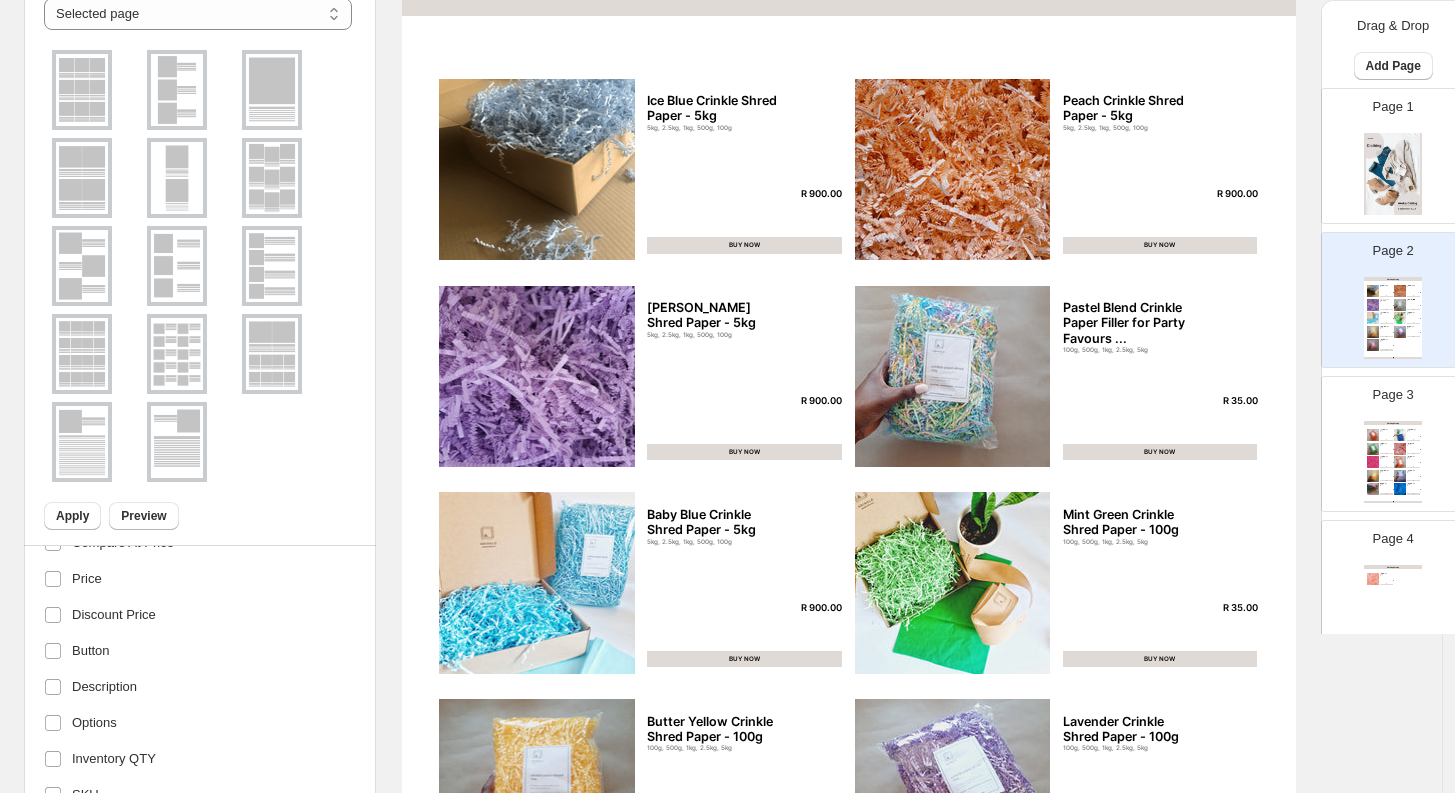 click at bounding box center [177, 354] 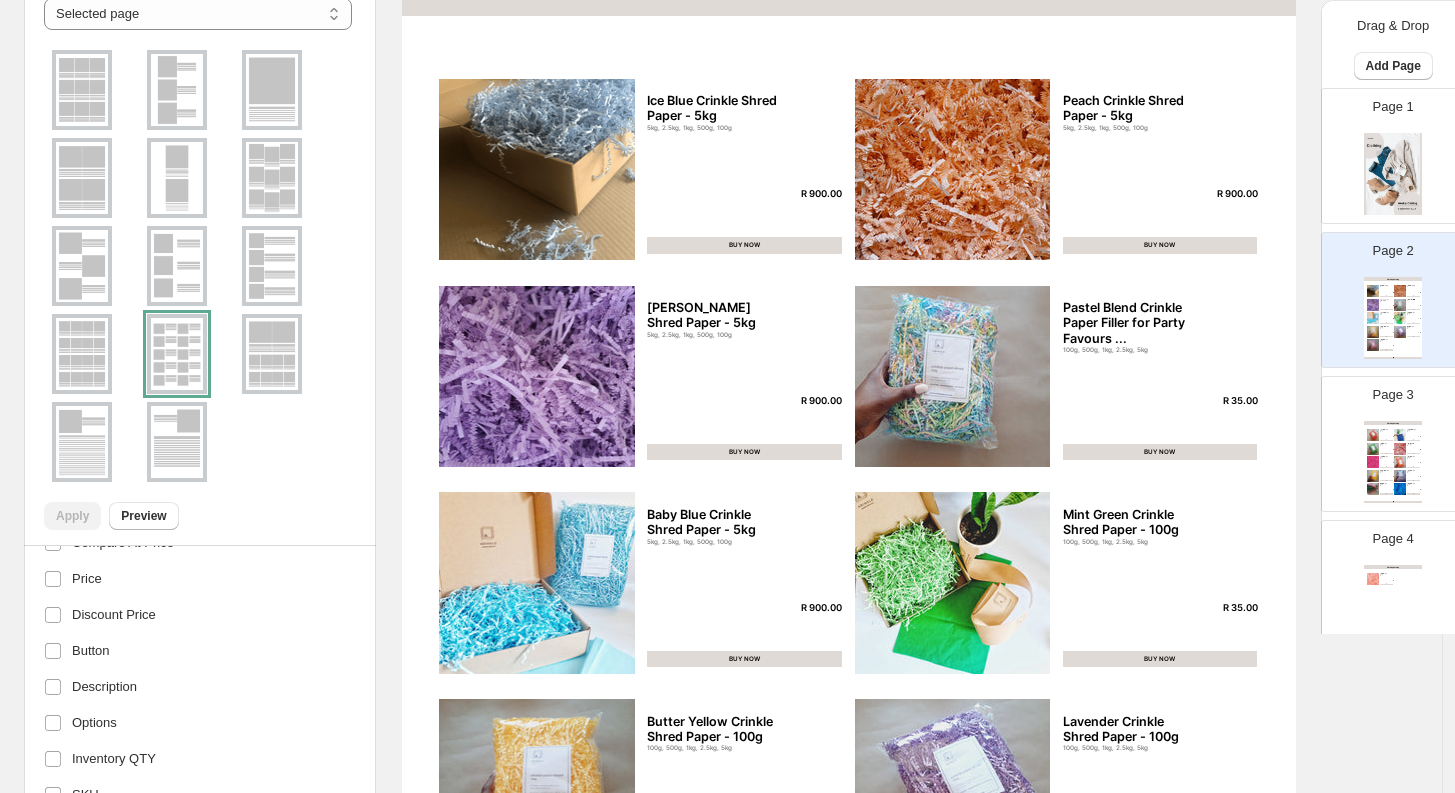 click at bounding box center [82, 354] 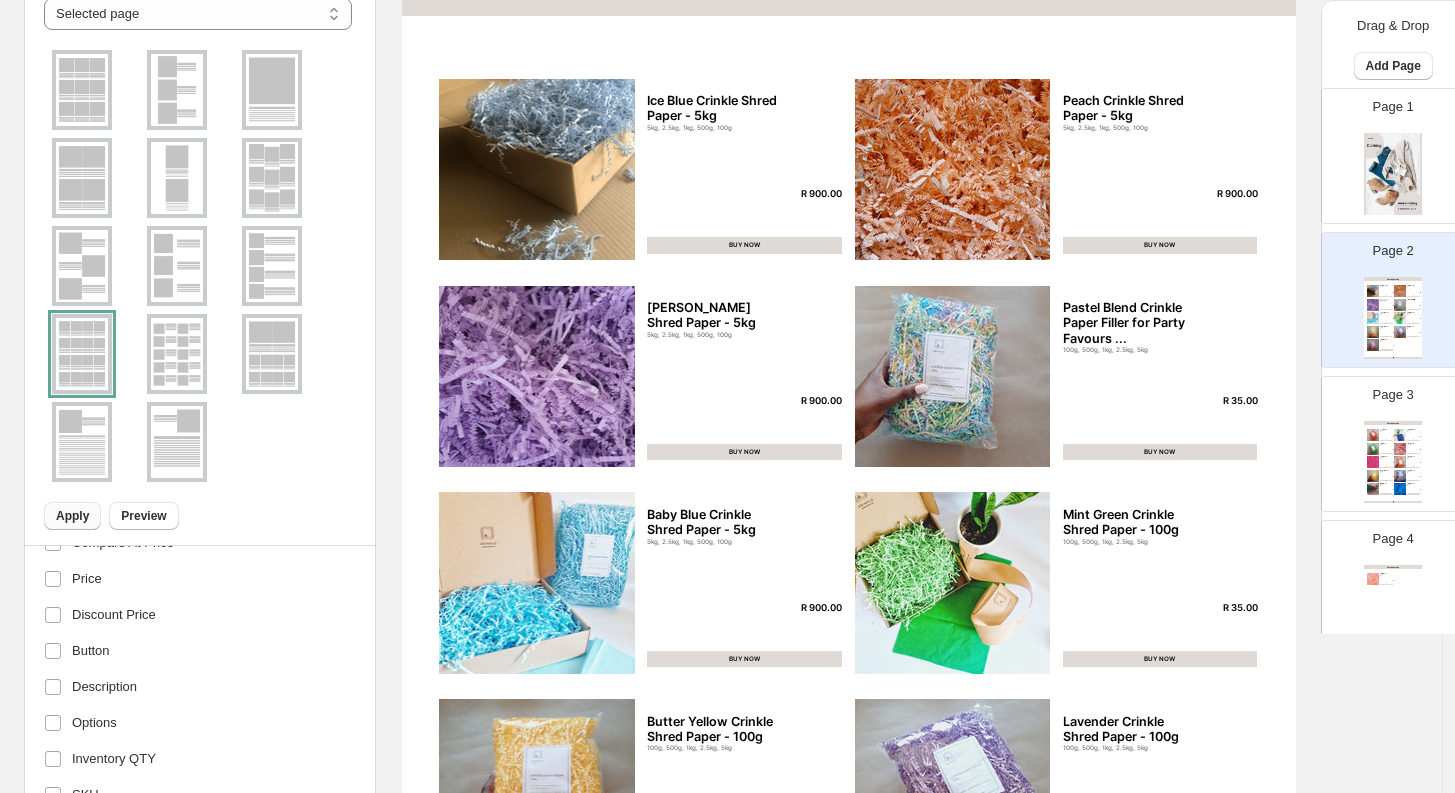 click on "Apply" at bounding box center (72, 516) 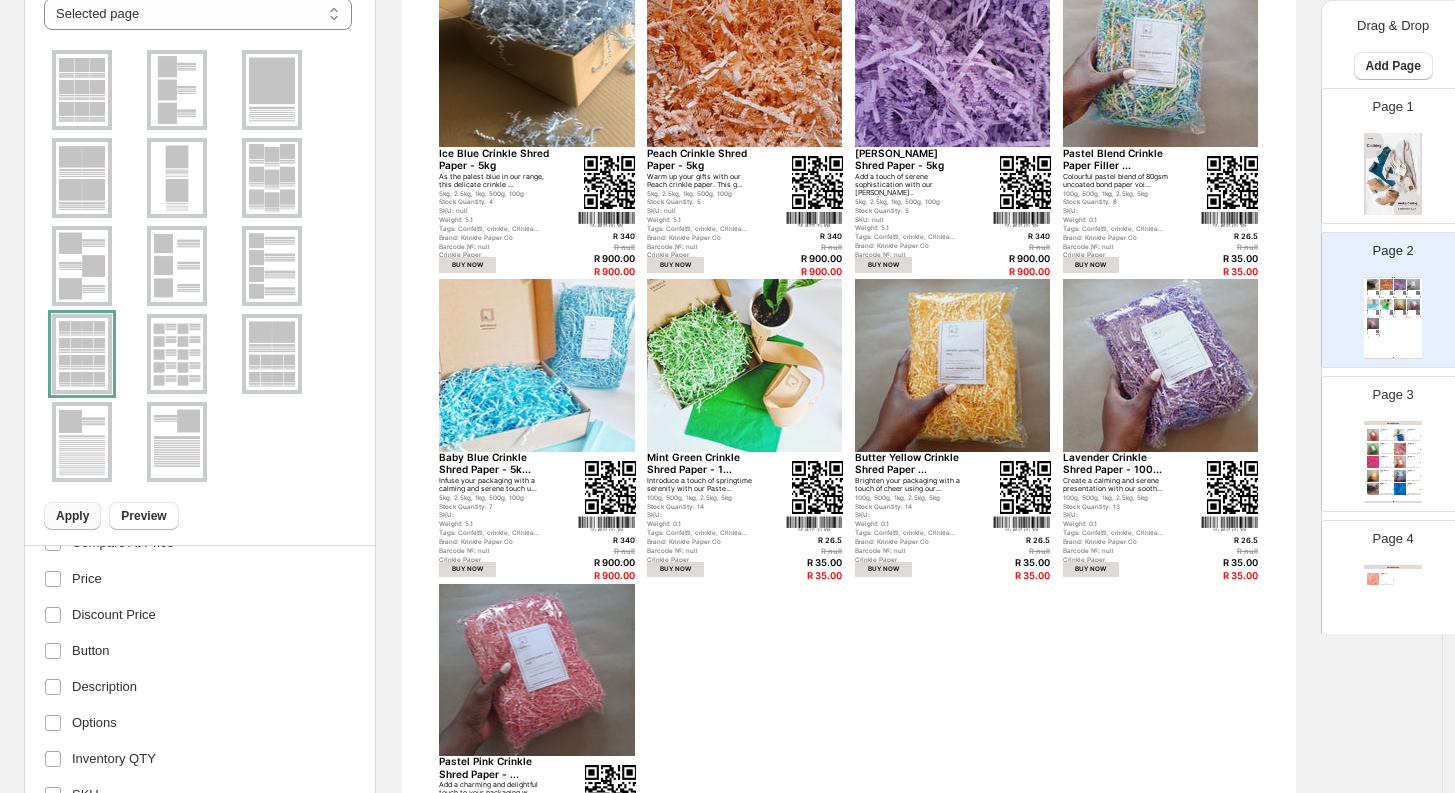 click at bounding box center [82, 90] 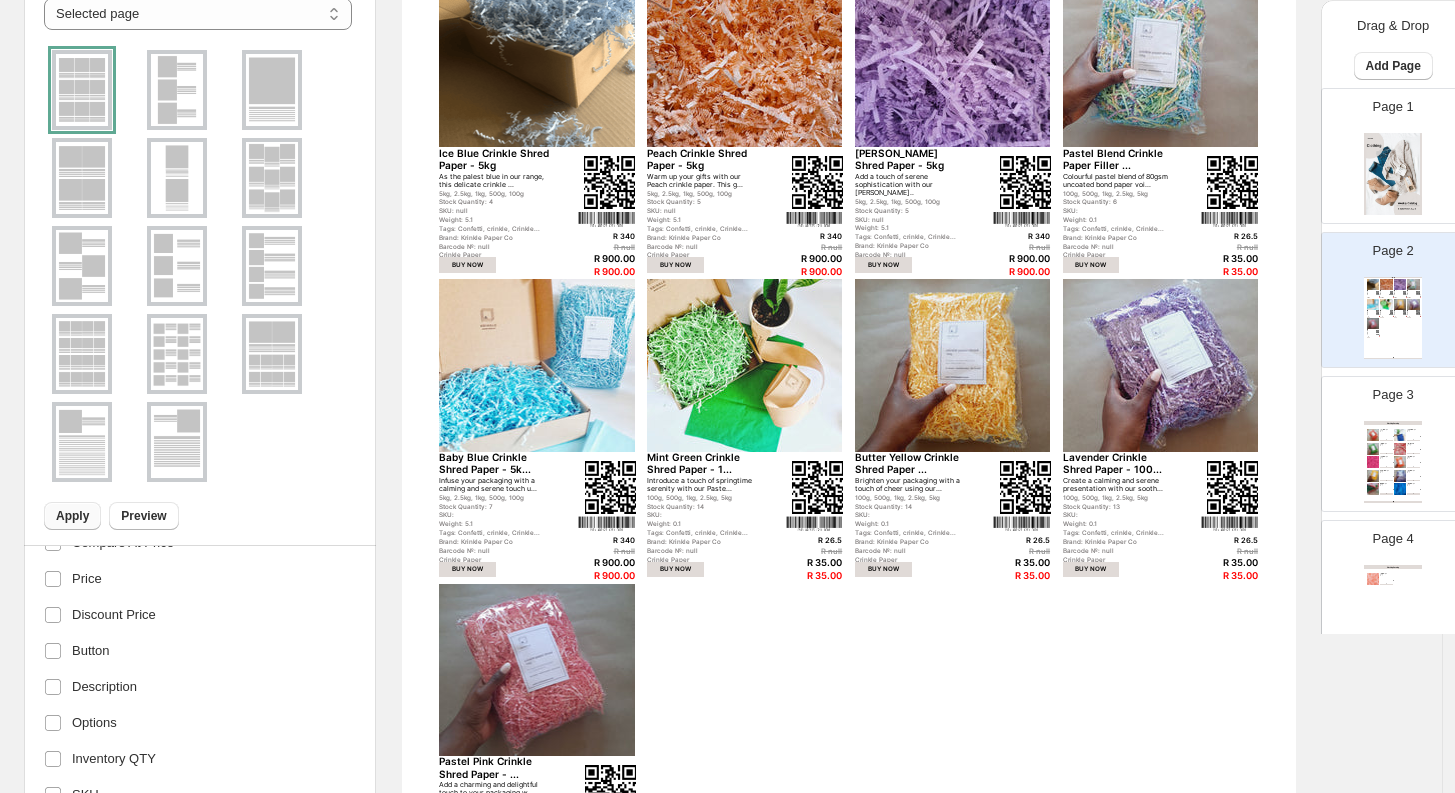 click on "Apply" at bounding box center [72, 516] 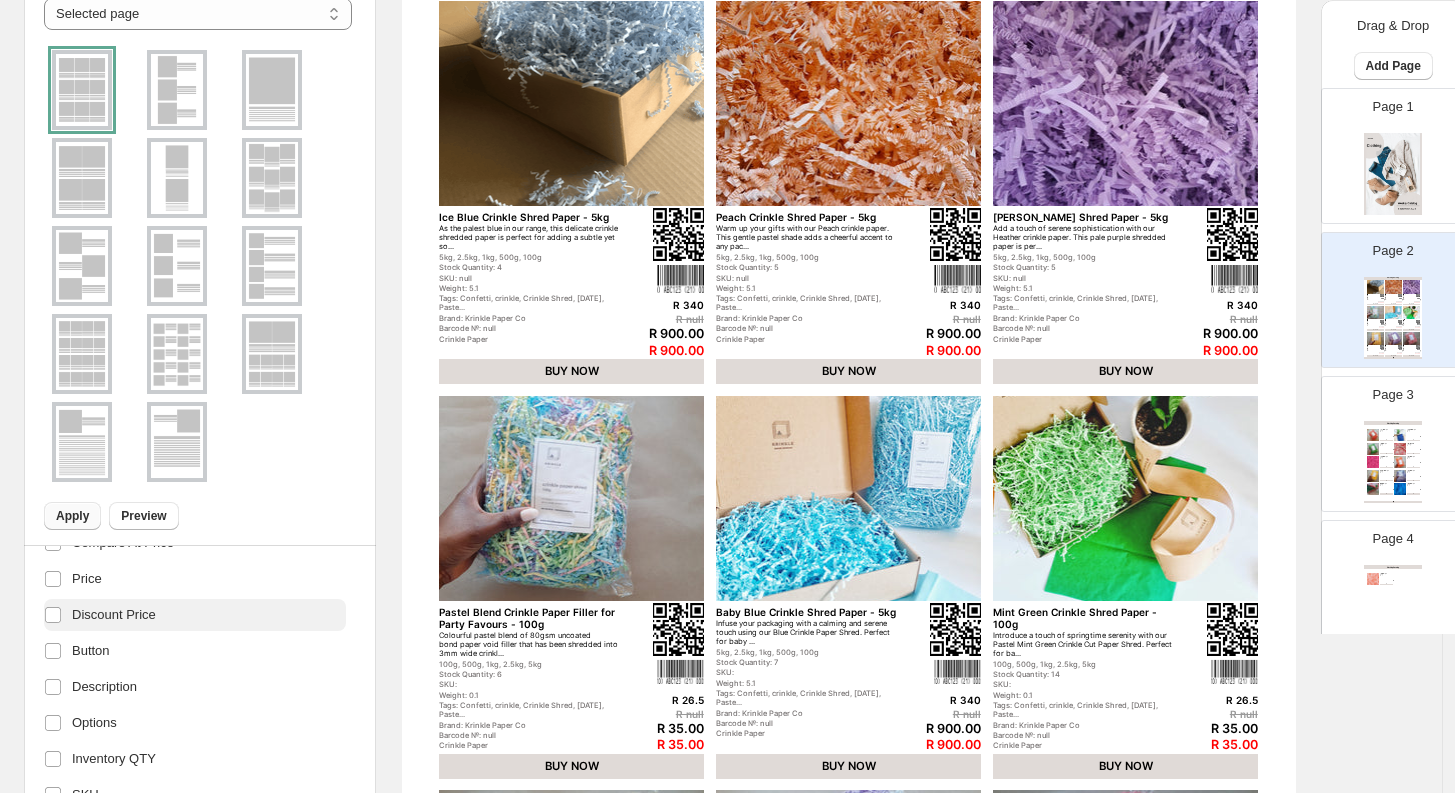 click on "Discount Price" at bounding box center (195, 615) 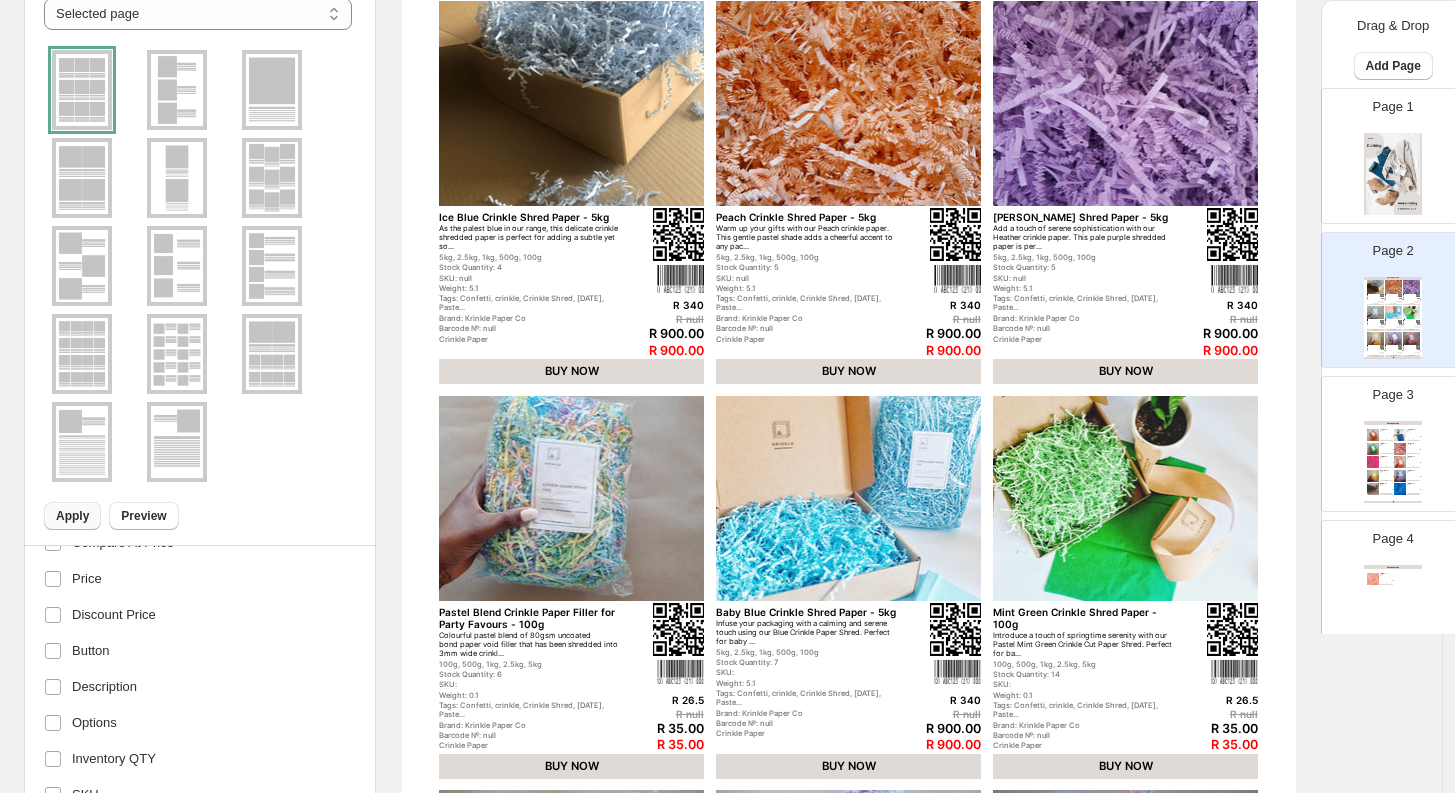 click on "Click on an element to change font, style... Clothing Catalog Ice Blue Crinkle Shred Paper - 5kg As the palest blue in our range, this delicate crinkle shredded paper is perfect for adding a subtle yet so... 5kg, 2.5kg, 1kg, 500g, 100g Stock Quantity:  4 SKU:  null Weight:  5.1 Tags:  Confetti, crinkle, Crinkle Shred, [DATE], Paste... Brand:  Krinkle Paper Co Barcode №:  null Crinkle Paper R 340 R null R 900.00 R 900.00 BUY NOW Peach Crinkle Shred Paper - 5kg Warm up your gifts with our Peach crinkle paper. This gentle pastel shade adds a cheerful accent to any pac... 5kg, 2.5kg, 1kg, 500g, 100g Stock Quantity:  5 SKU:  null Weight:  5.1 Tags:  Confetti, crinkle, Crinkle Shred, [DATE], Paste... Brand:  Krinkle Paper Co Barcode №:  null Crinkle Paper R 340 R null R 900.00 R 900.00 BUY NOW [PERSON_NAME] Shred Paper - 5kg Add a touch of serene sophistication with our Heather crinkle paper. This pale purple shredded paper is per... 5kg, 2.5kg, 1kg, 500g, 100g Stock Quantity:  5 SKU:  null Weight:  5.1 R 340" at bounding box center (848, 561) 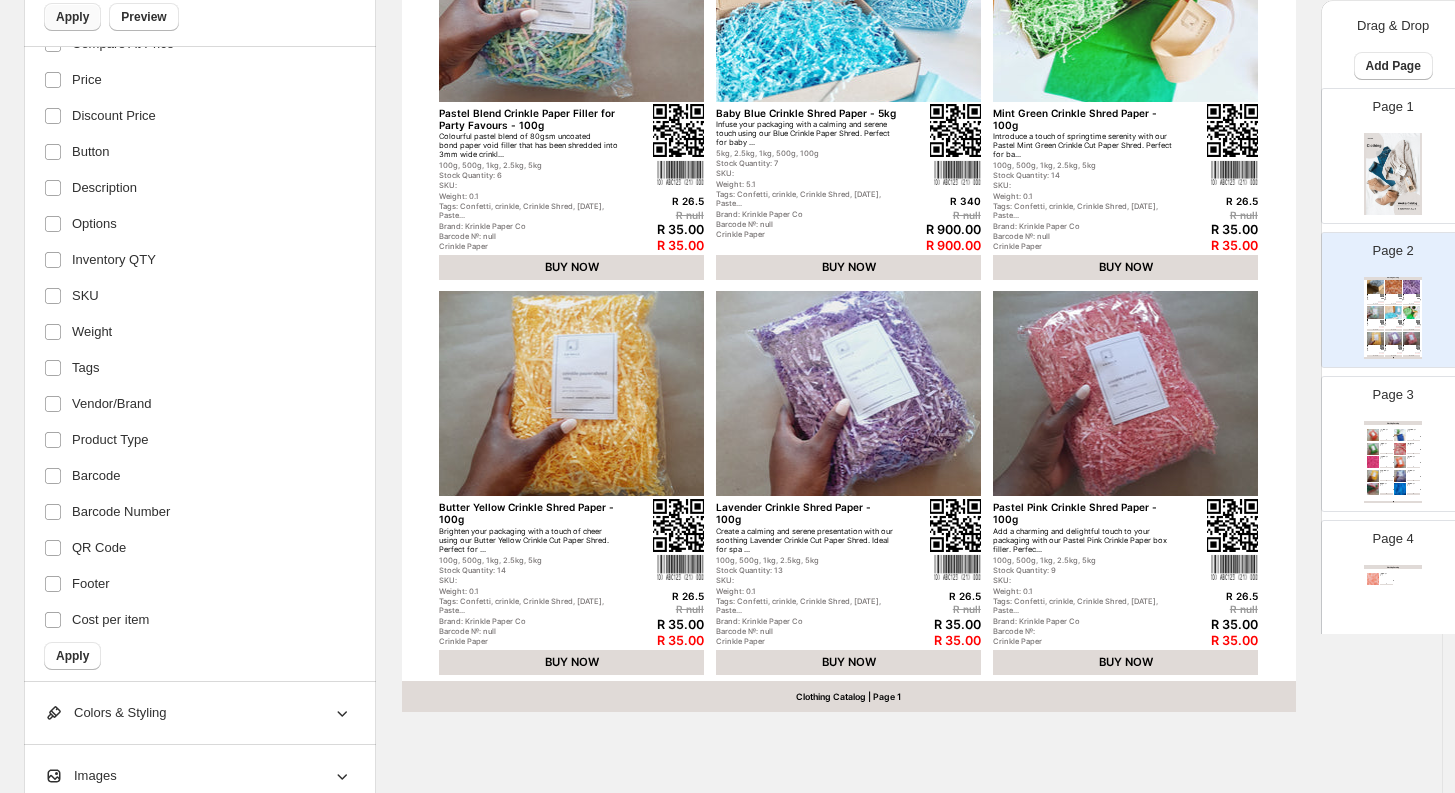 scroll, scrollTop: 742, scrollLeft: 0, axis: vertical 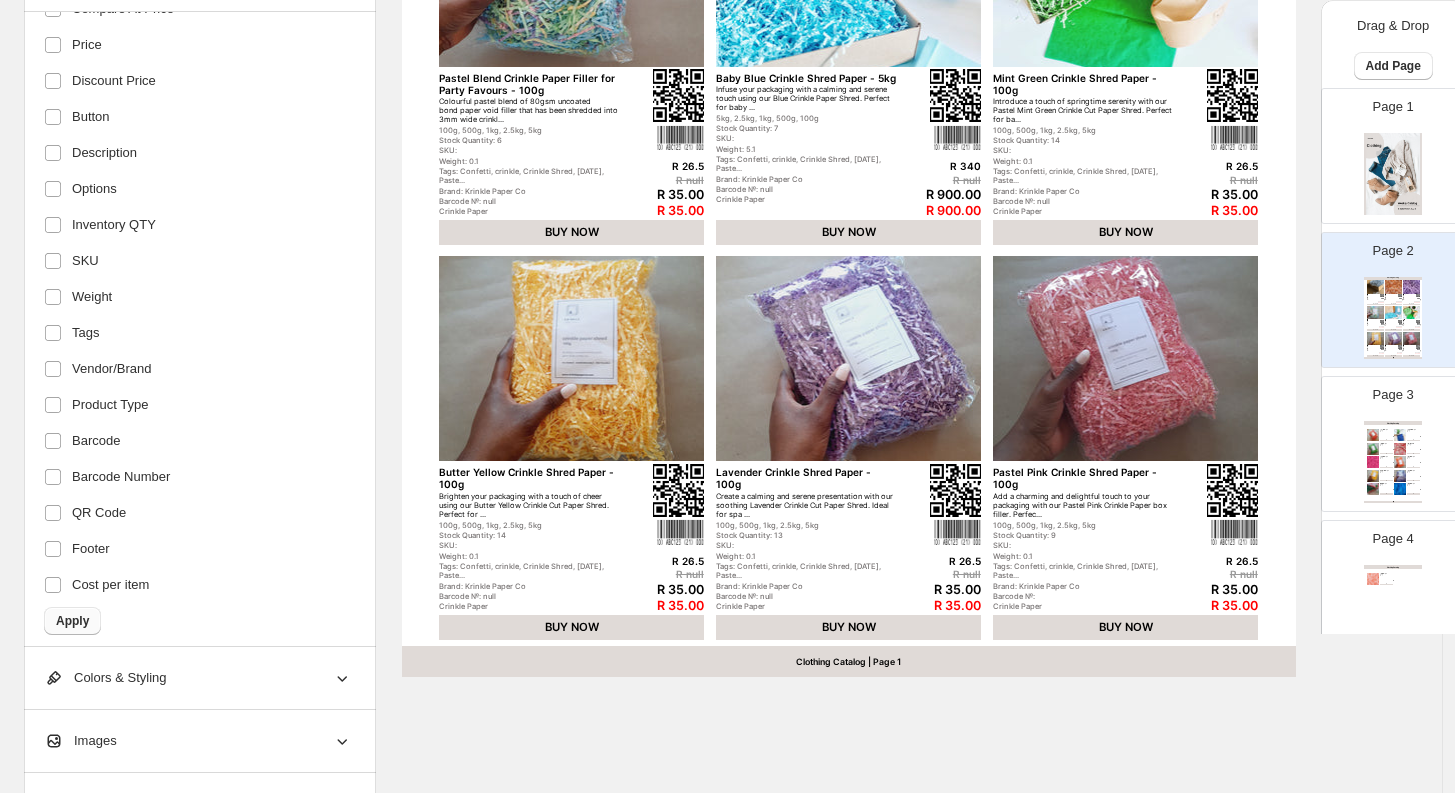 click on "Apply" at bounding box center [72, 621] 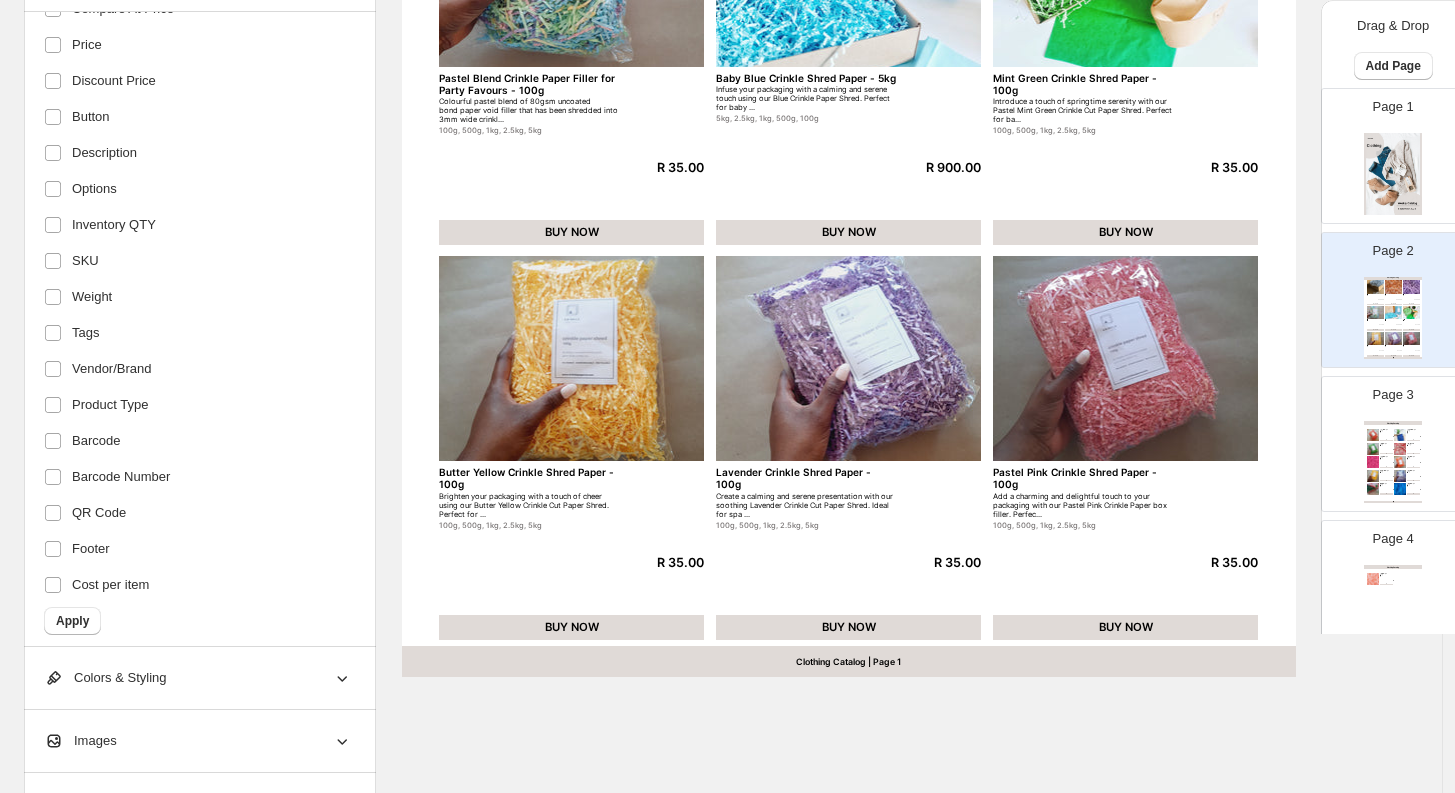 click on "Brighten your packaging with a touch of cheer using our Butter Yellow Crinkle Cut Paper Shred. Perfect for ..." at bounding box center (530, 505) 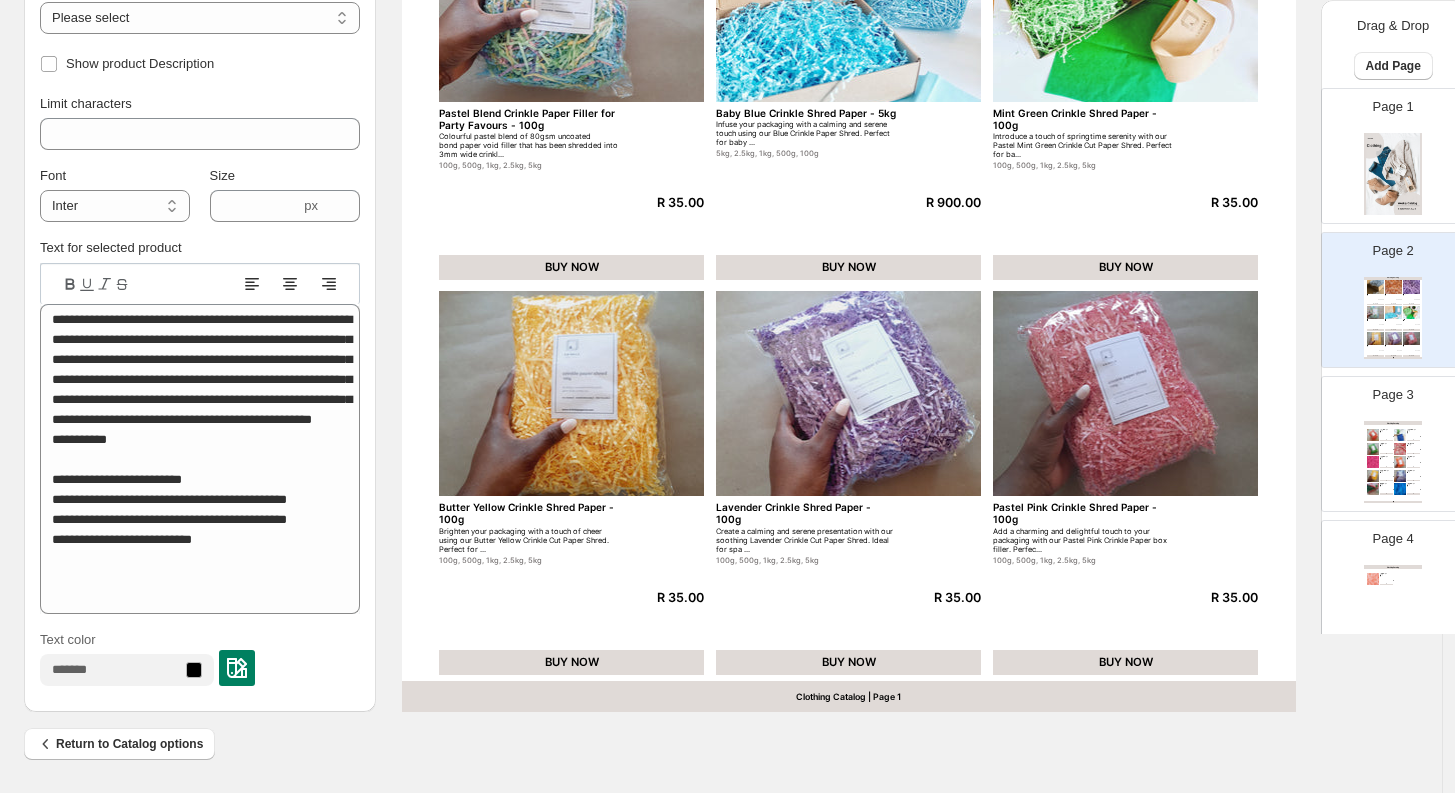 click on "**********" at bounding box center (200, 399) 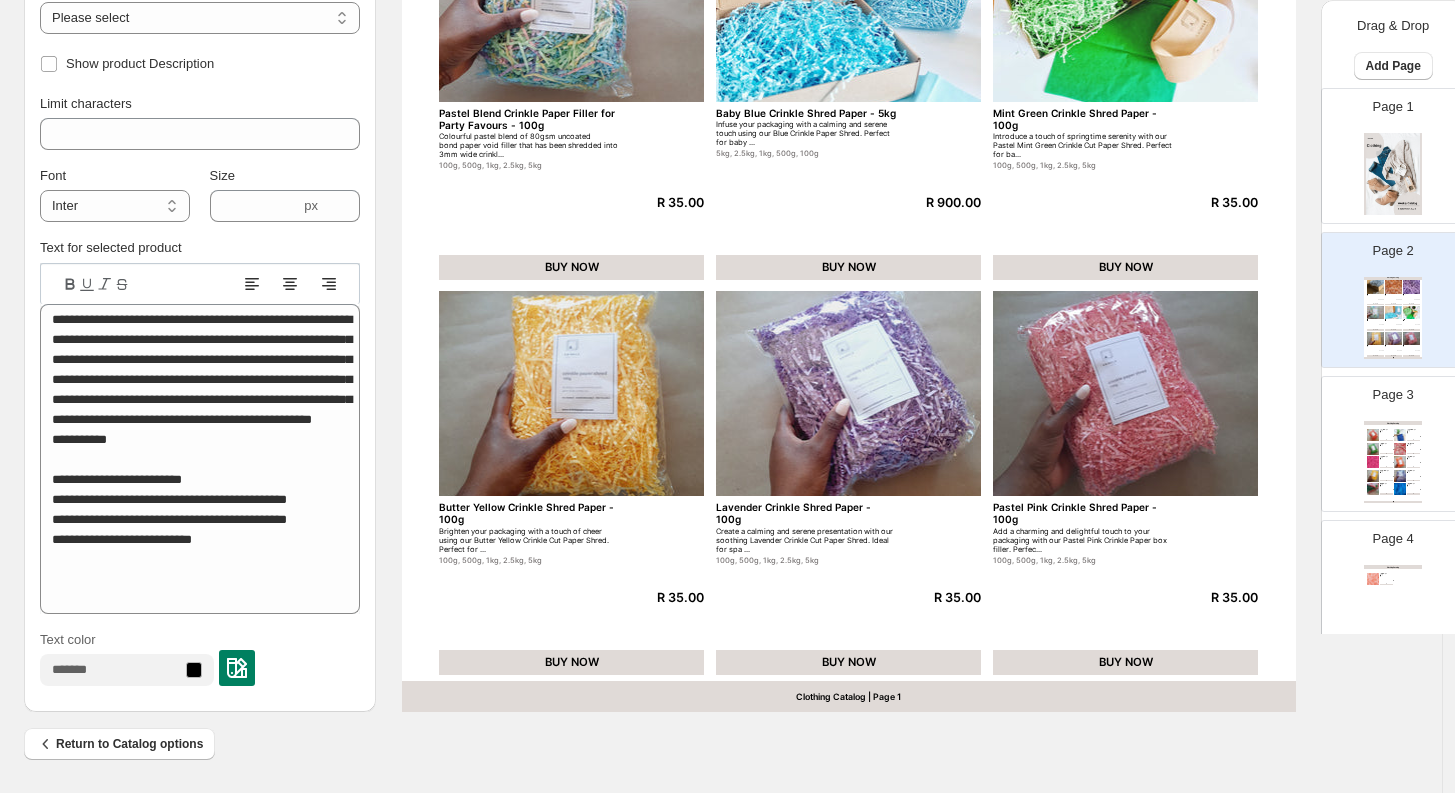 scroll, scrollTop: 14, scrollLeft: 0, axis: vertical 